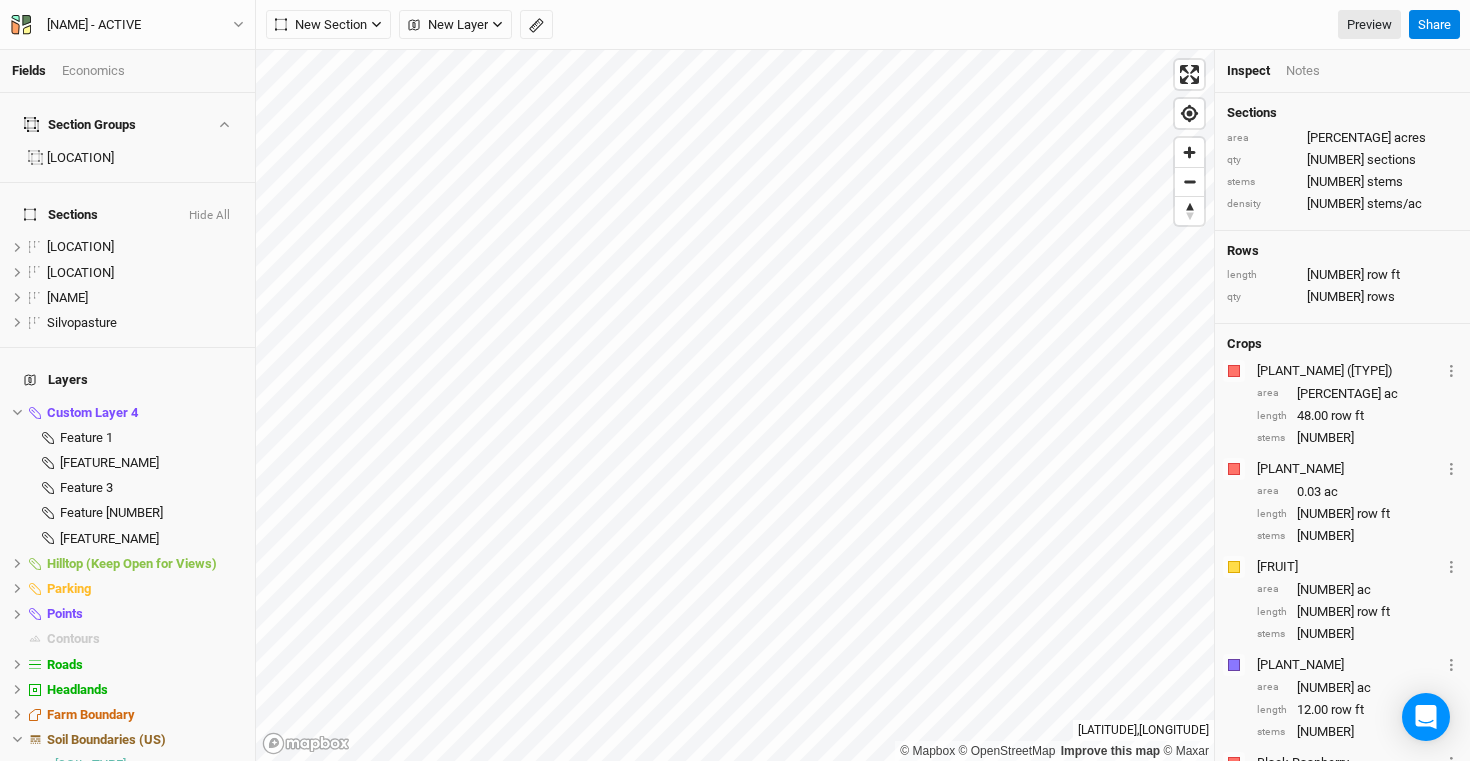 scroll, scrollTop: 0, scrollLeft: 0, axis: both 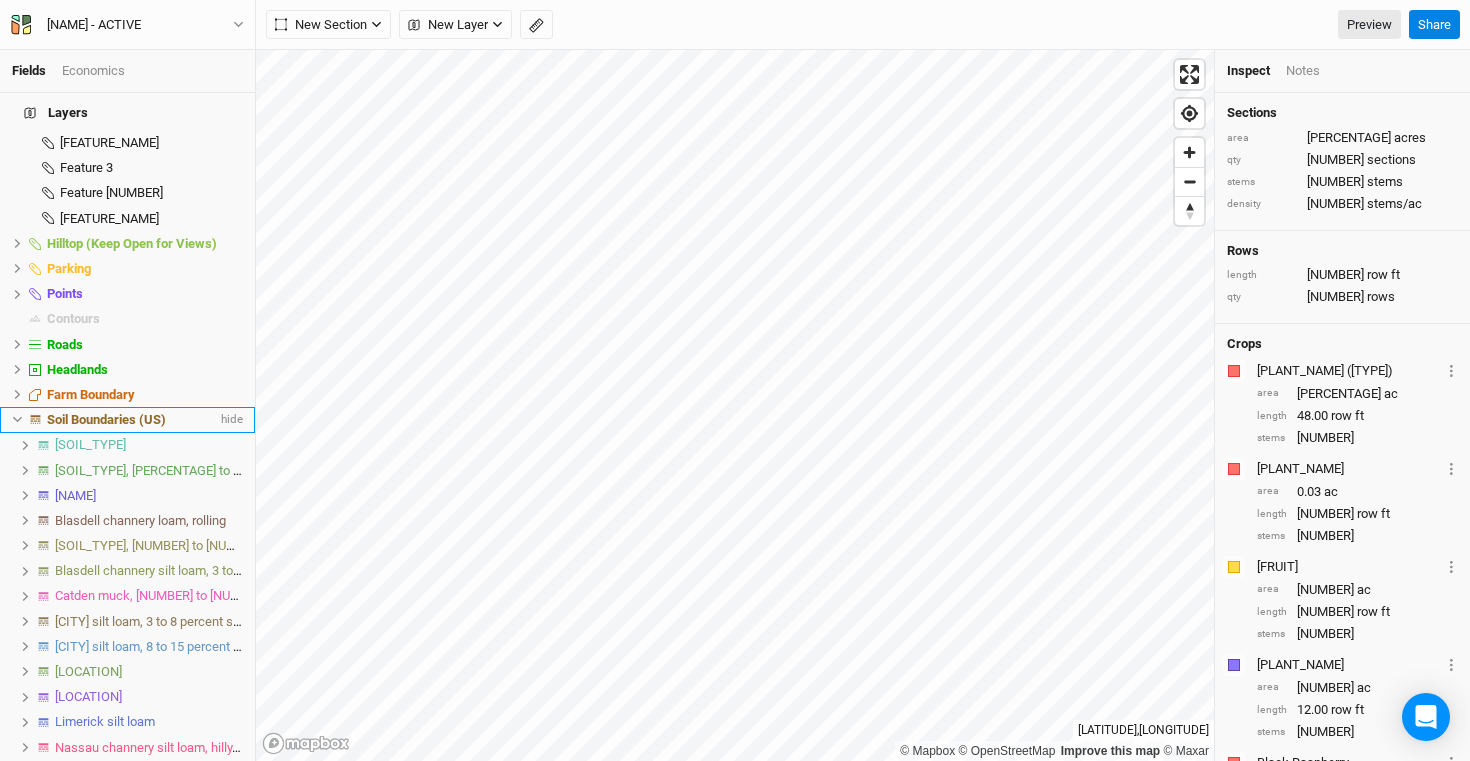 click on "Soil Boundaries (US)" at bounding box center [106, 419] 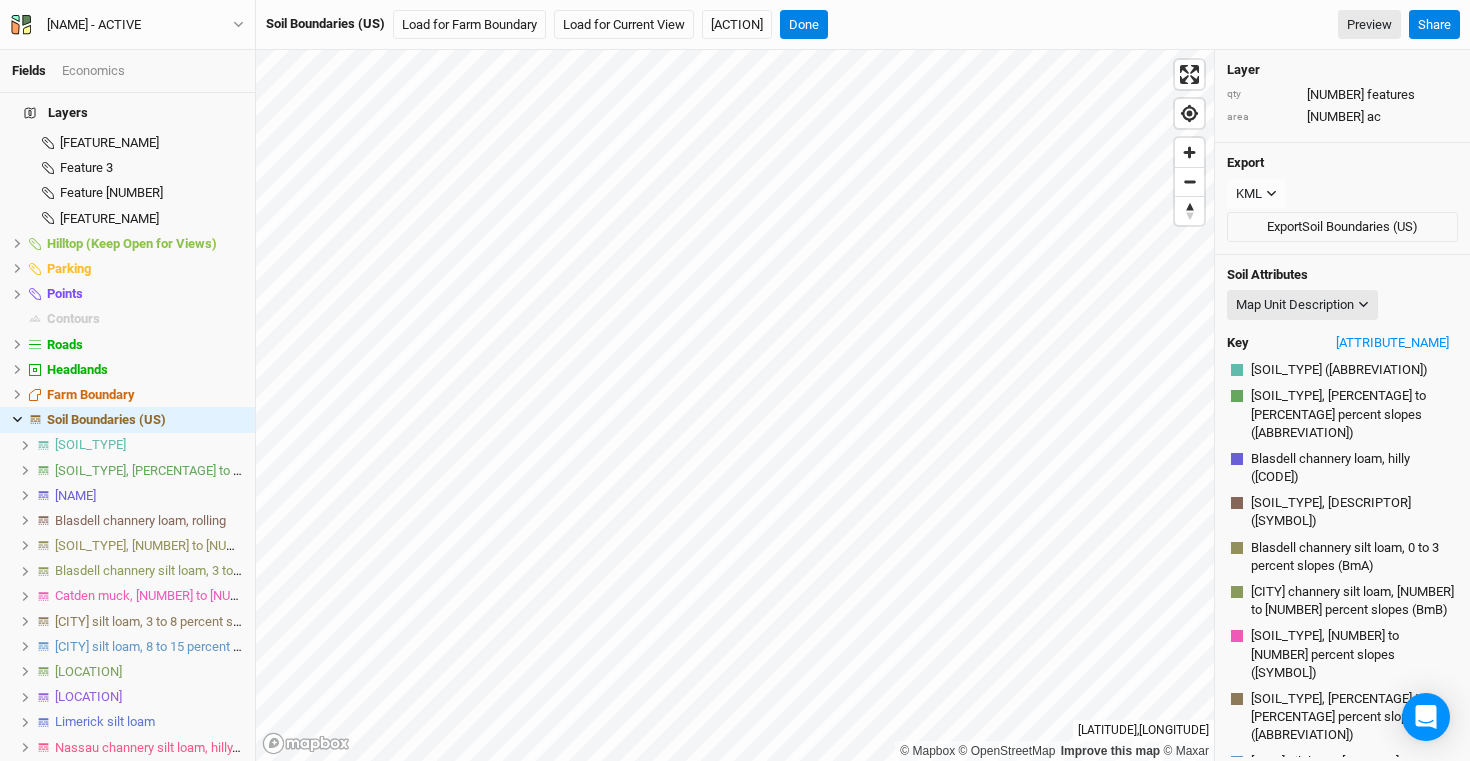 scroll, scrollTop: 7, scrollLeft: 0, axis: vertical 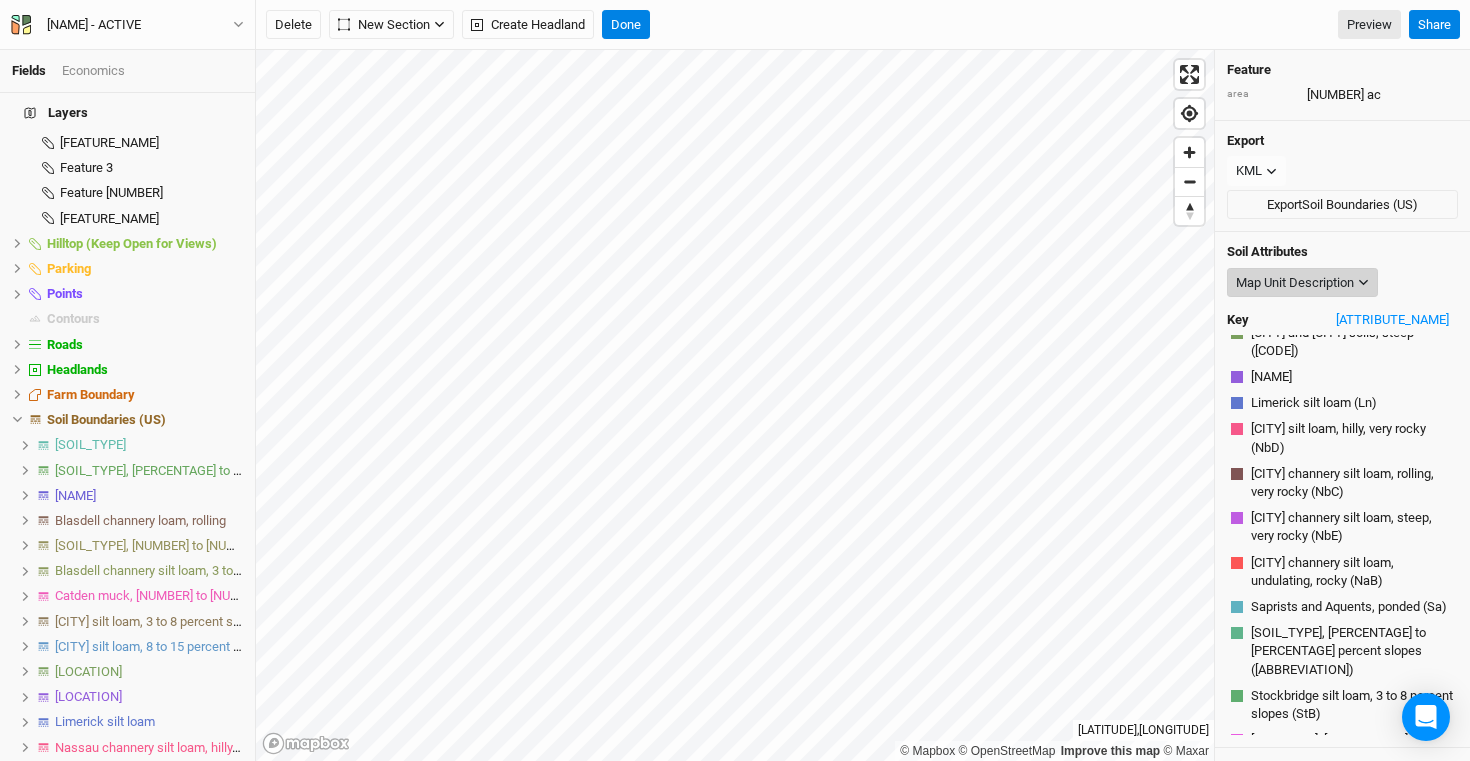 click on "Map Unit Description" at bounding box center (1302, 283) 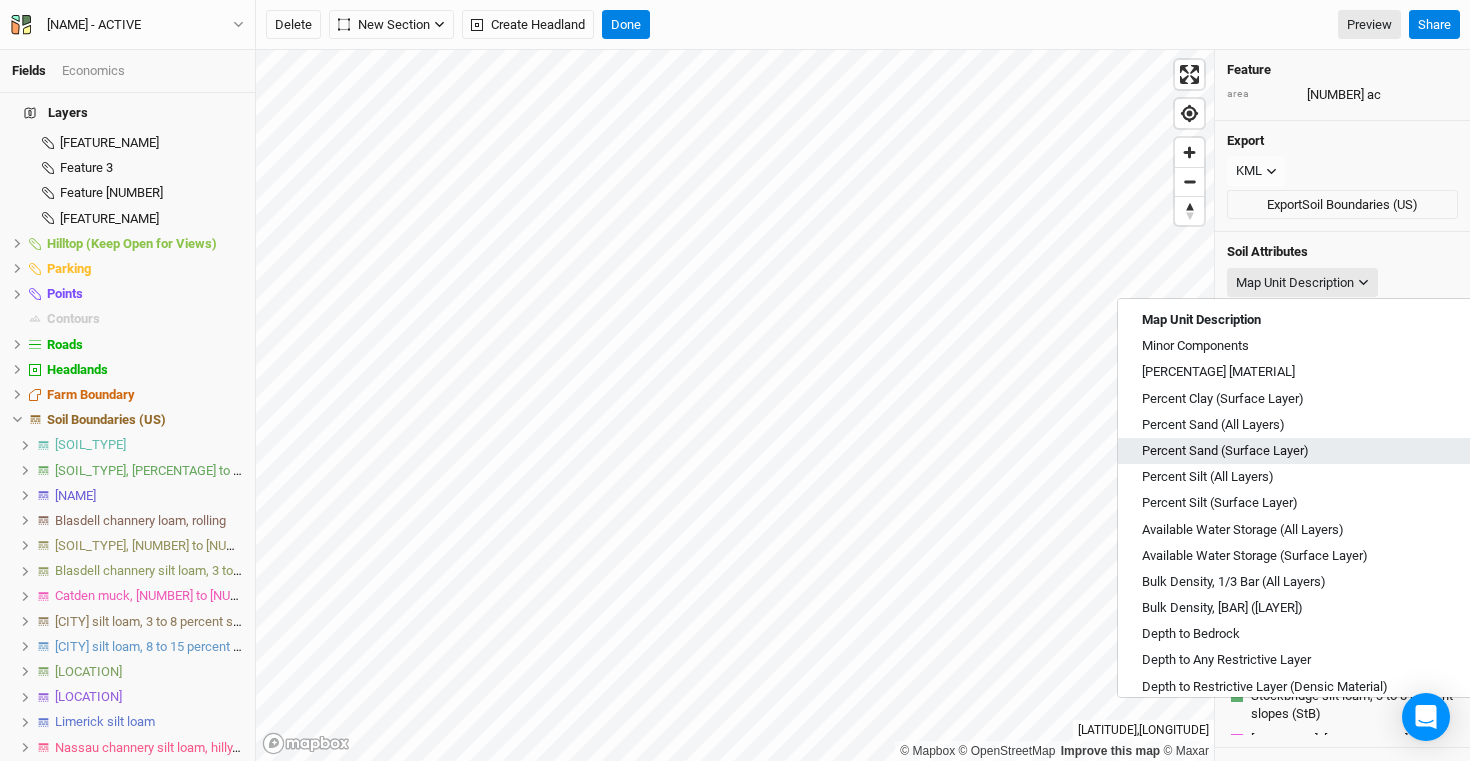 click on "Percent Sand (Surface Layer)" at bounding box center [1305, 451] 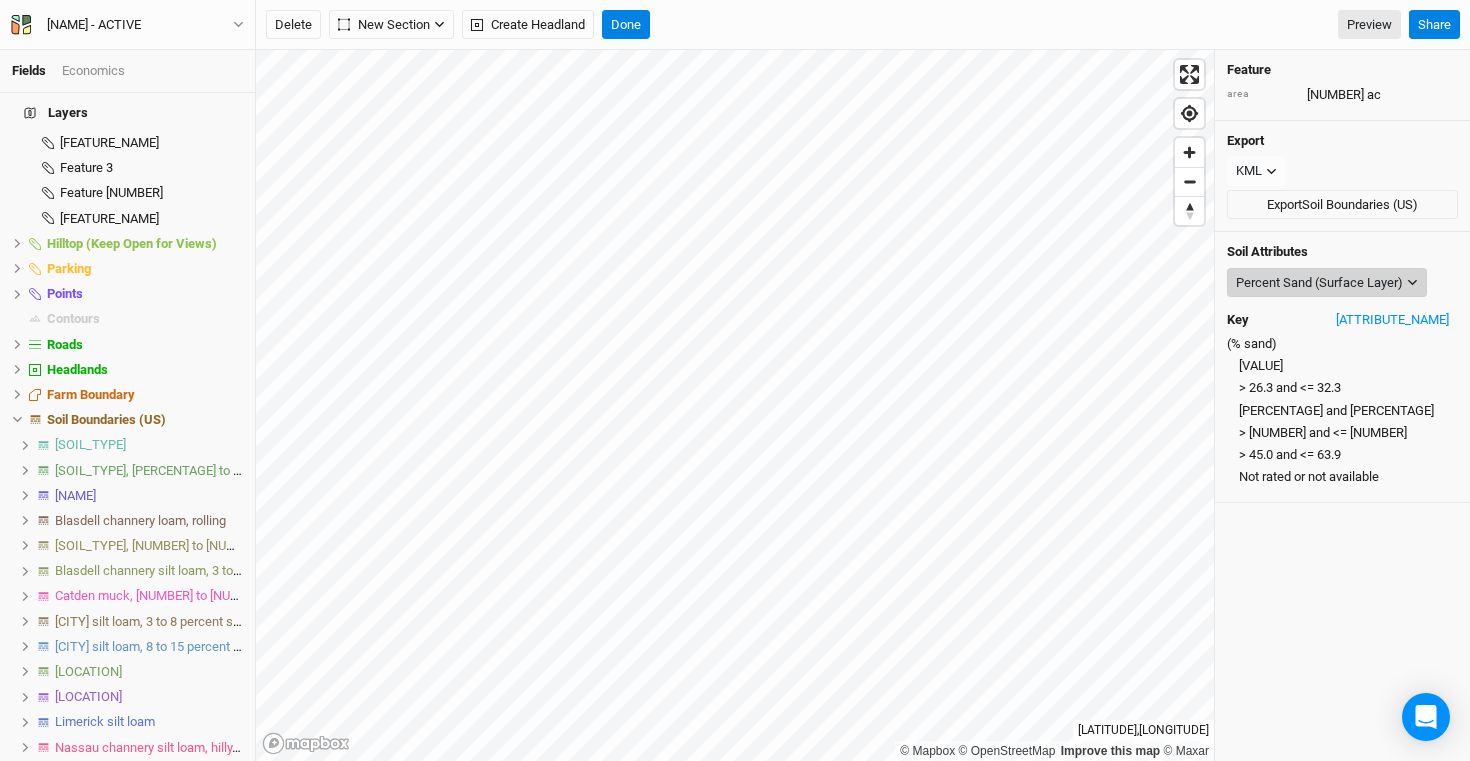 click on "Percent Sand (Surface Layer)" at bounding box center [1319, 283] 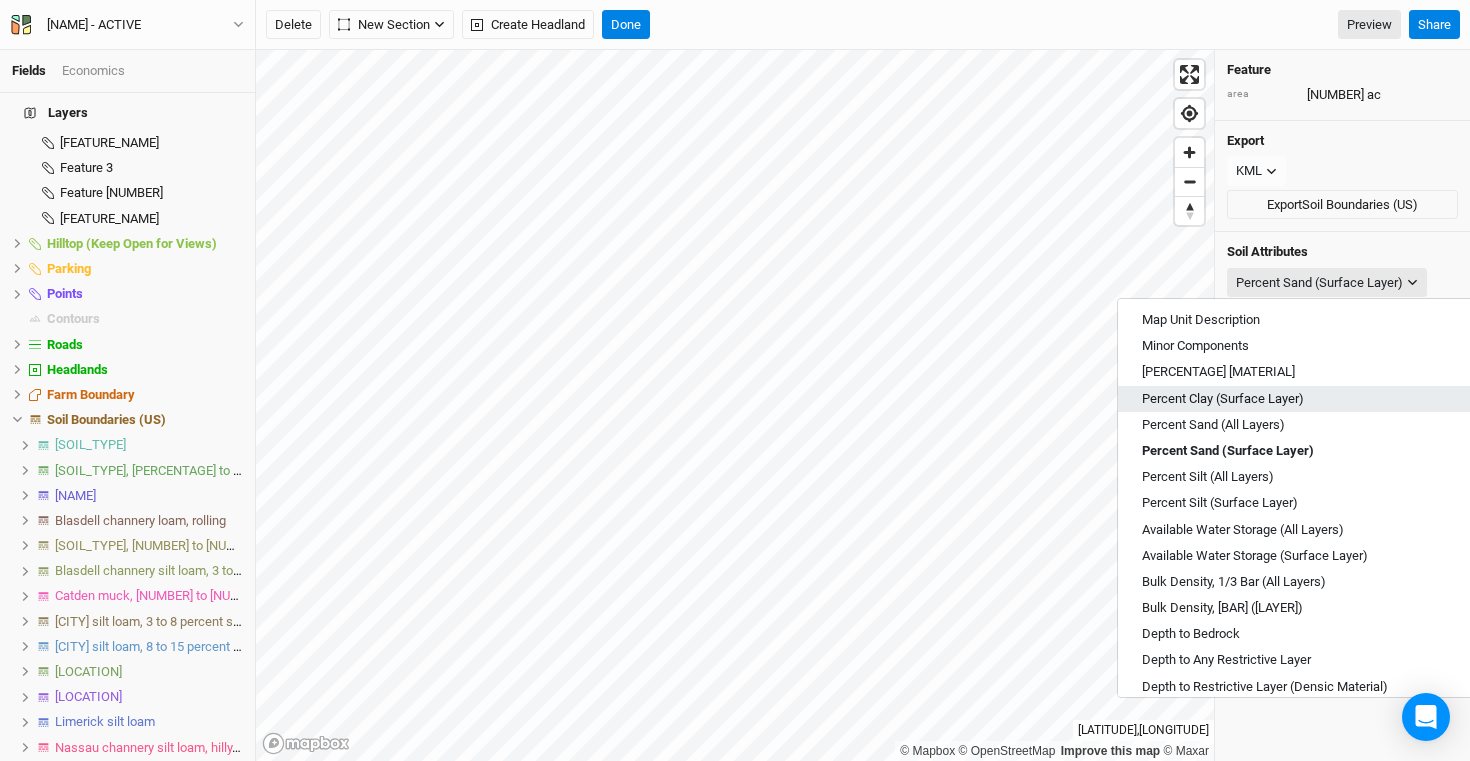 click on "Percent Clay (Surface Layer)" at bounding box center (1305, 399) 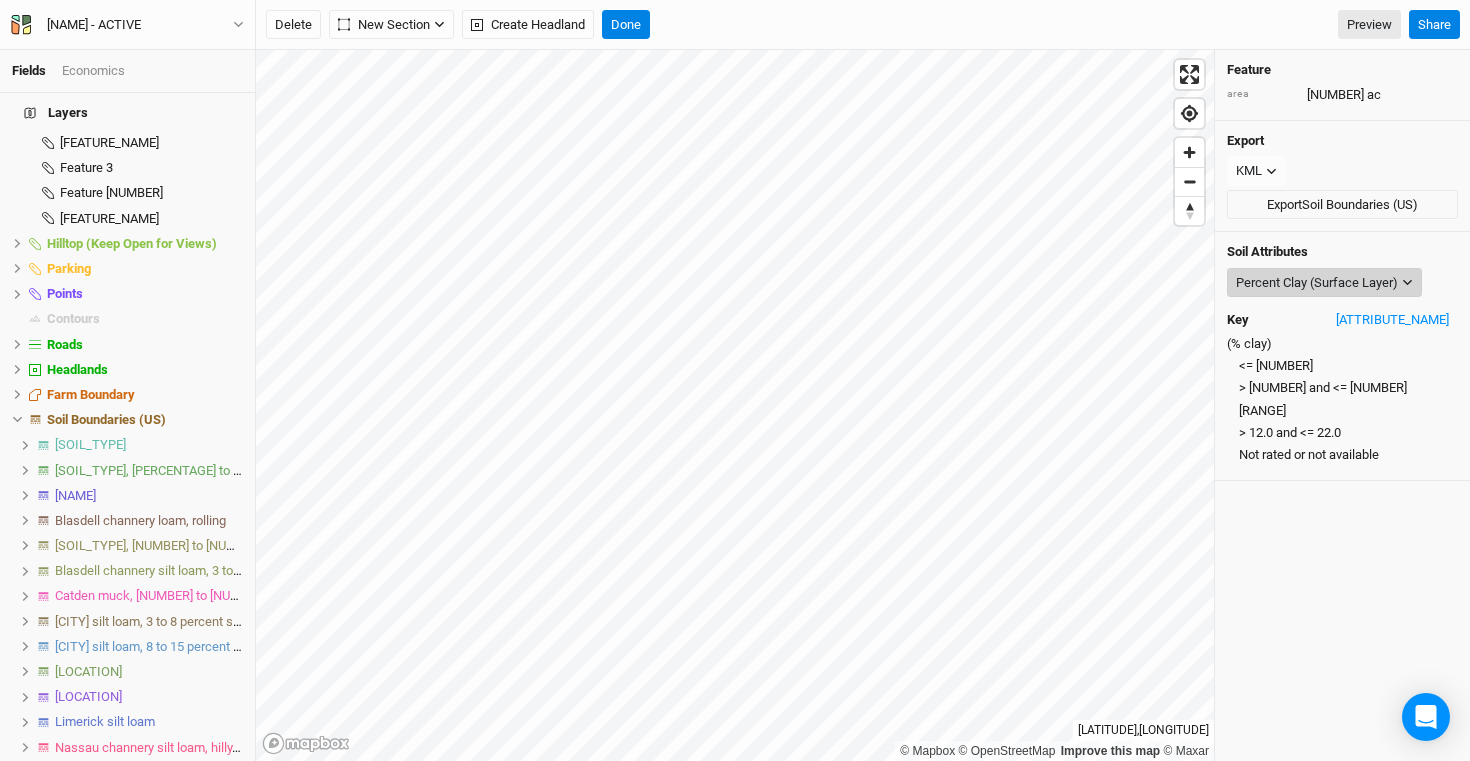click on "Percent Clay (Surface Layer)" at bounding box center [1317, 283] 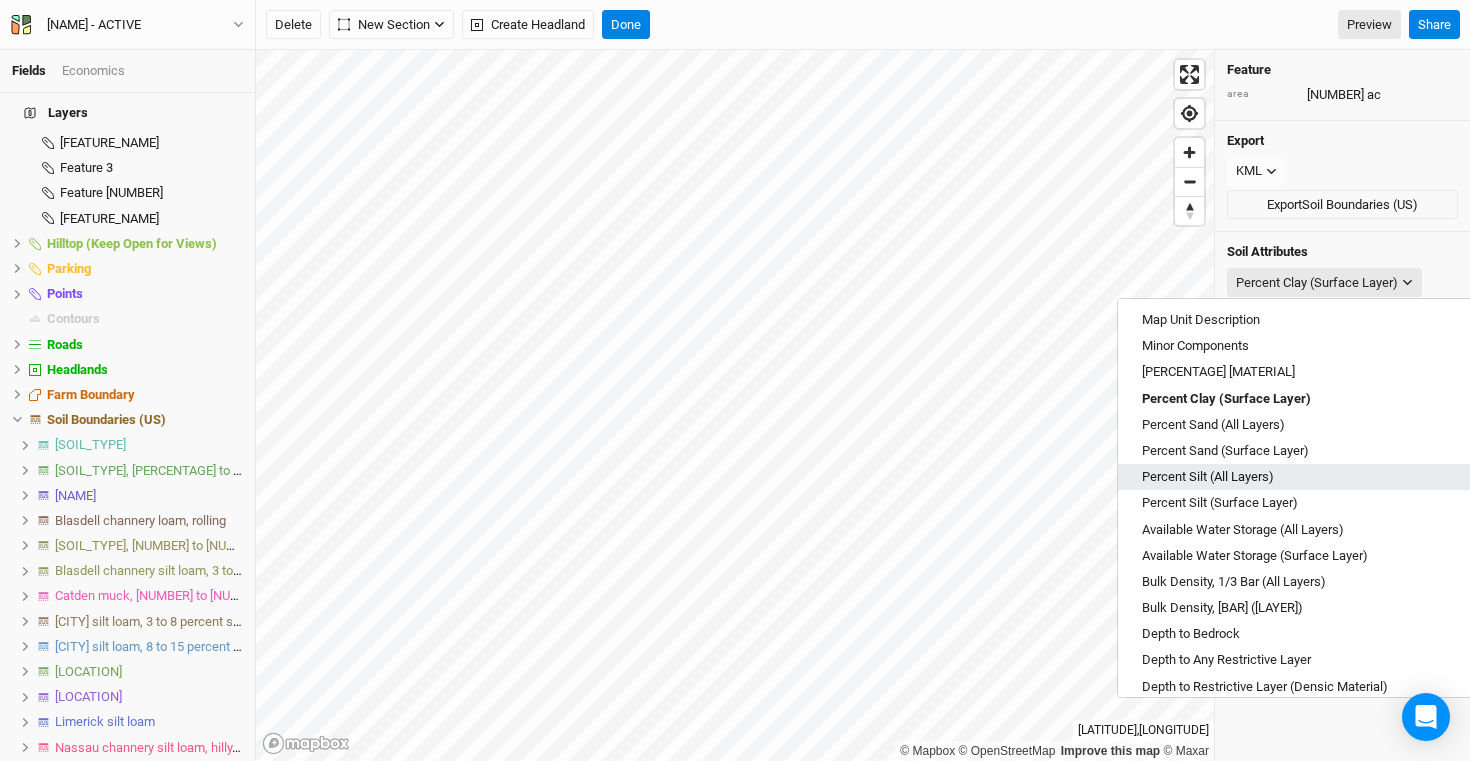 click on "Percent Silt (All Layers)" at bounding box center [1305, 477] 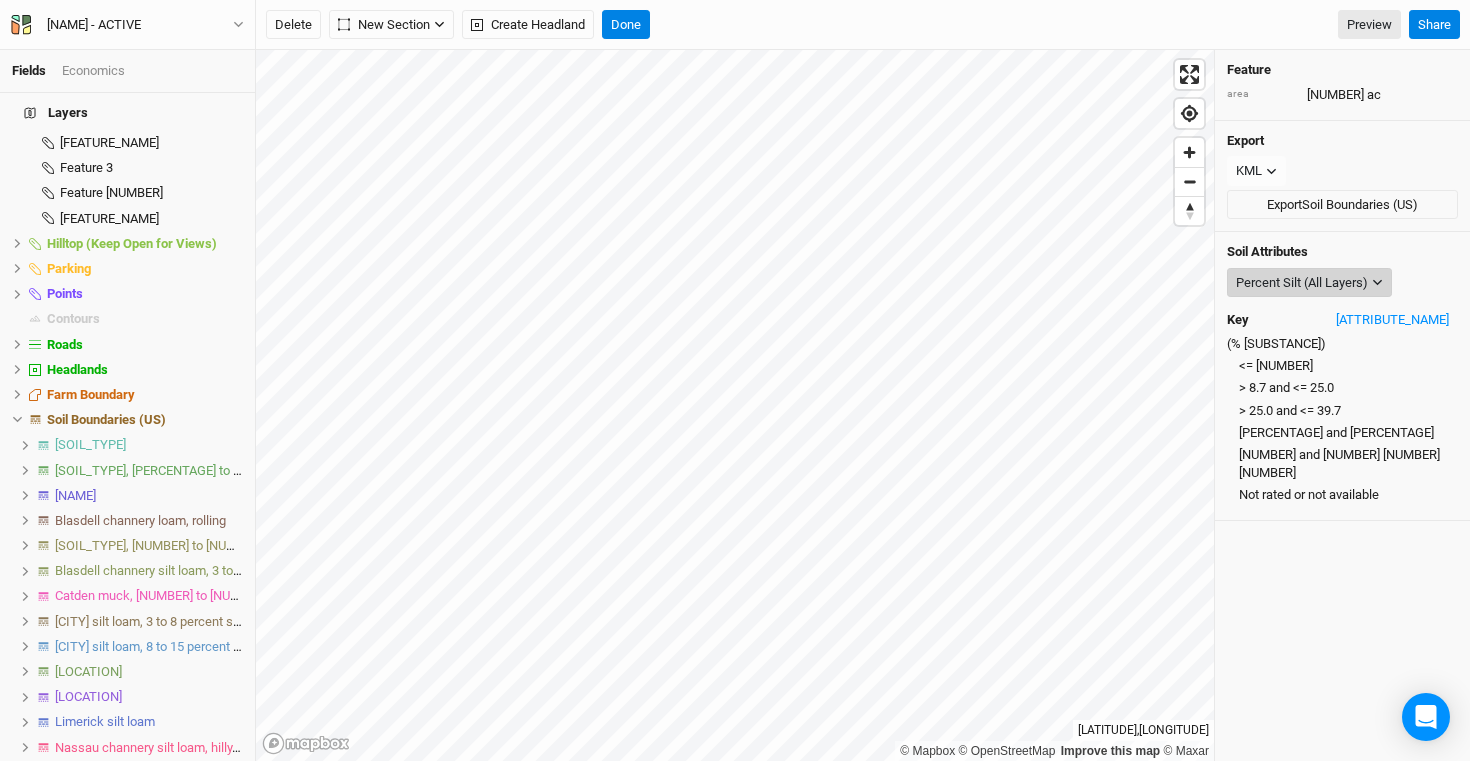 click on "Percent Silt (All Layers)" at bounding box center (1302, 283) 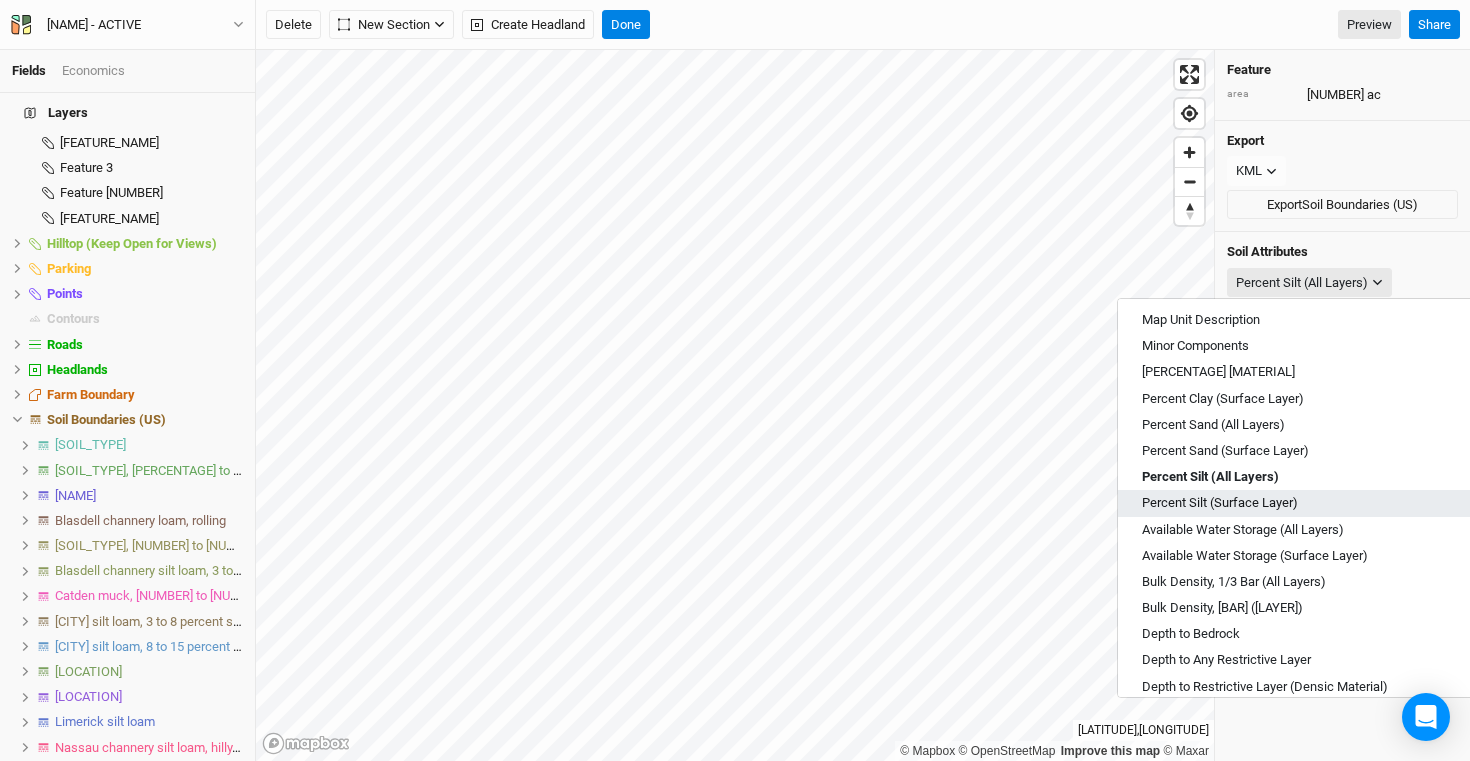 click on "Percent Silt (Surface Layer)" at bounding box center [1305, 503] 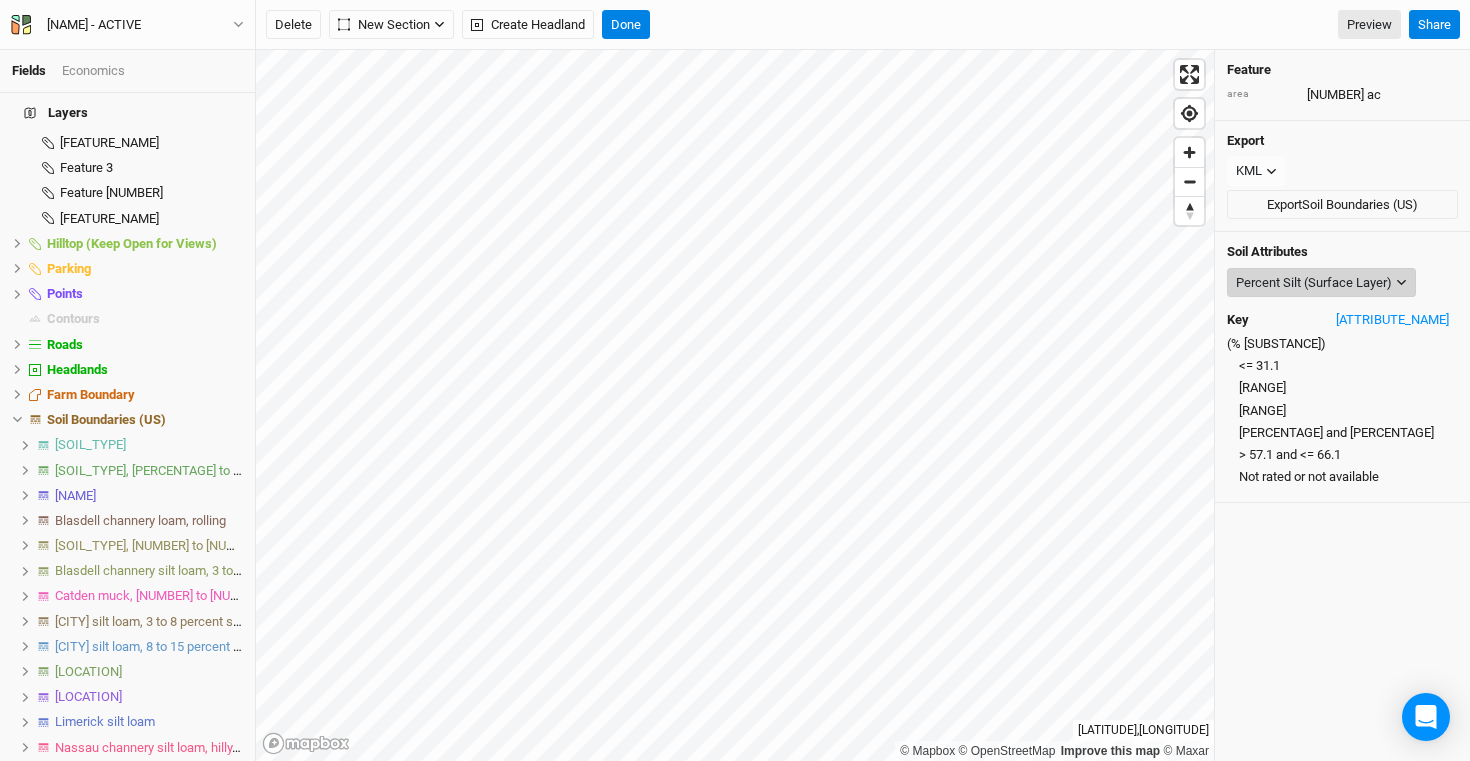 click on "Percent Silt (Surface Layer)" at bounding box center [1314, 283] 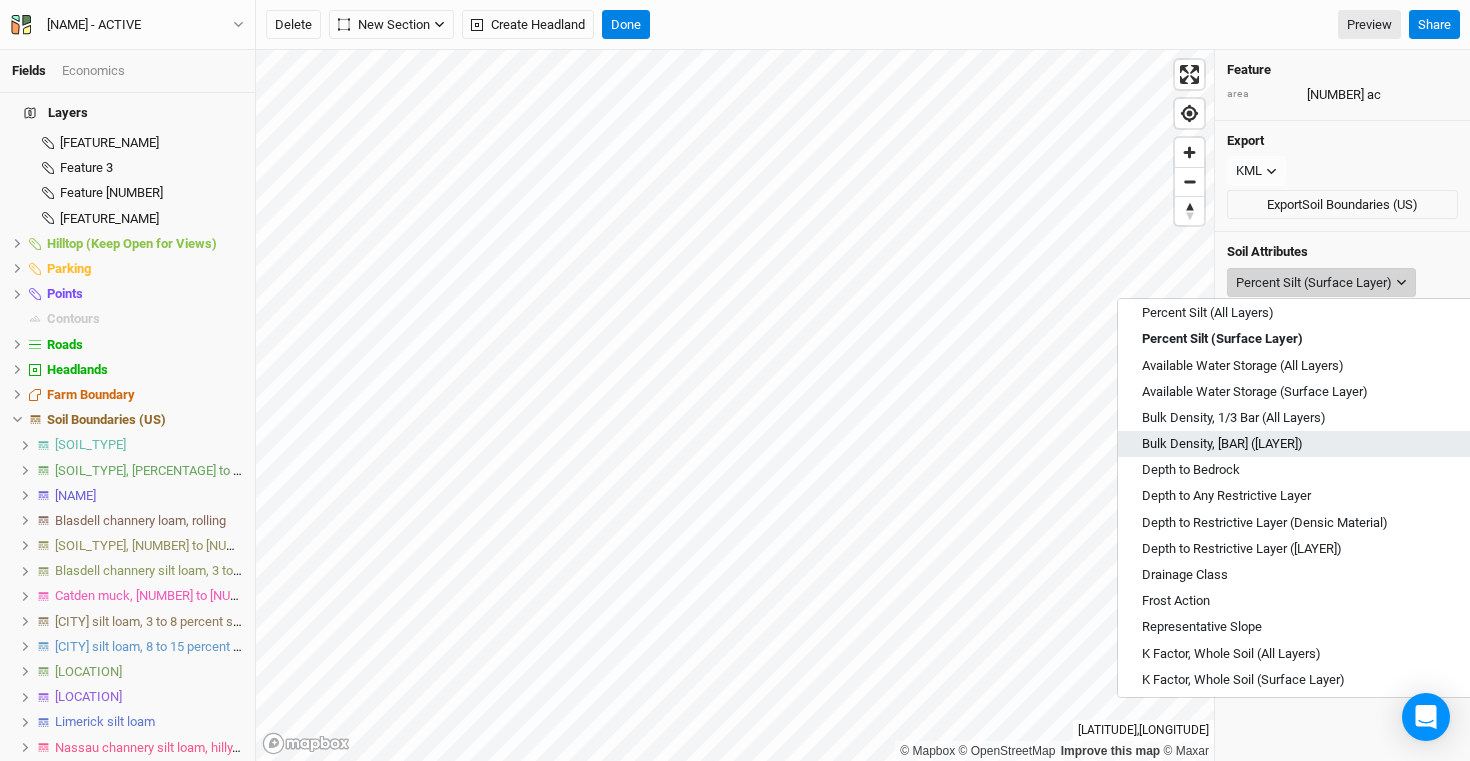 scroll, scrollTop: 166, scrollLeft: 0, axis: vertical 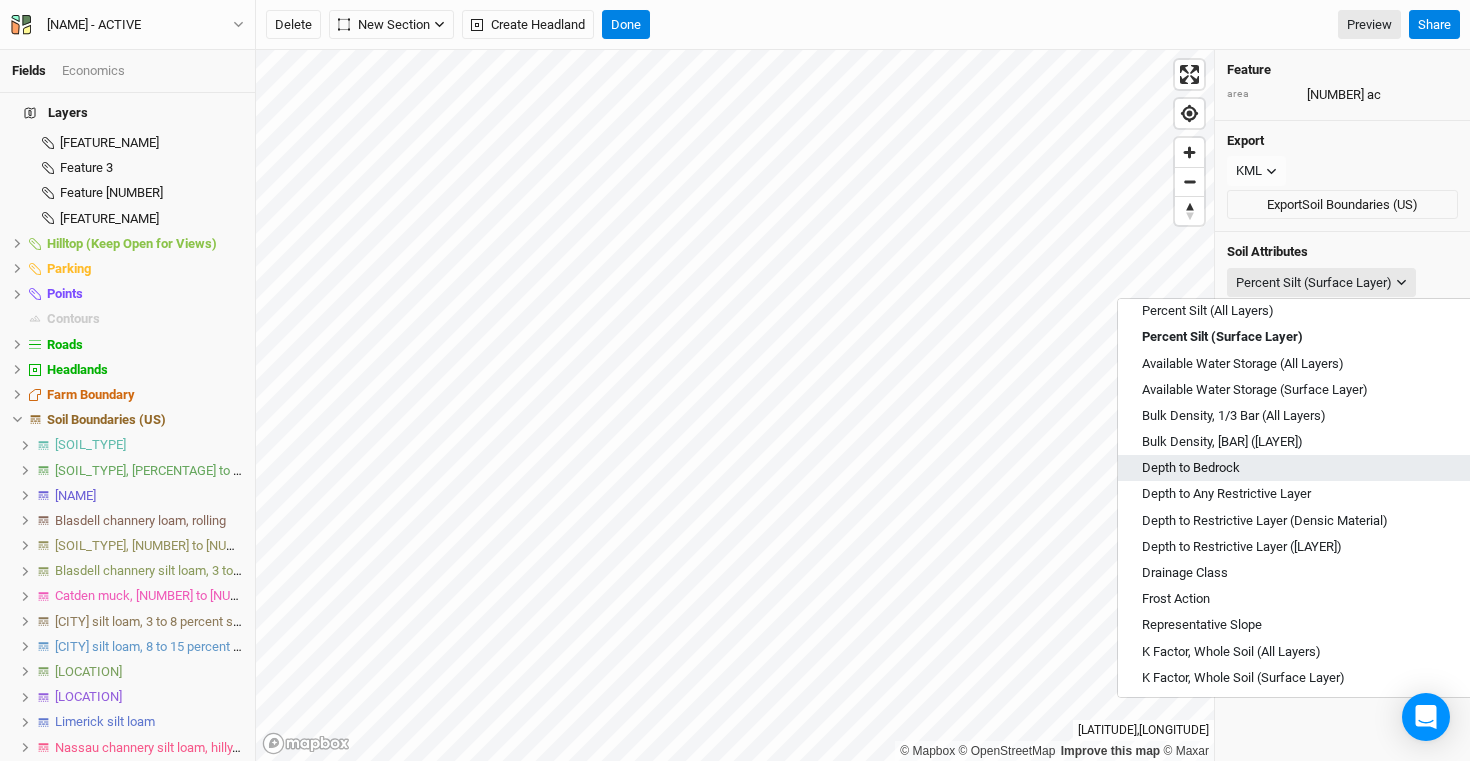 click on "Depth to Bedrock" at bounding box center (1305, 468) 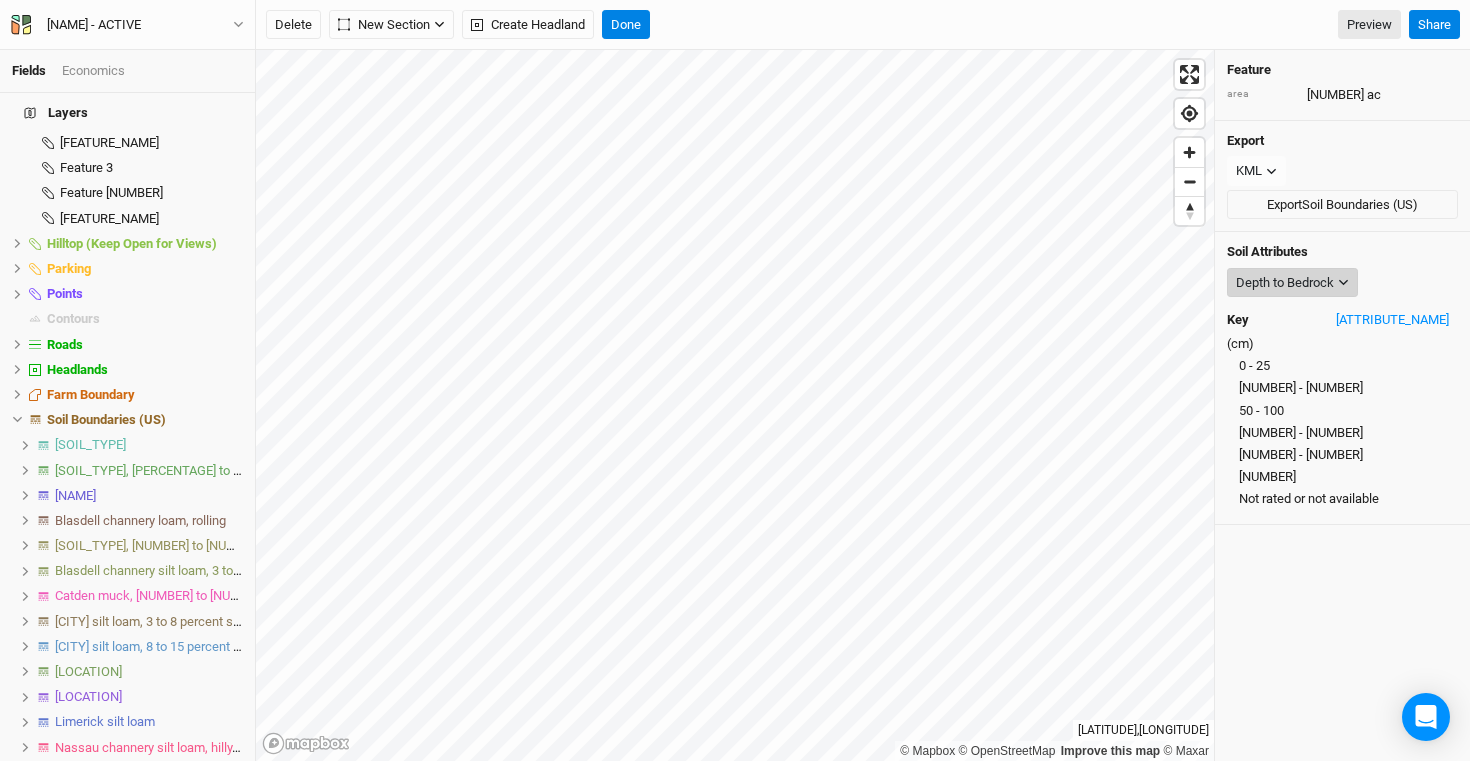 click on "Depth to Bedrock" at bounding box center (1285, 283) 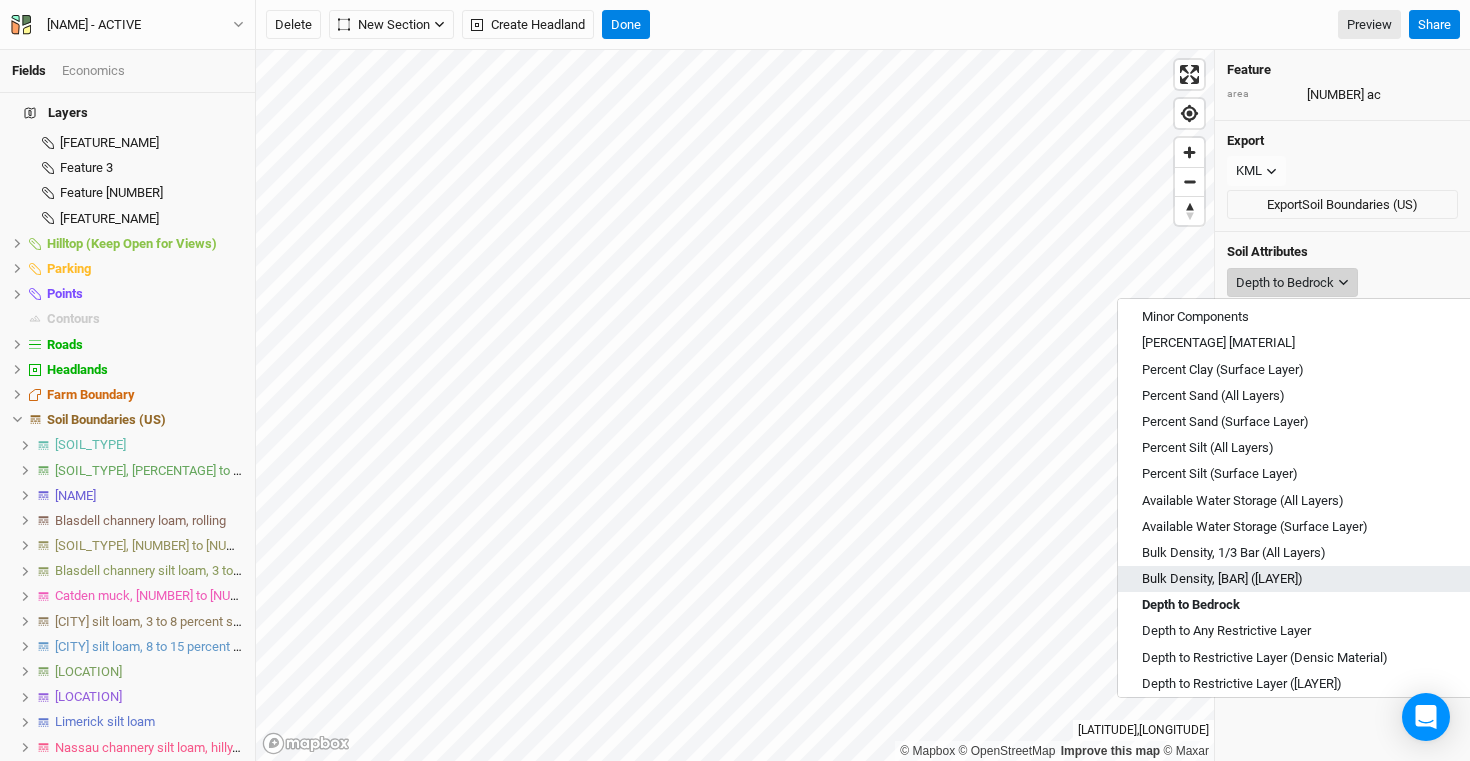scroll, scrollTop: 49, scrollLeft: 0, axis: vertical 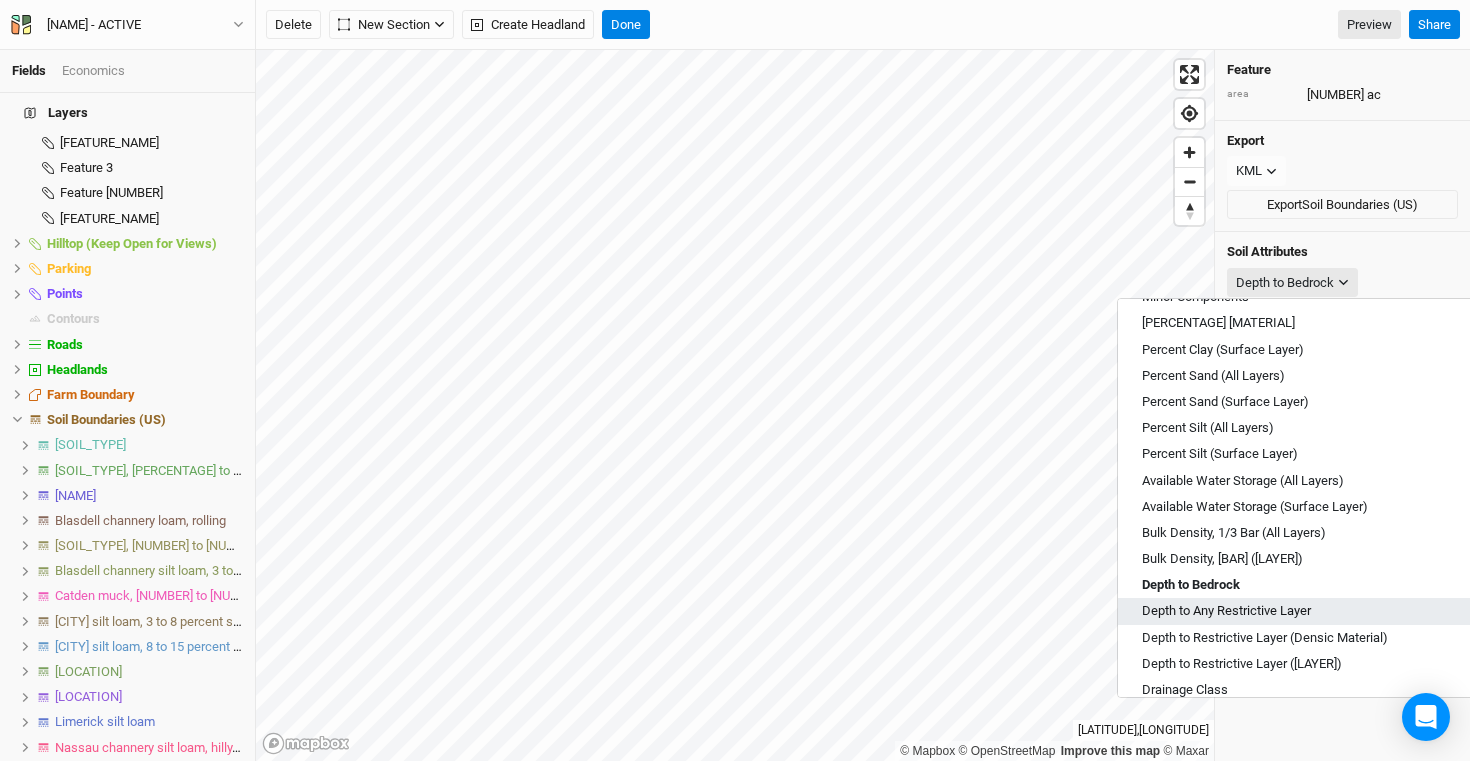 click on "Depth to Any Restrictive Layer" at bounding box center (1305, 611) 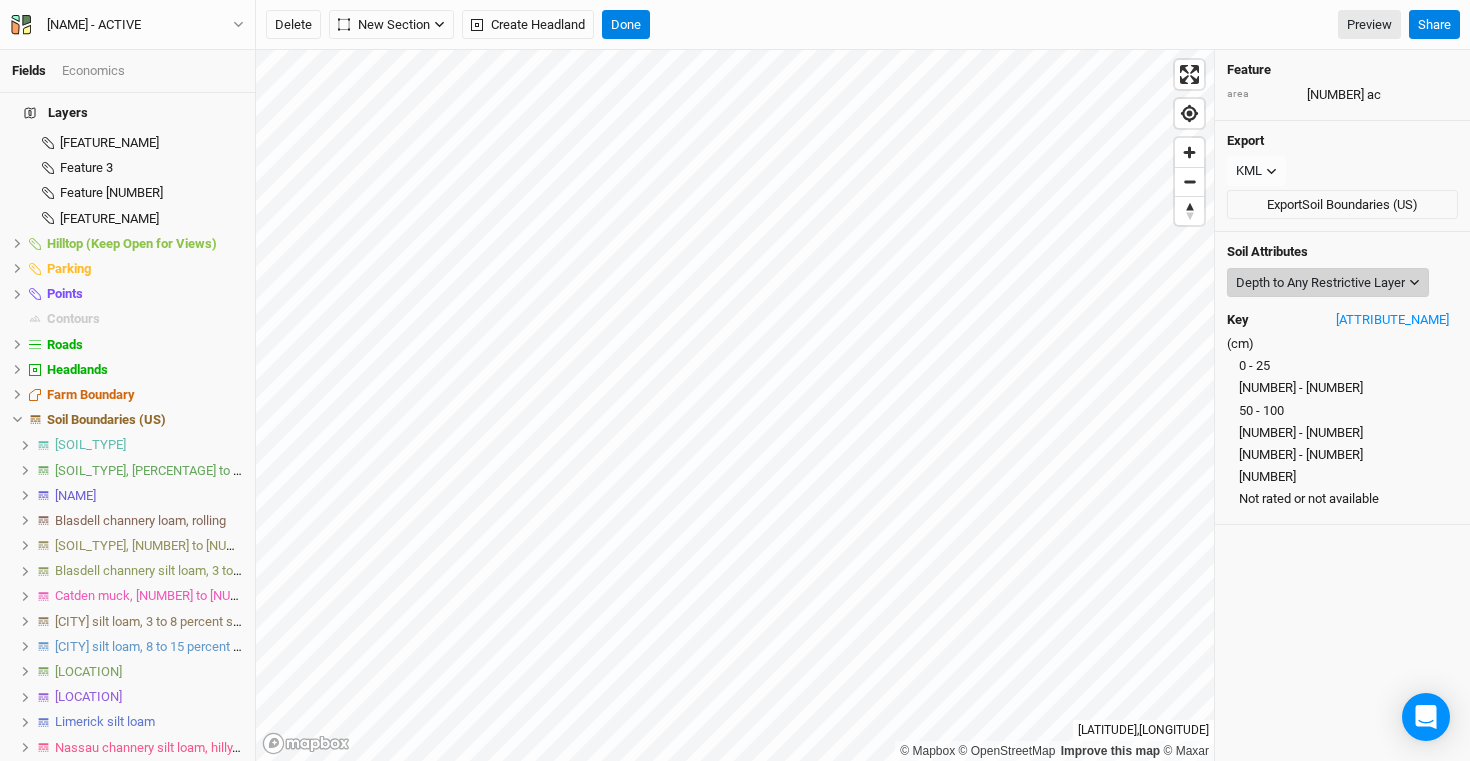 click on "Depth to Any Restrictive Layer" at bounding box center (1320, 283) 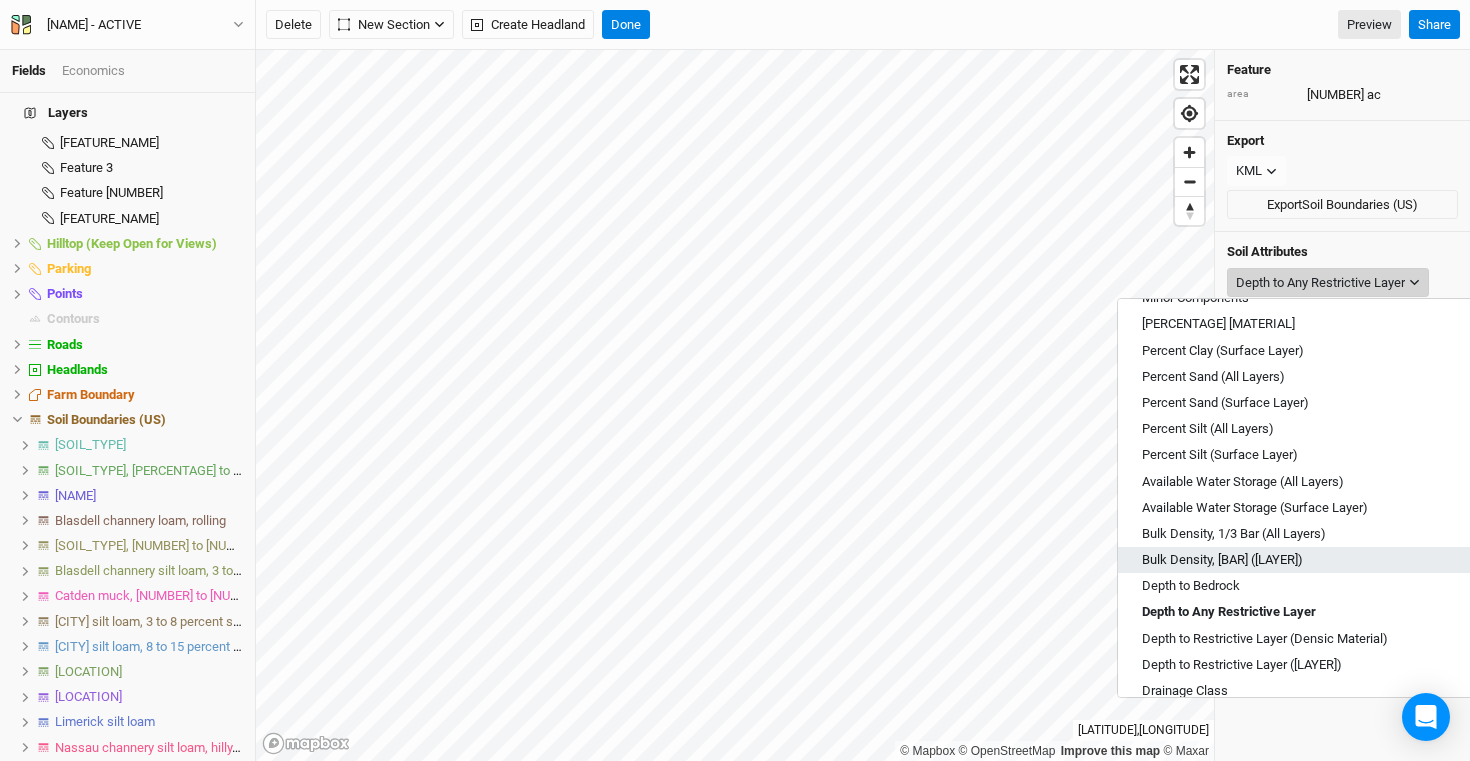 scroll, scrollTop: 141, scrollLeft: 0, axis: vertical 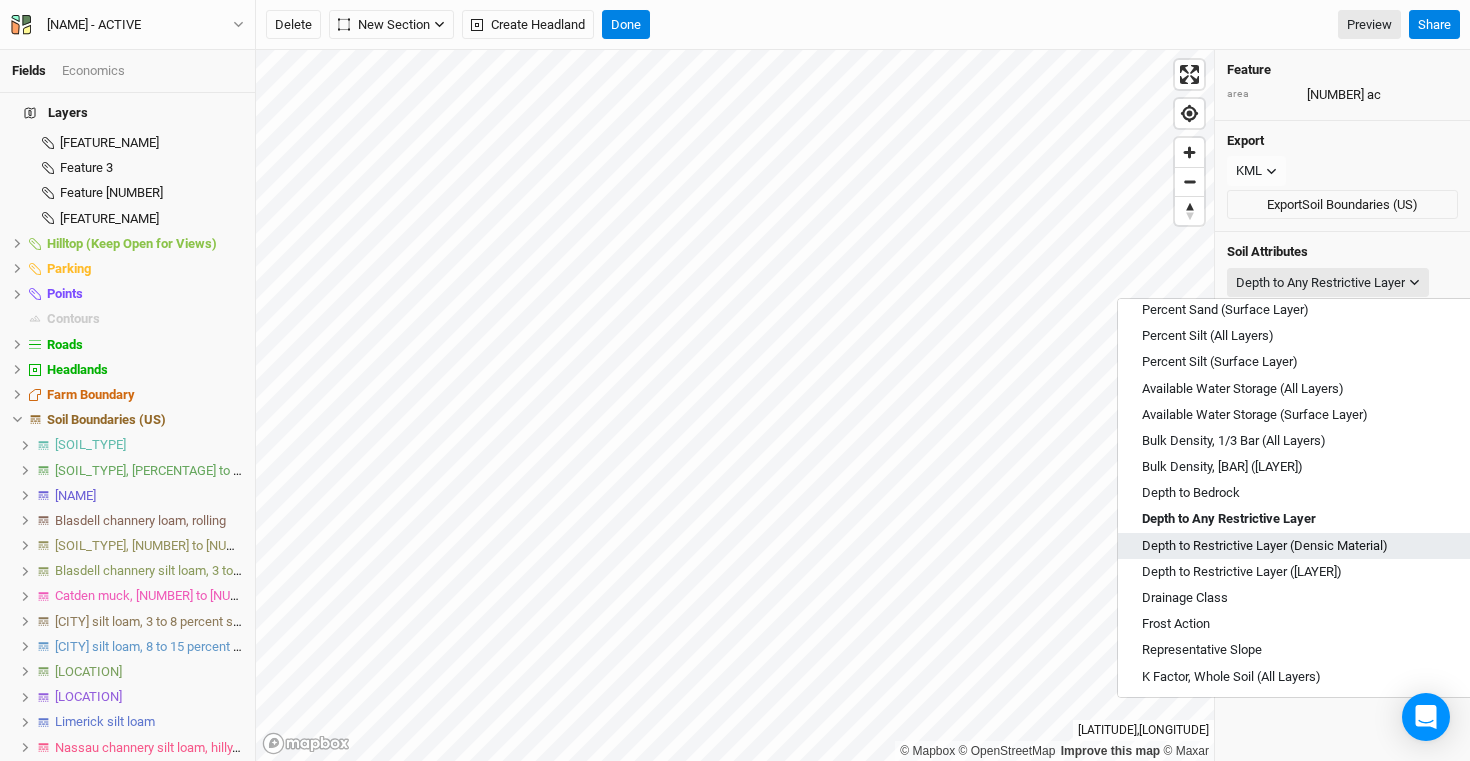 click on "Depth to Restrictive Layer (Densic Material)" at bounding box center [1265, 546] 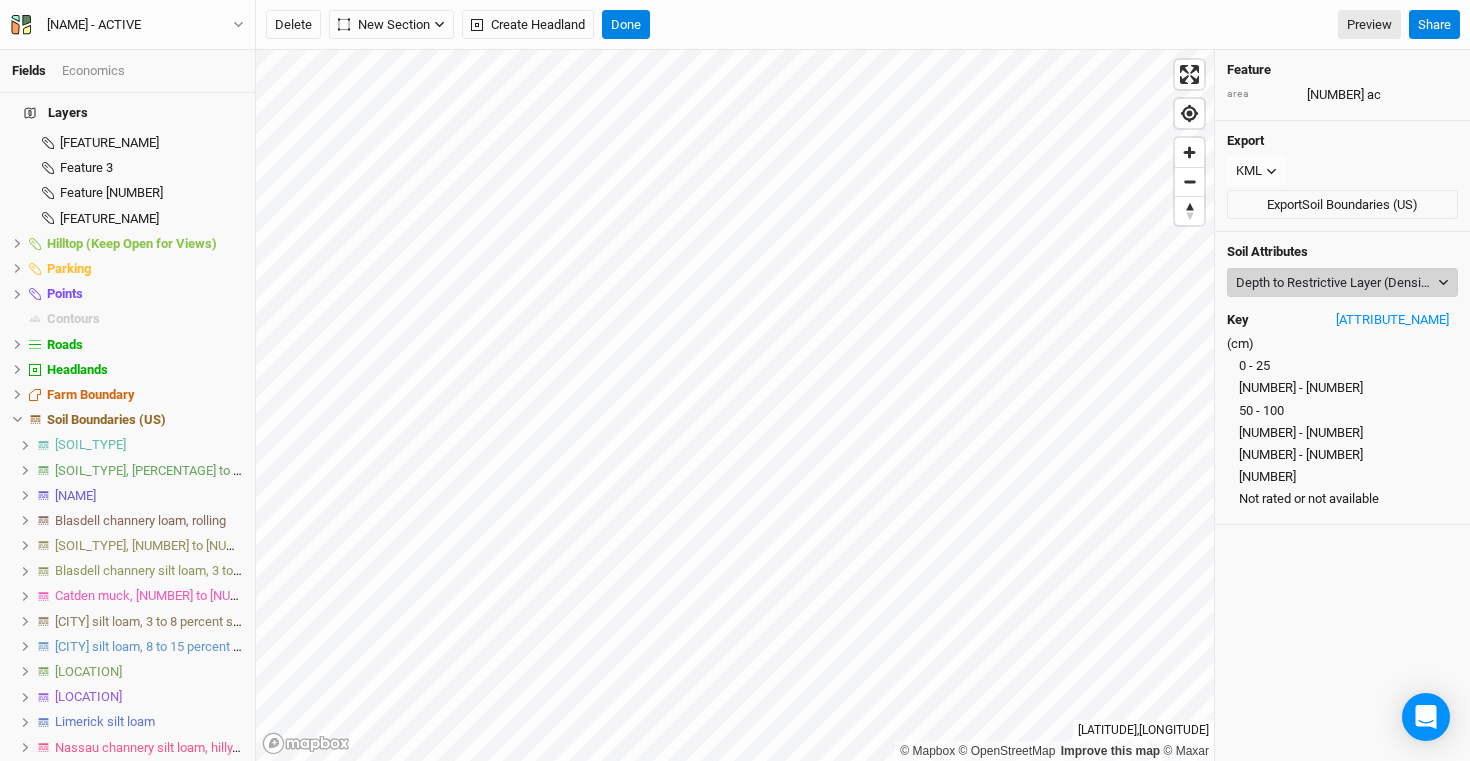 click on "Depth to Restrictive Layer (Densic Material)" at bounding box center [1335, 283] 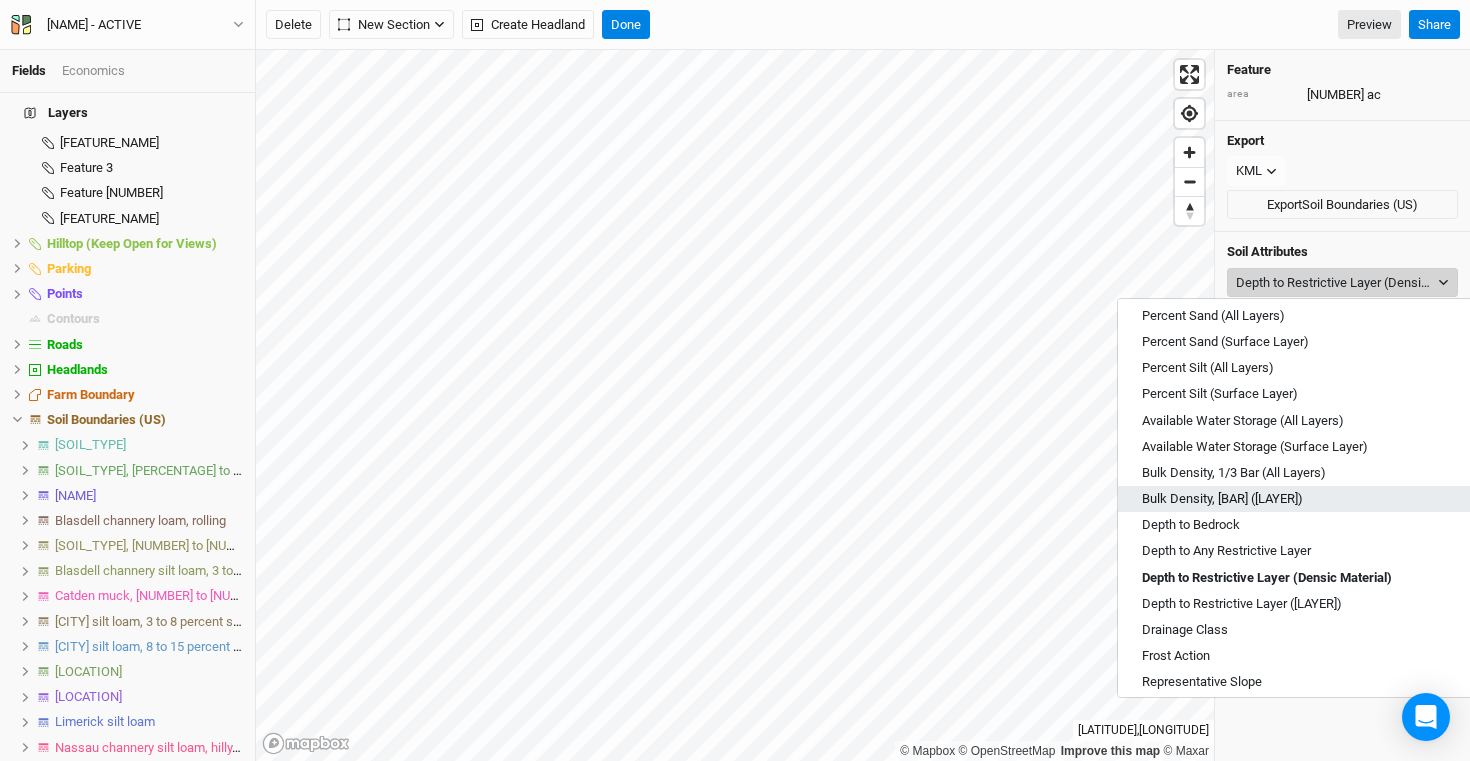 scroll, scrollTop: 176, scrollLeft: 0, axis: vertical 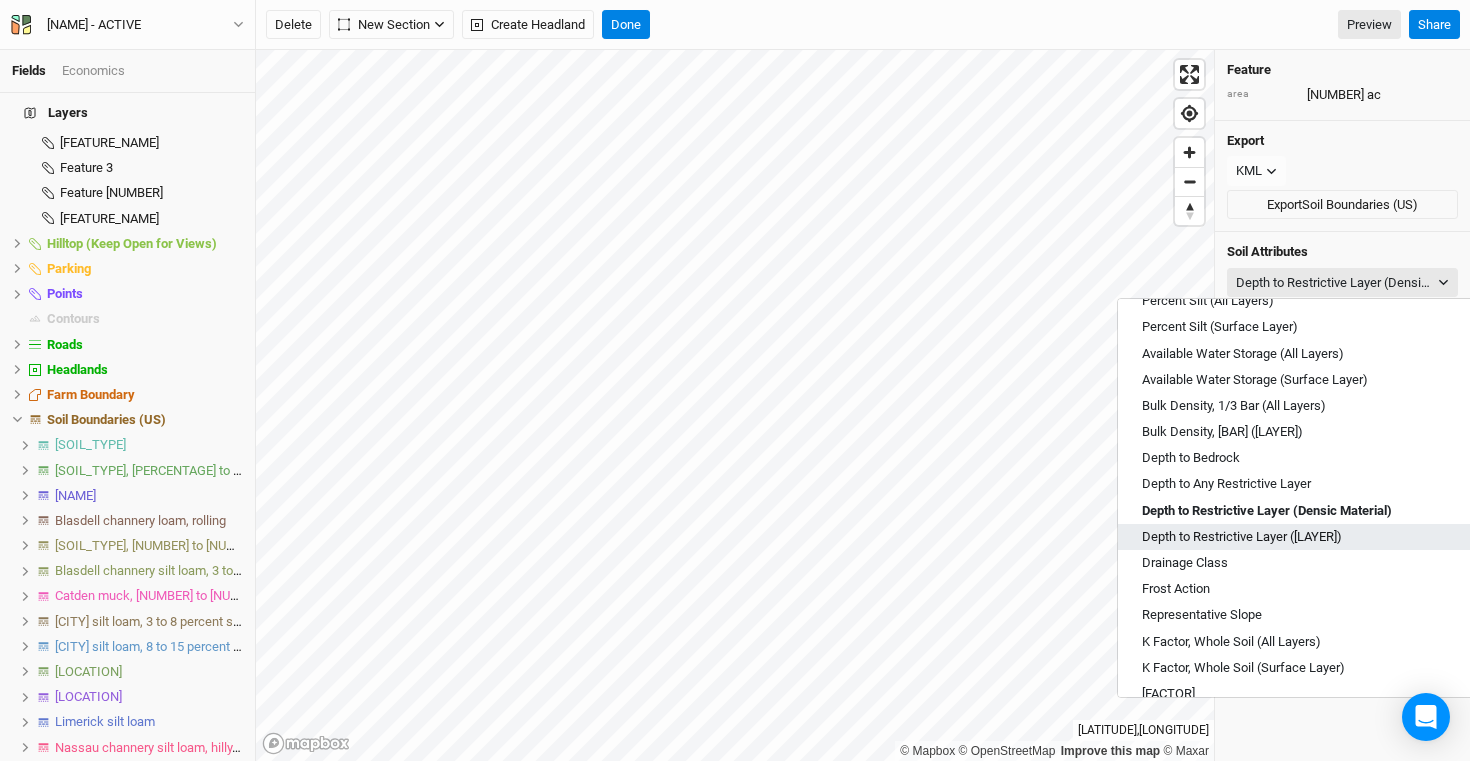 click on "Depth to Restrictive Layer ([LAYER])" at bounding box center (1242, 537) 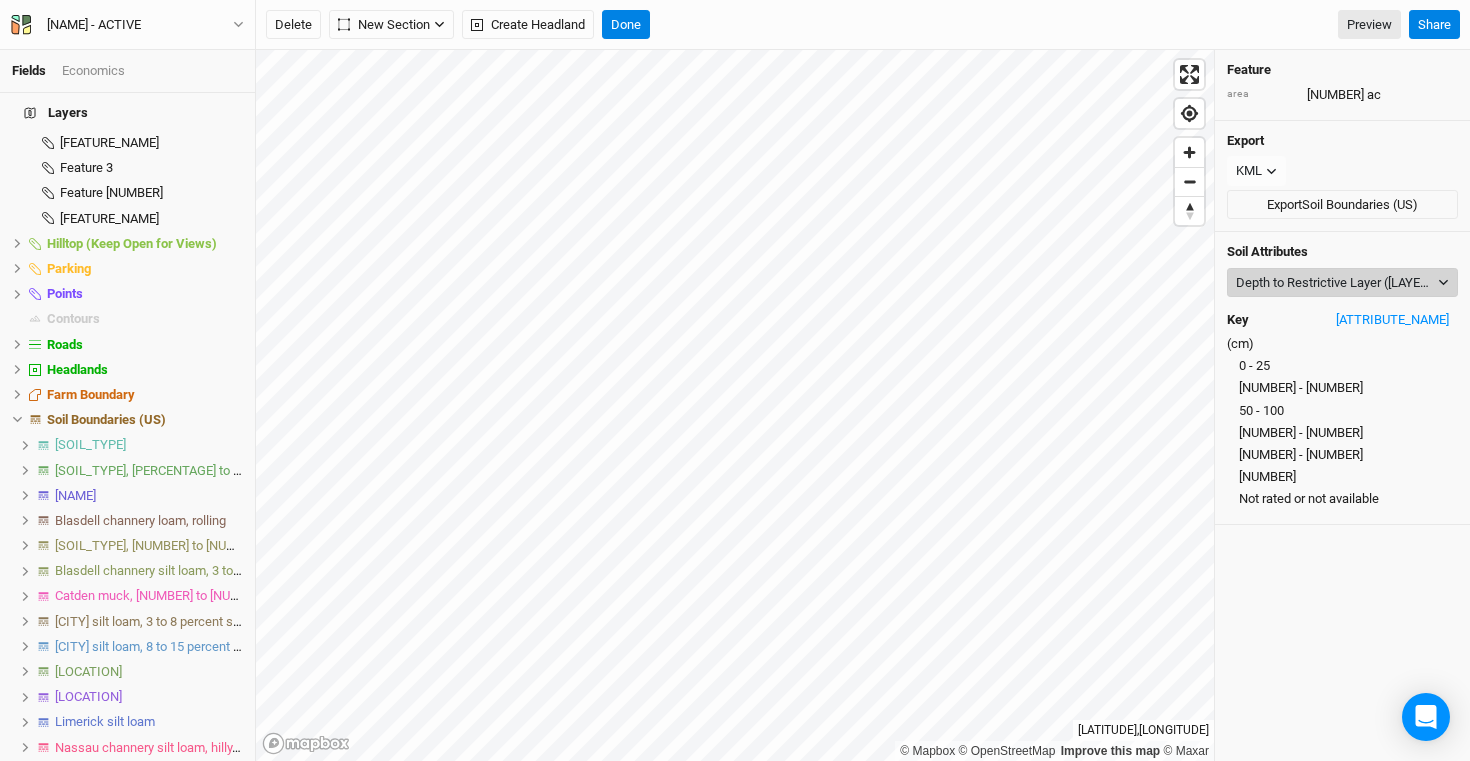 click on "Depth to Restrictive Layer ([LAYER])" at bounding box center (1335, 283) 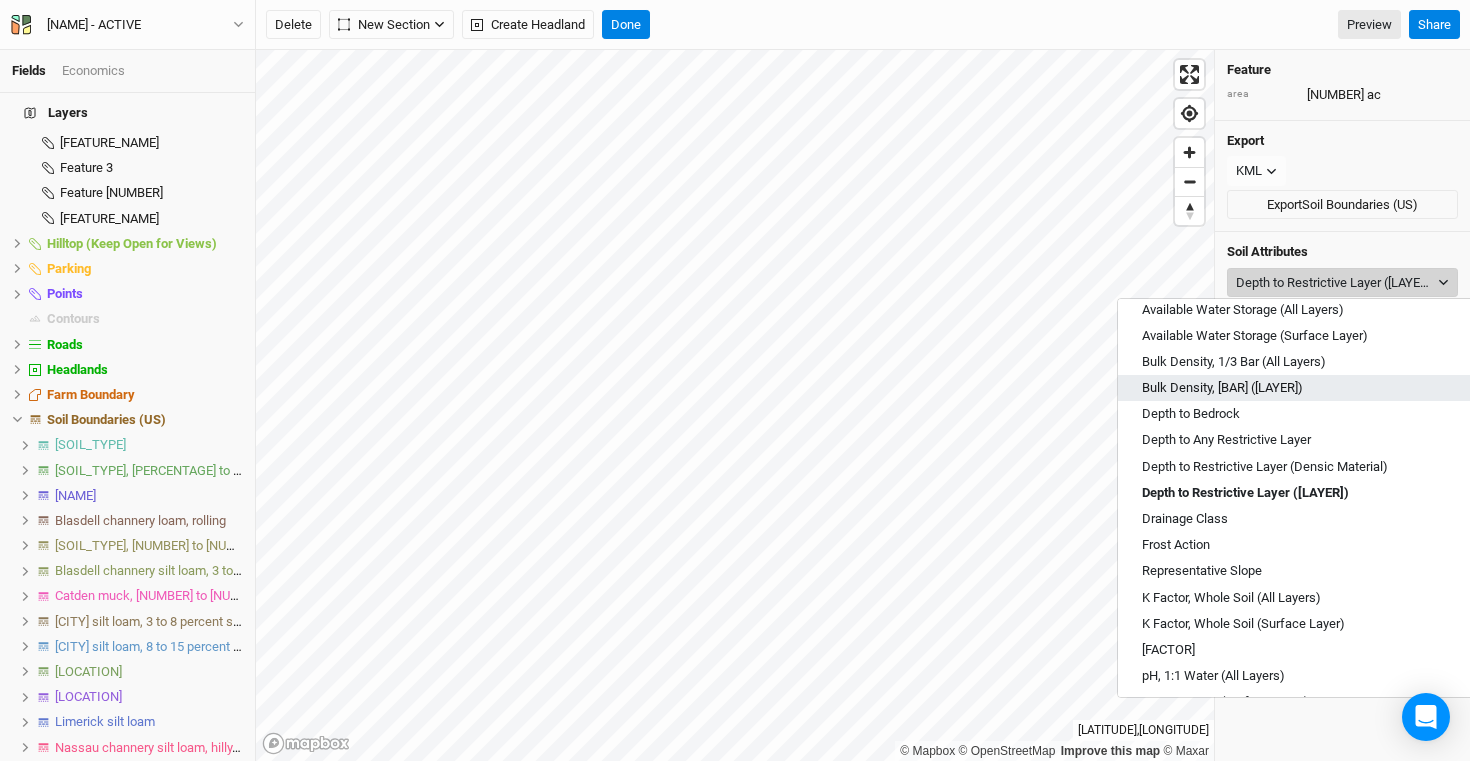 scroll, scrollTop: 254, scrollLeft: 0, axis: vertical 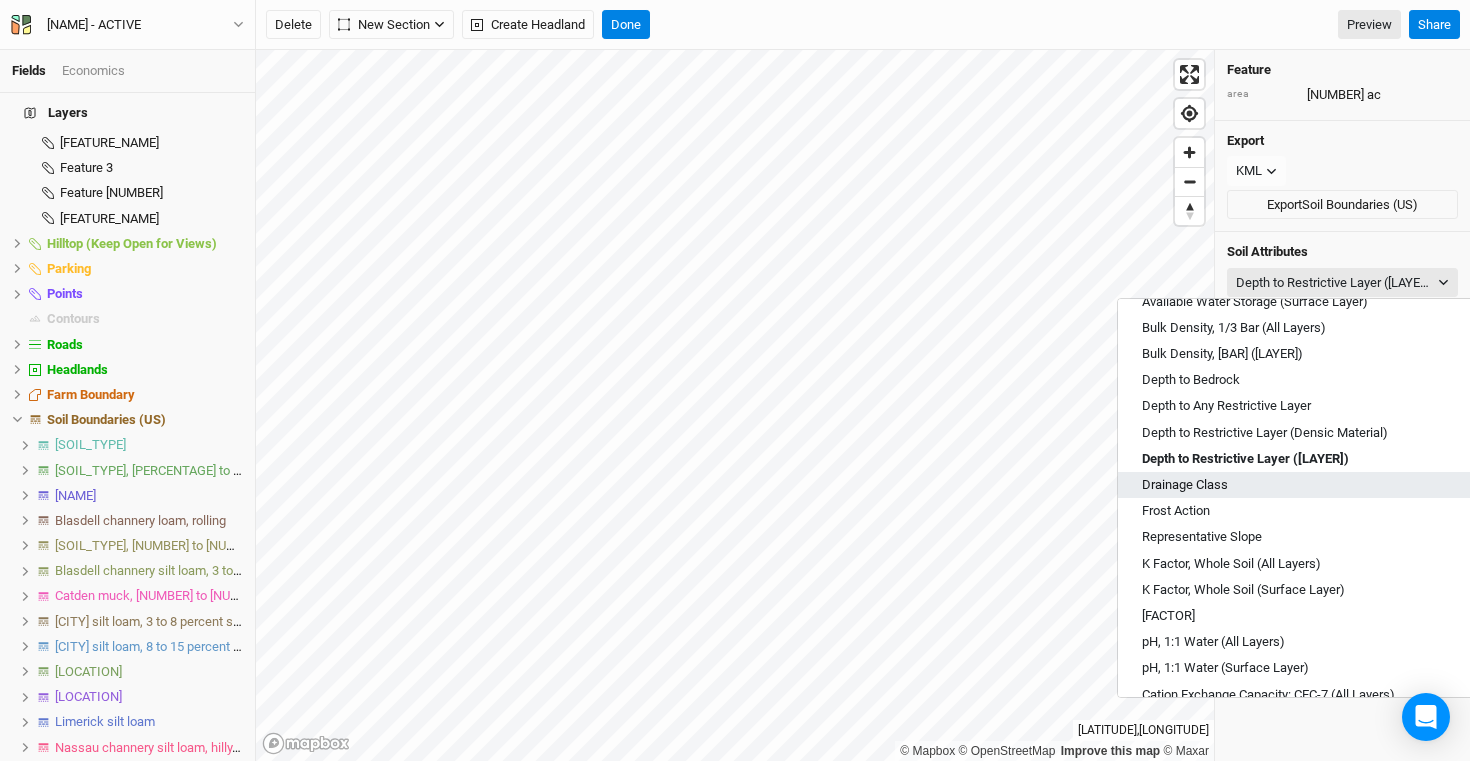 click on "Drainage Class" at bounding box center [1305, 485] 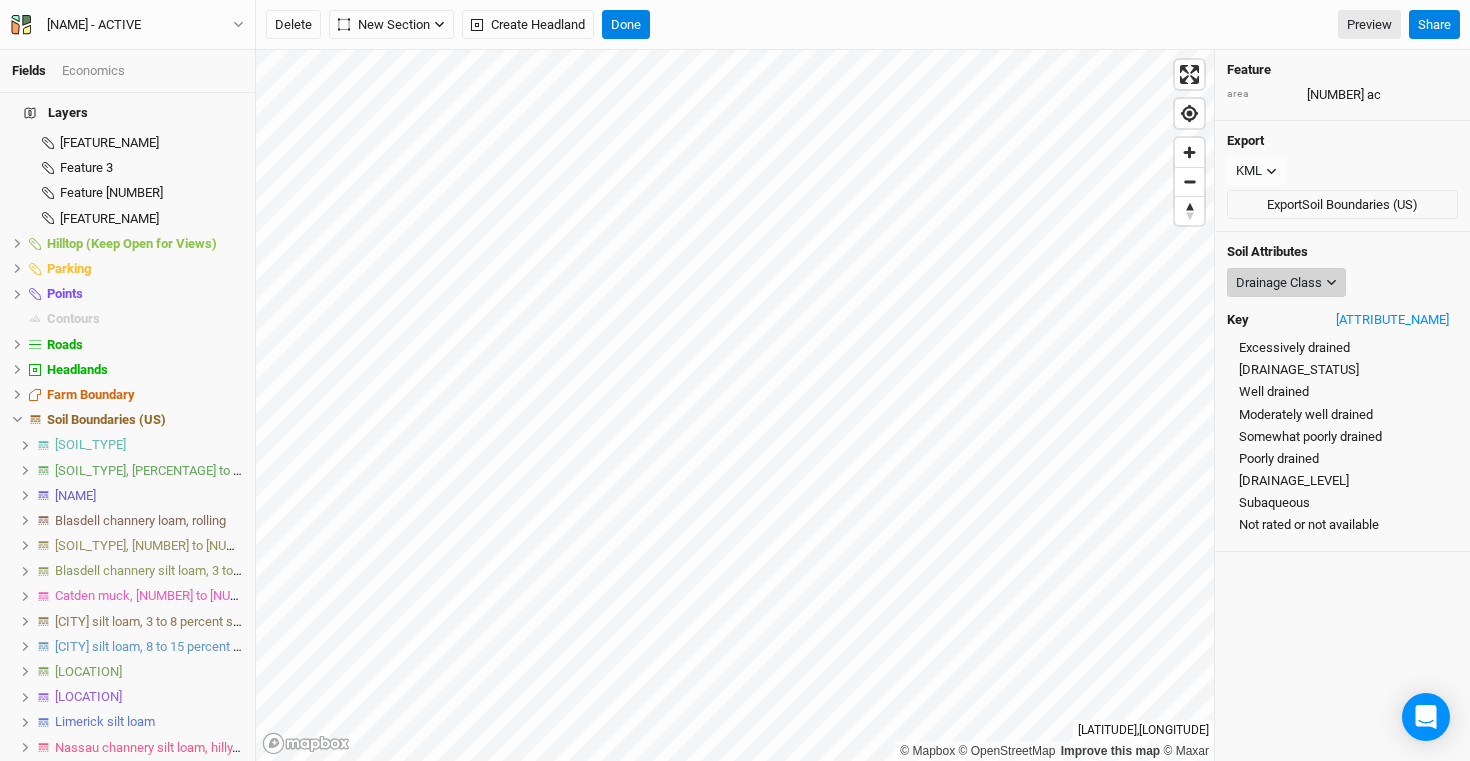 click on "Drainage Class" at bounding box center [1279, 283] 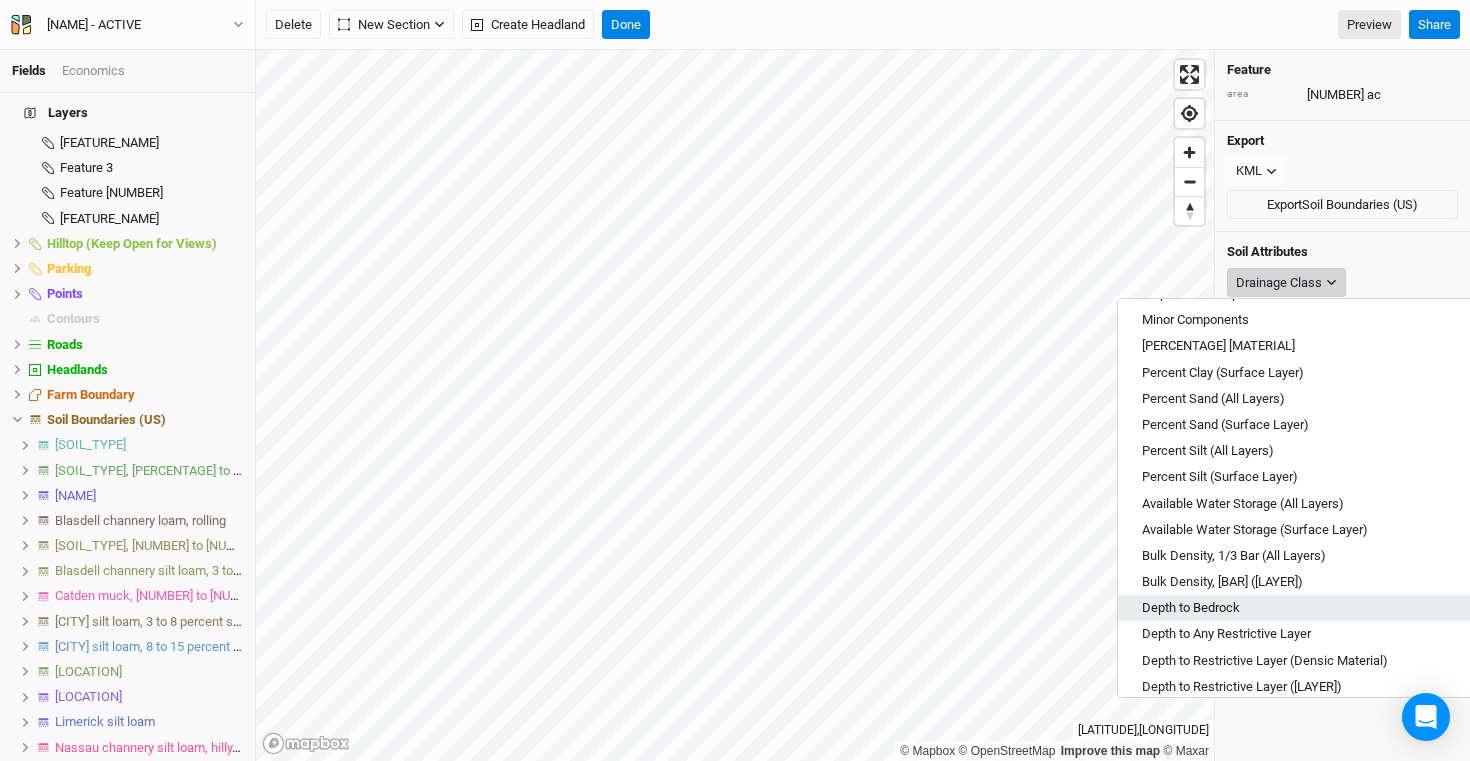 scroll, scrollTop: 172, scrollLeft: 0, axis: vertical 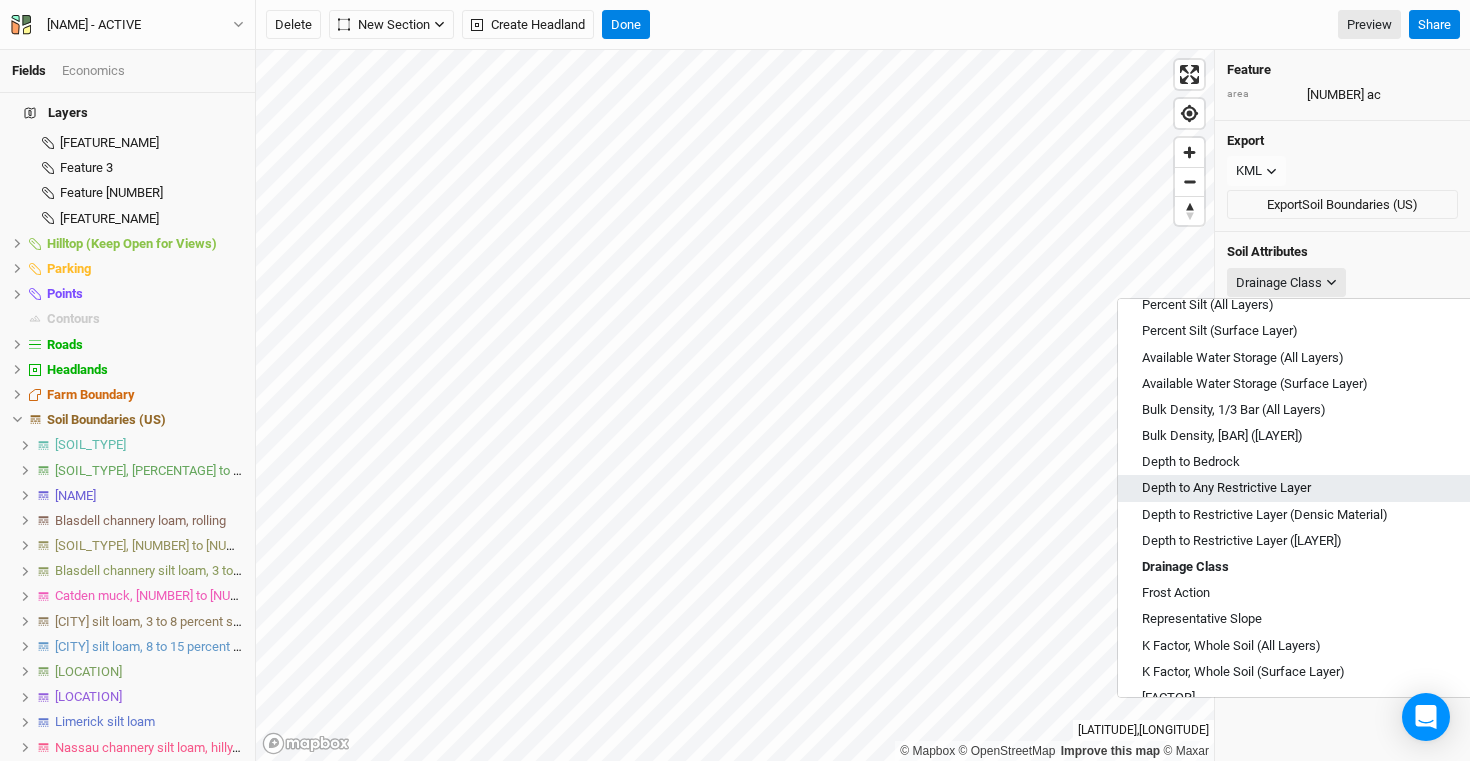click on "Depth to Any Restrictive Layer" at bounding box center (1226, 488) 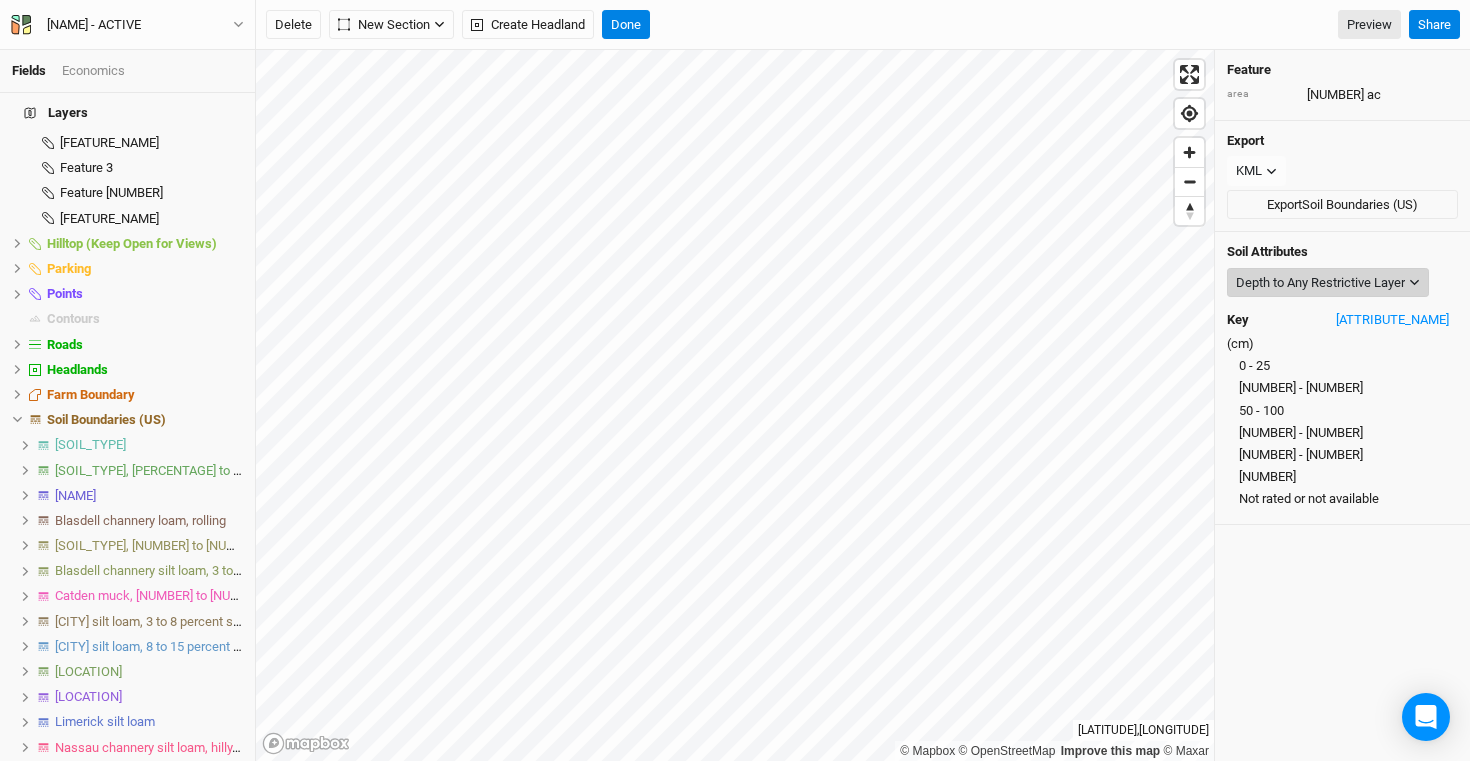 click on "Depth to Any Restrictive Layer" at bounding box center [1320, 283] 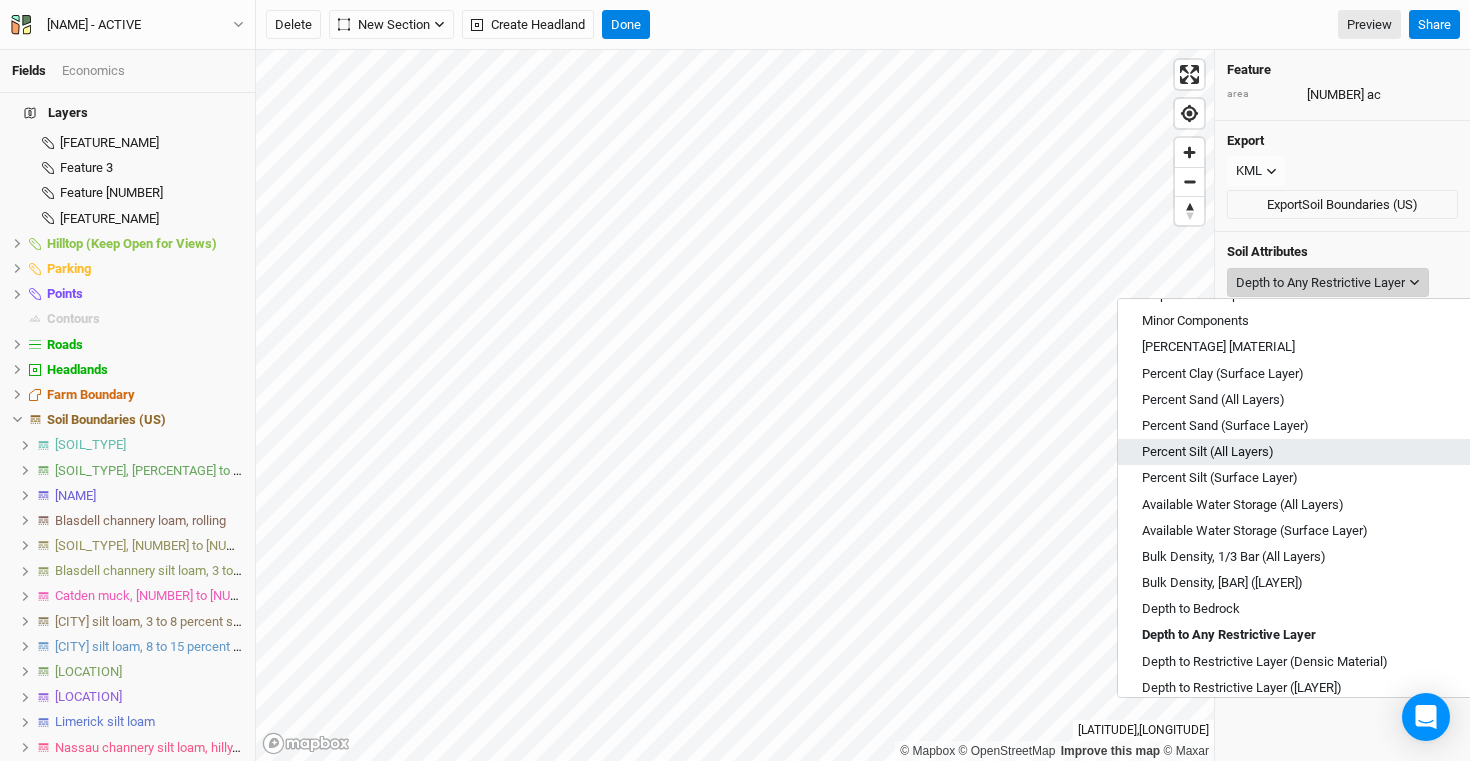 scroll, scrollTop: 27, scrollLeft: 0, axis: vertical 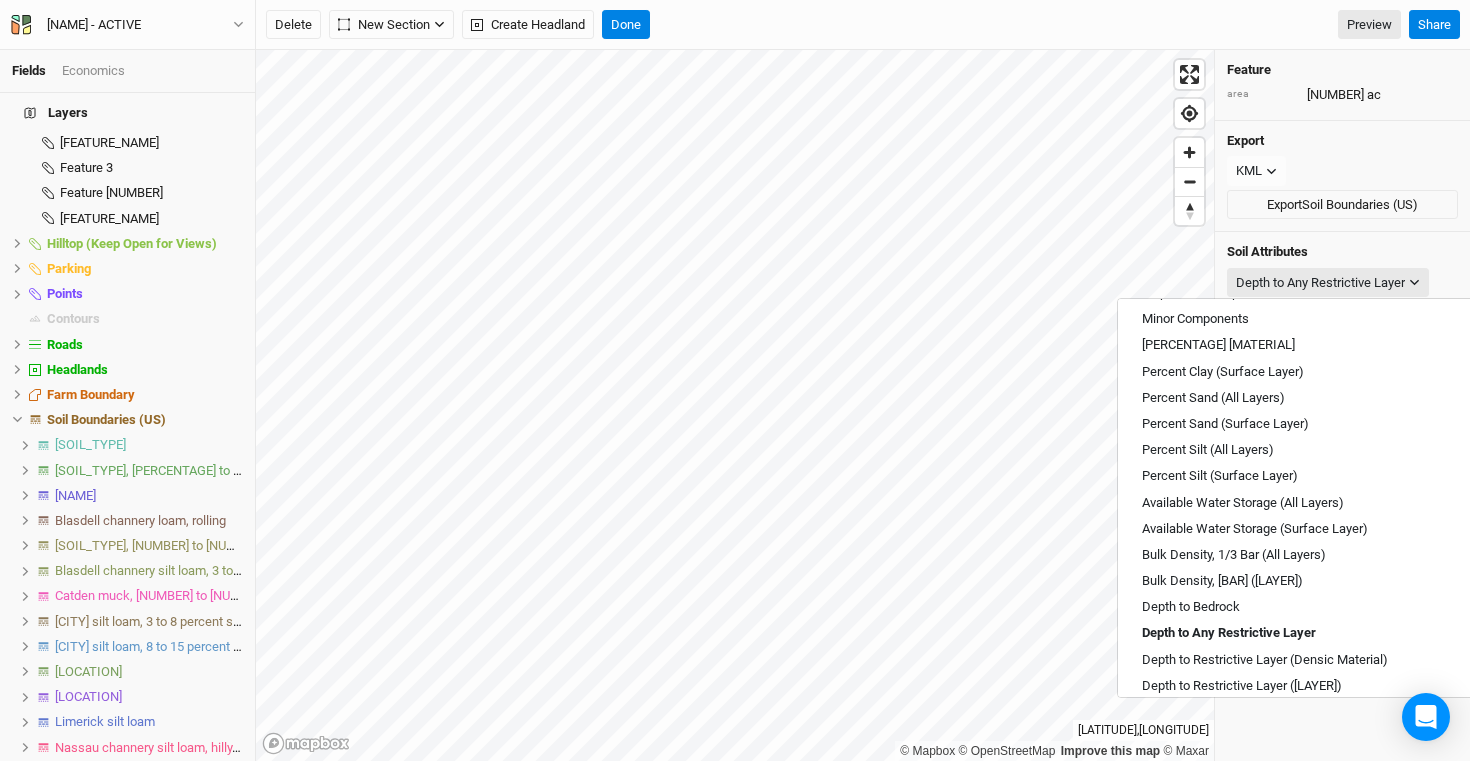 click on "Soil Attributes" at bounding box center [1342, 252] 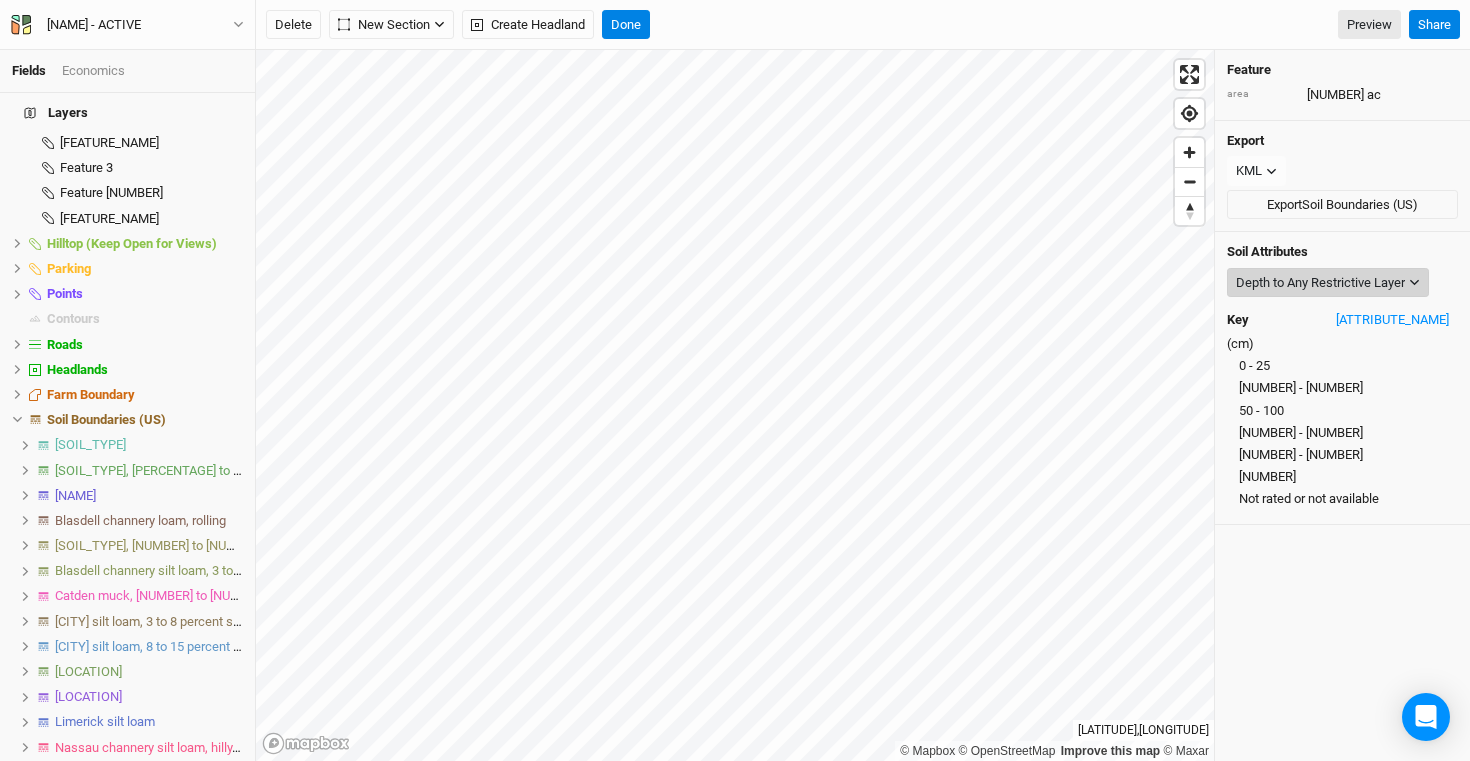 click on "Depth to Any Restrictive Layer" at bounding box center [1320, 283] 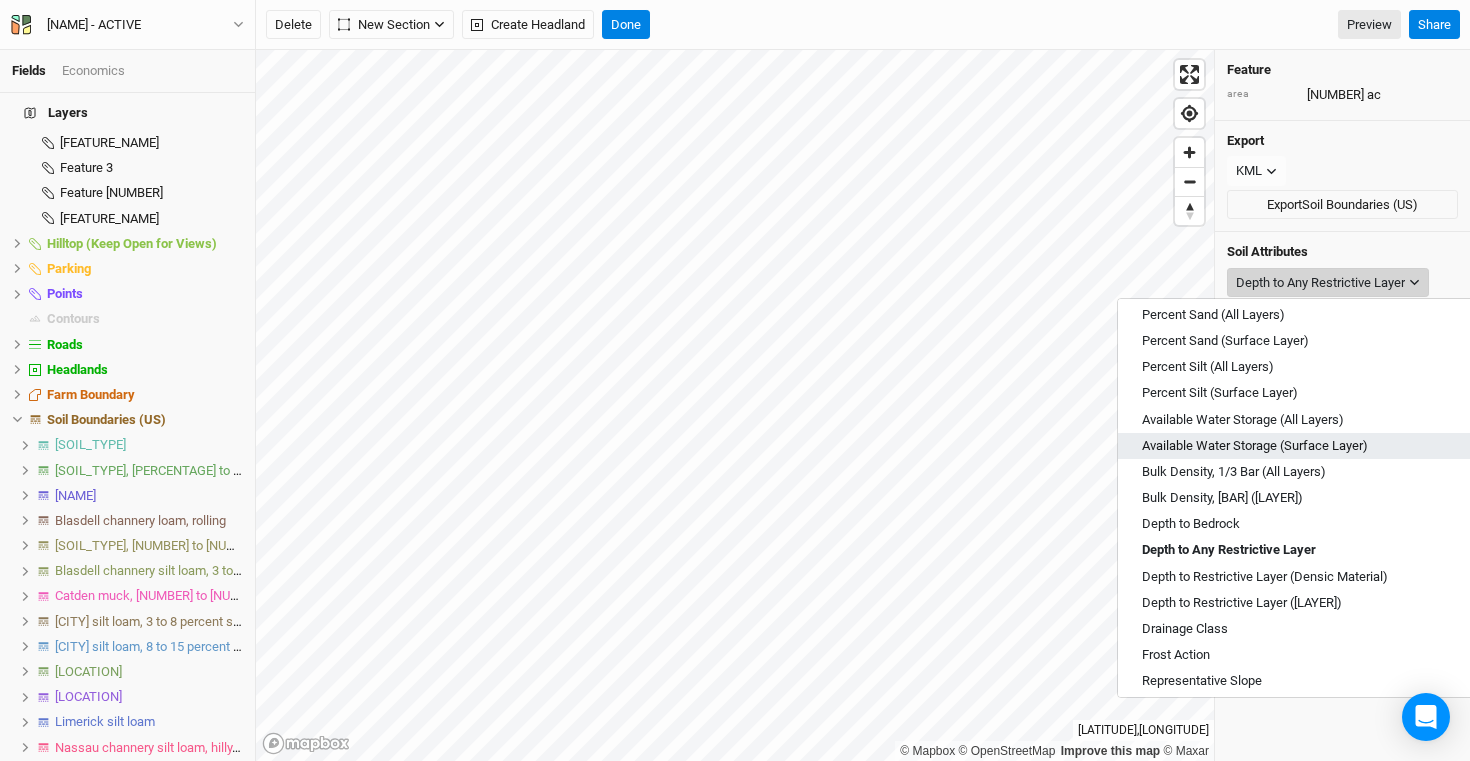 scroll, scrollTop: 176, scrollLeft: 0, axis: vertical 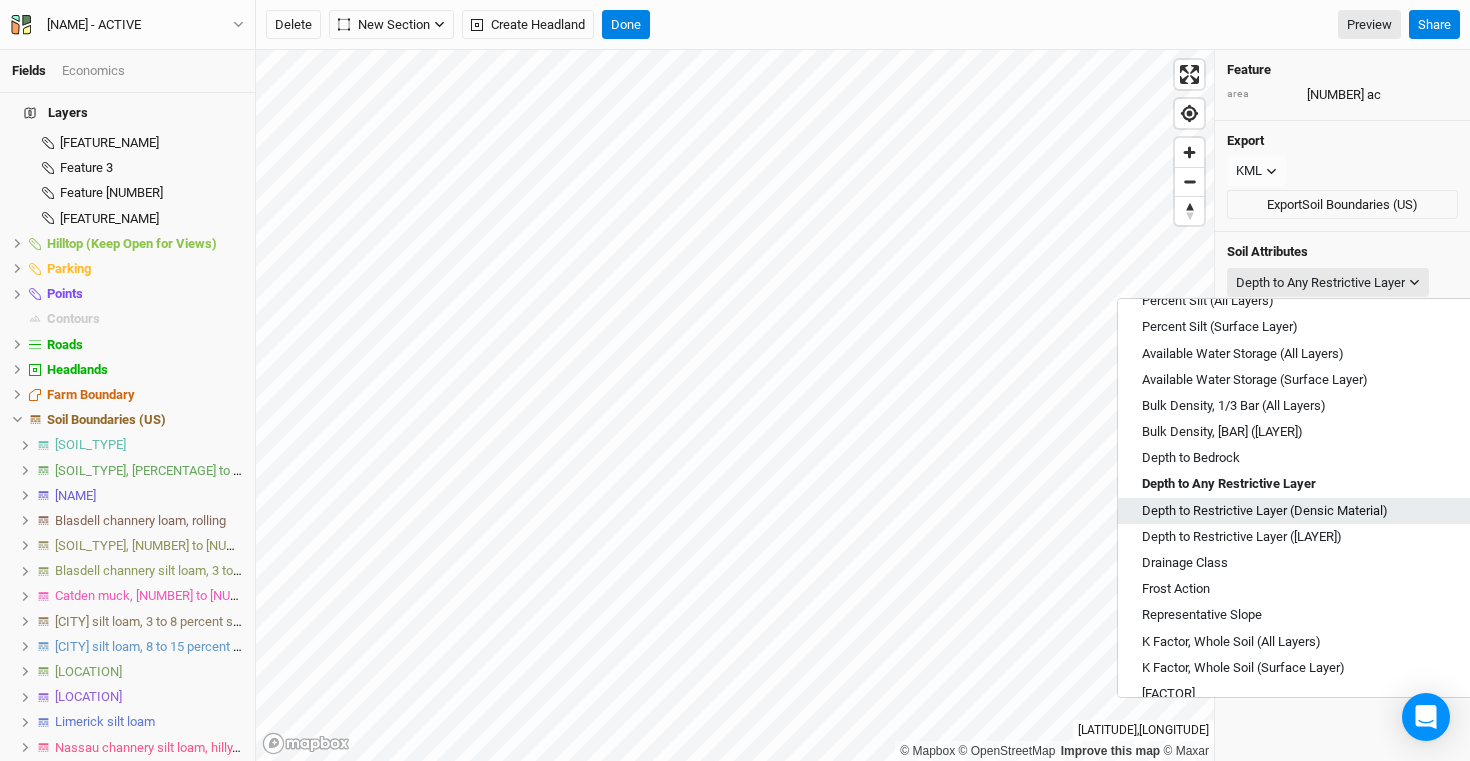 click on "Depth to Restrictive Layer (Densic Material)" at bounding box center [1265, 511] 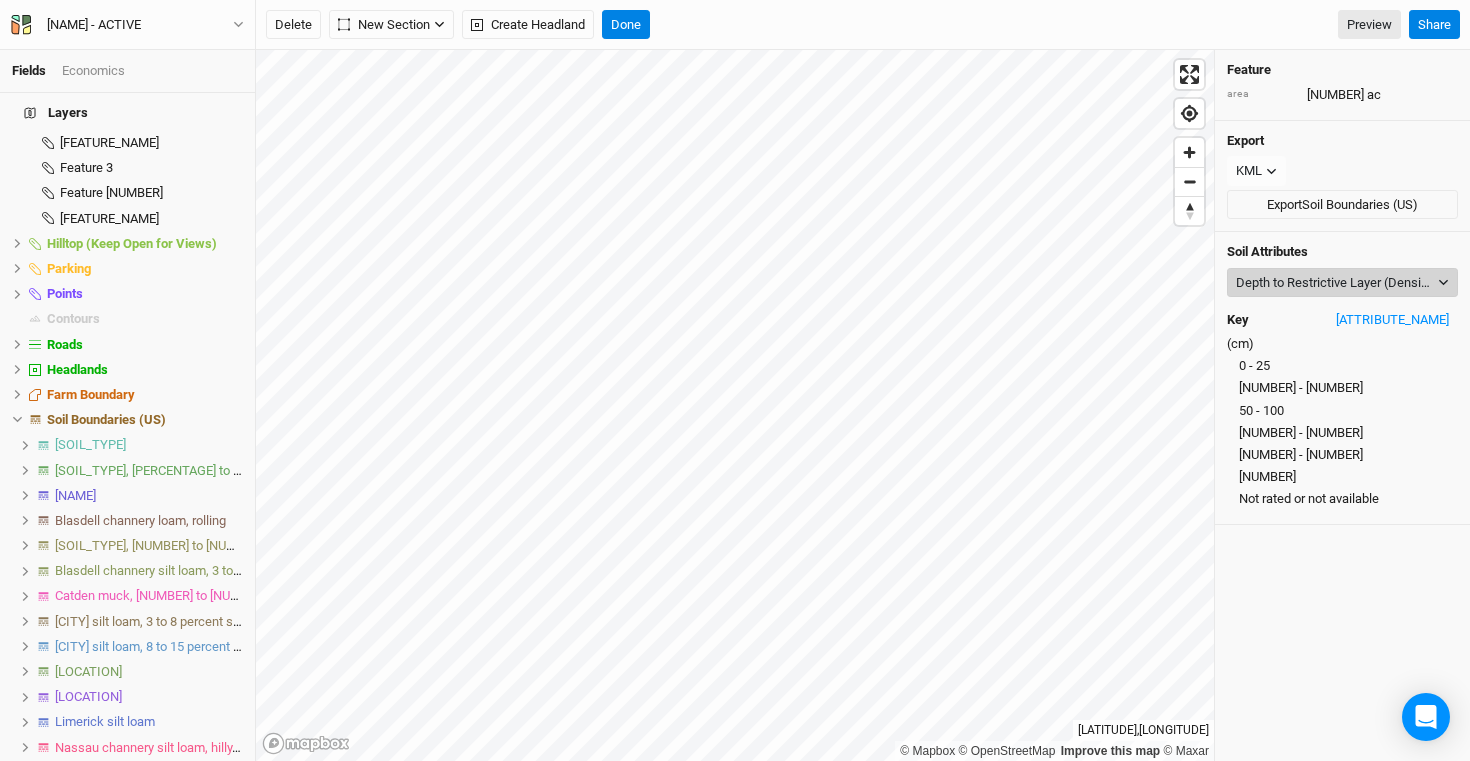click on "Depth to Restrictive Layer (Densic Material)" at bounding box center (1335, 283) 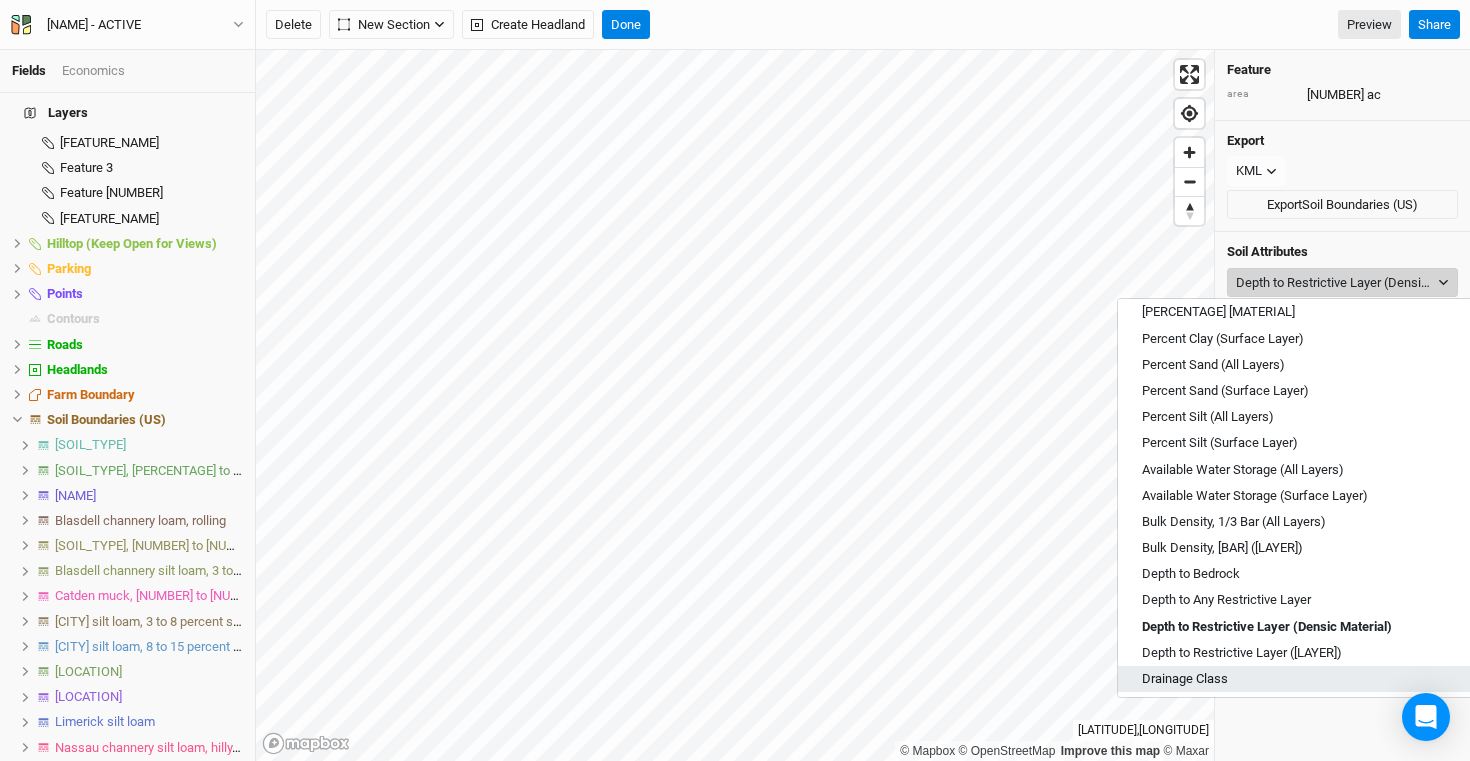 scroll, scrollTop: 164, scrollLeft: 0, axis: vertical 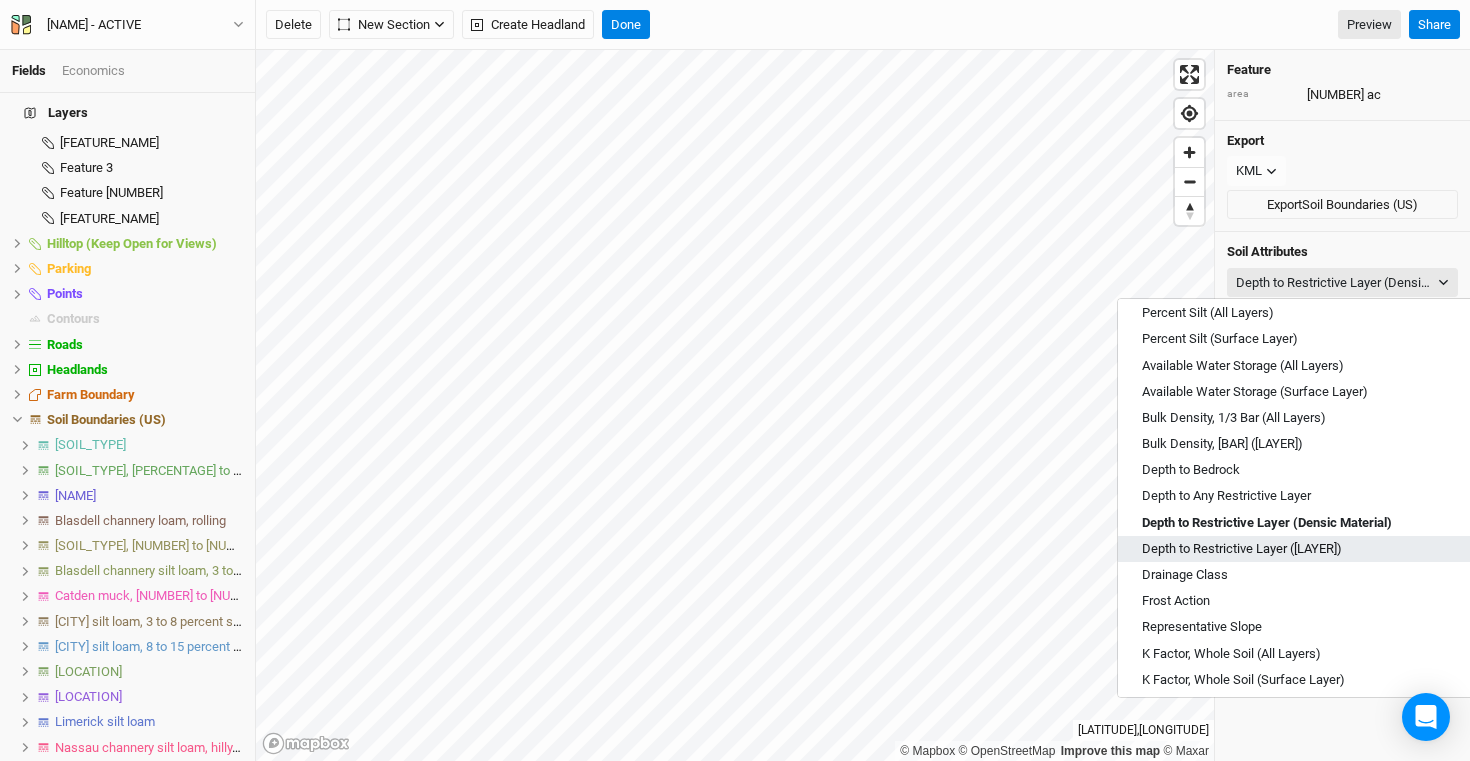 click on "Depth to Restrictive Layer ([LAYER])" at bounding box center [1305, 549] 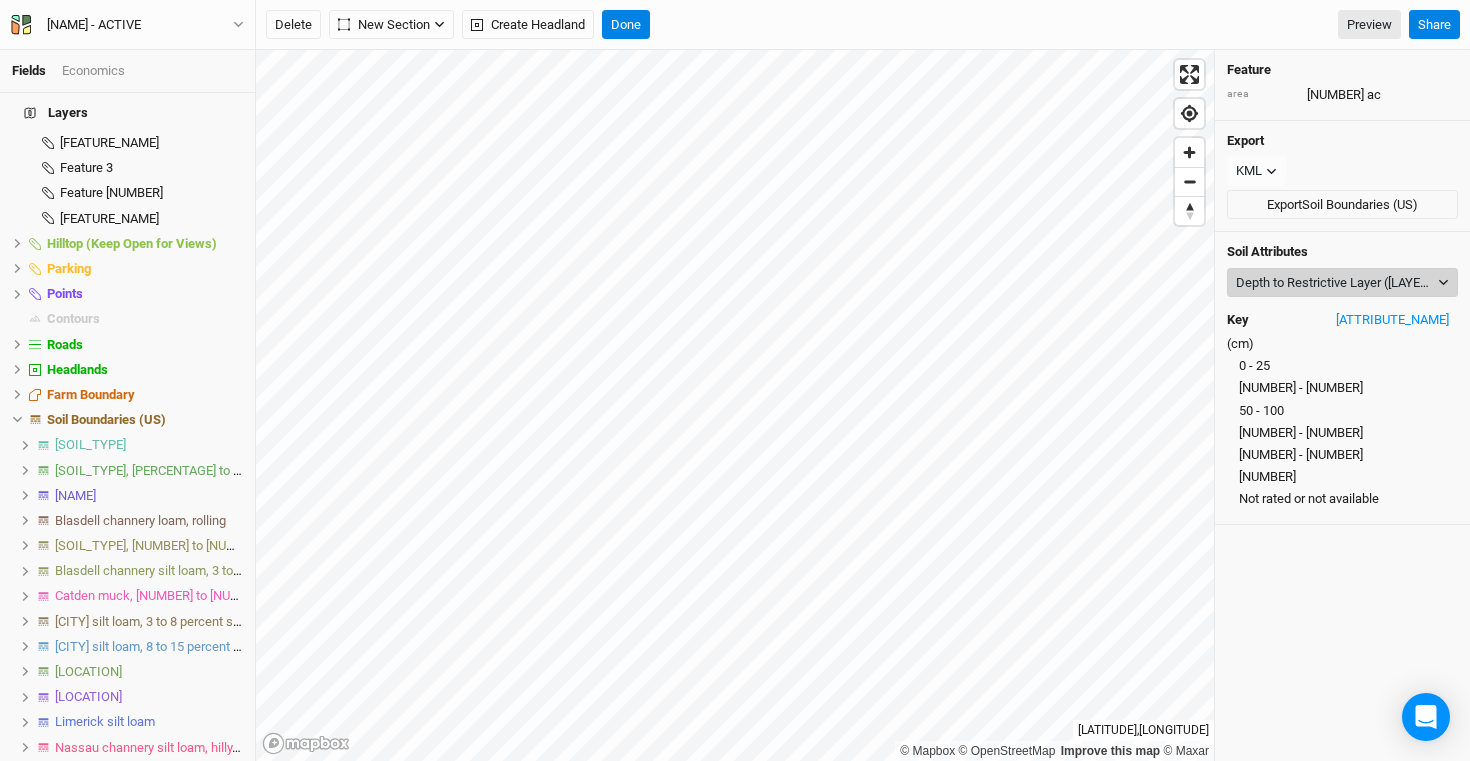 click on "Depth to Restrictive Layer ([LAYER])" at bounding box center (1335, 283) 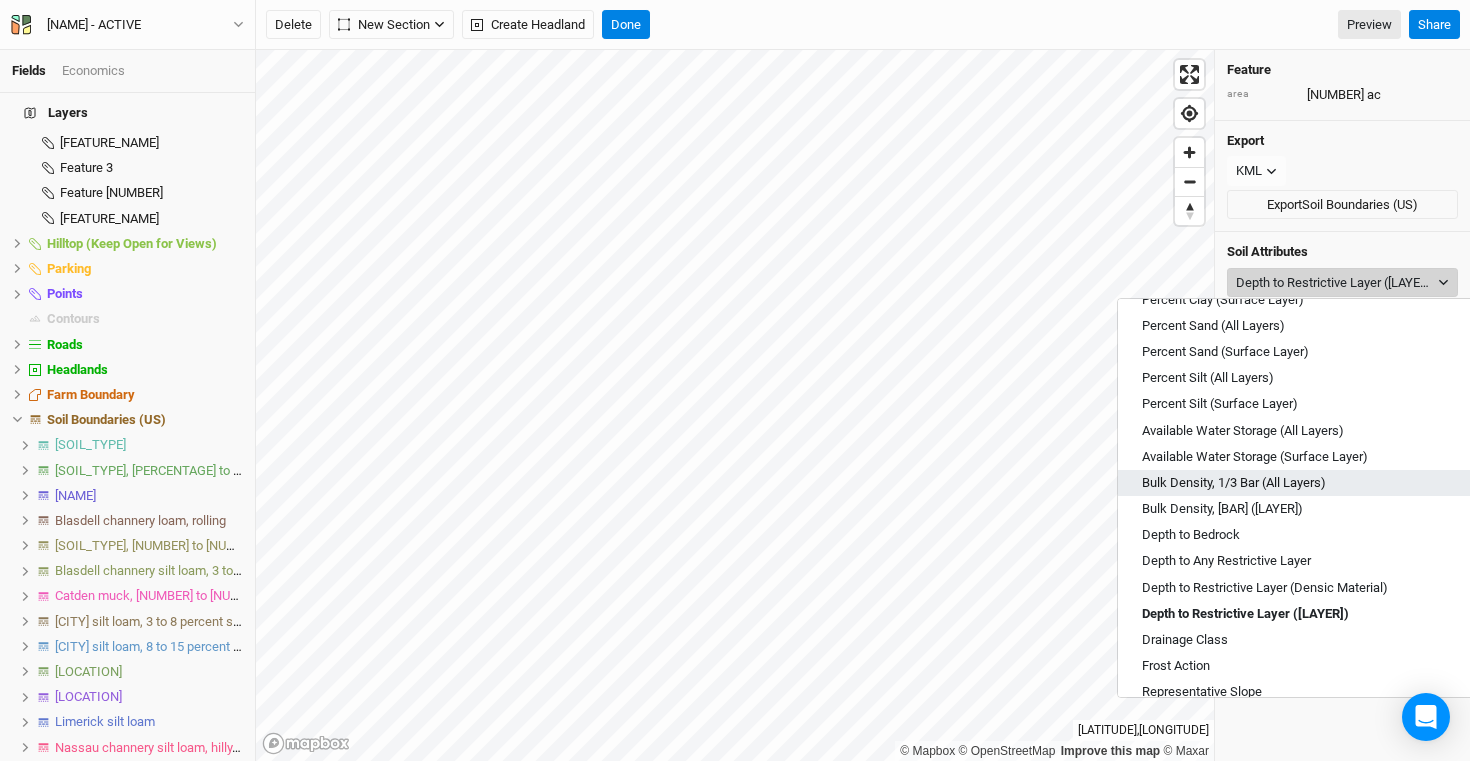 scroll, scrollTop: 112, scrollLeft: 0, axis: vertical 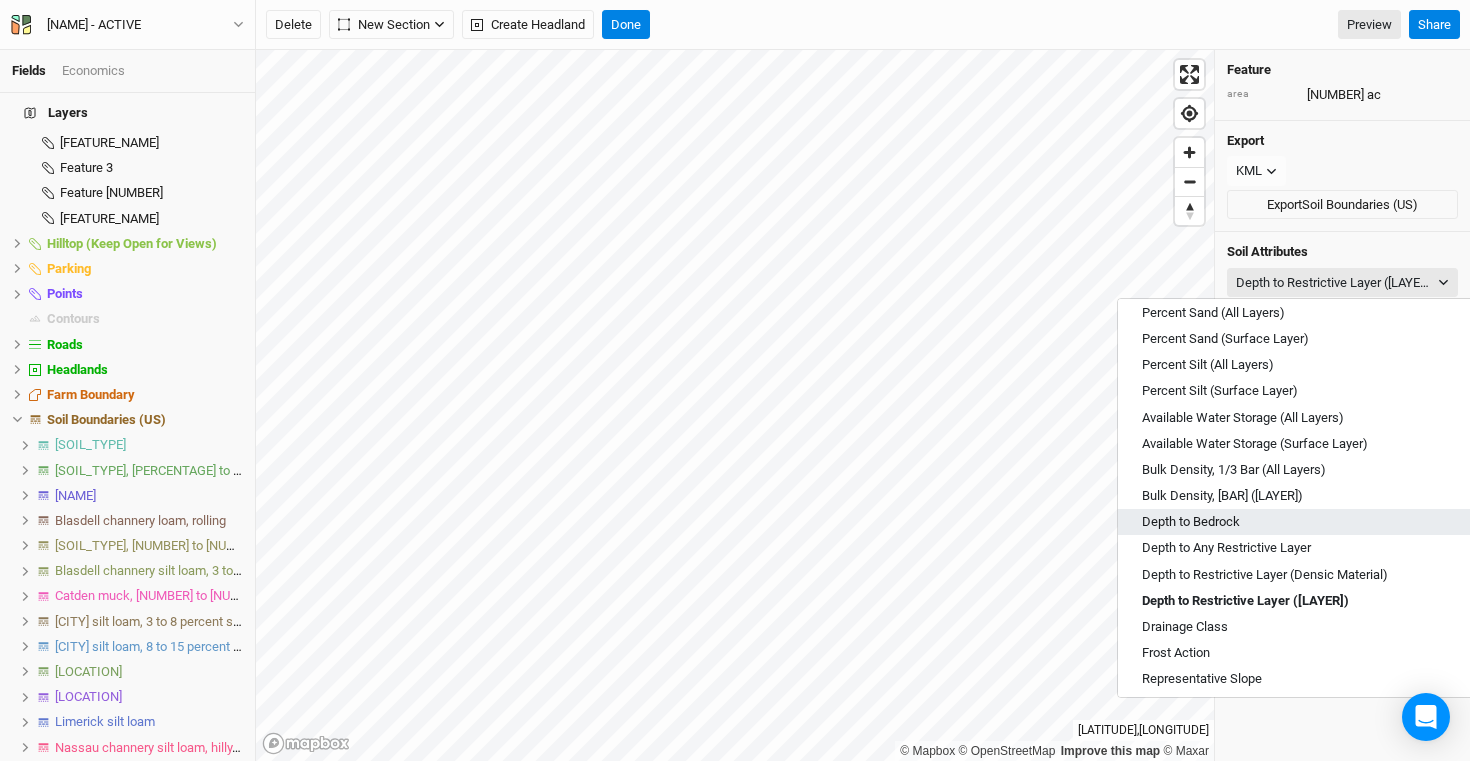 click on "Depth to Bedrock" at bounding box center (1305, 522) 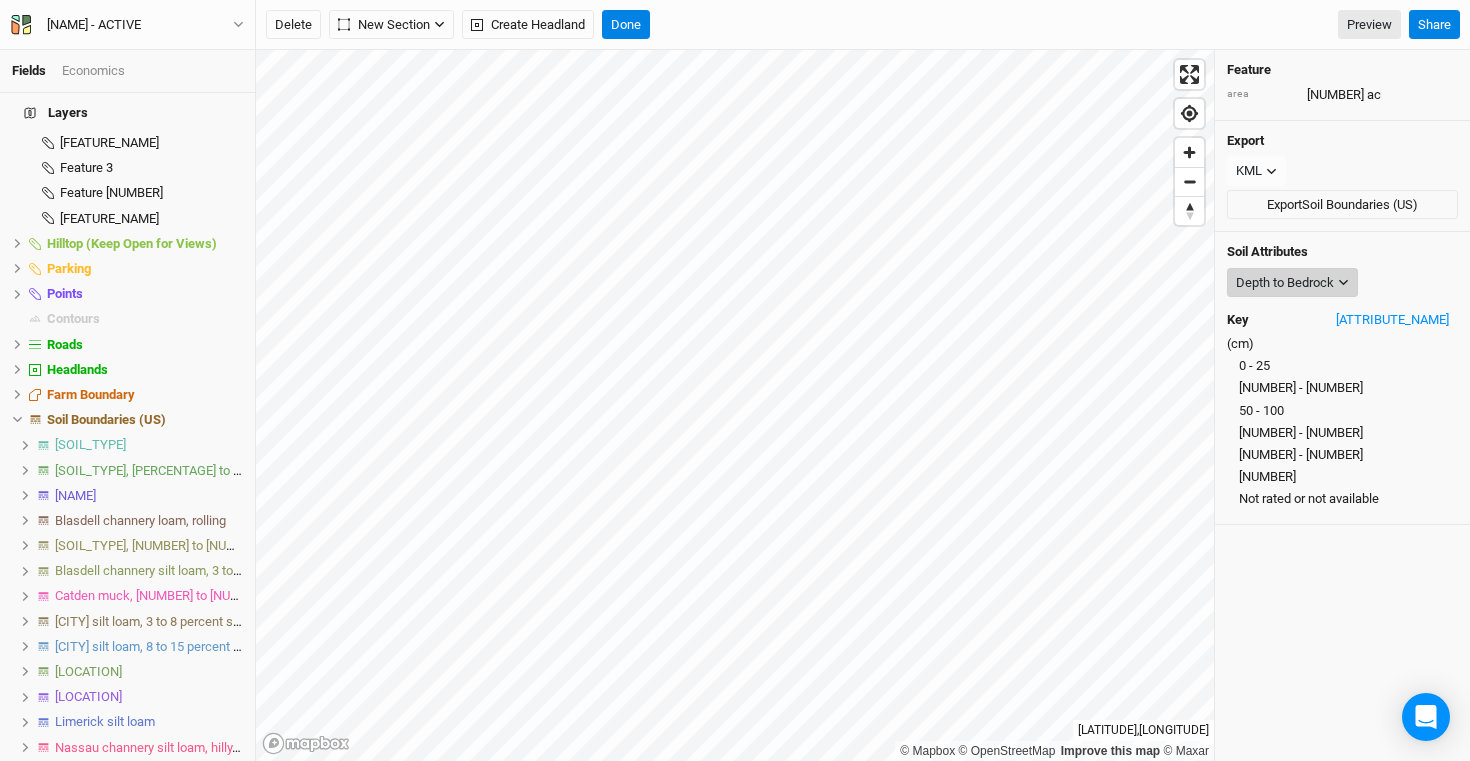 click on "Depth to Bedrock" at bounding box center (1285, 283) 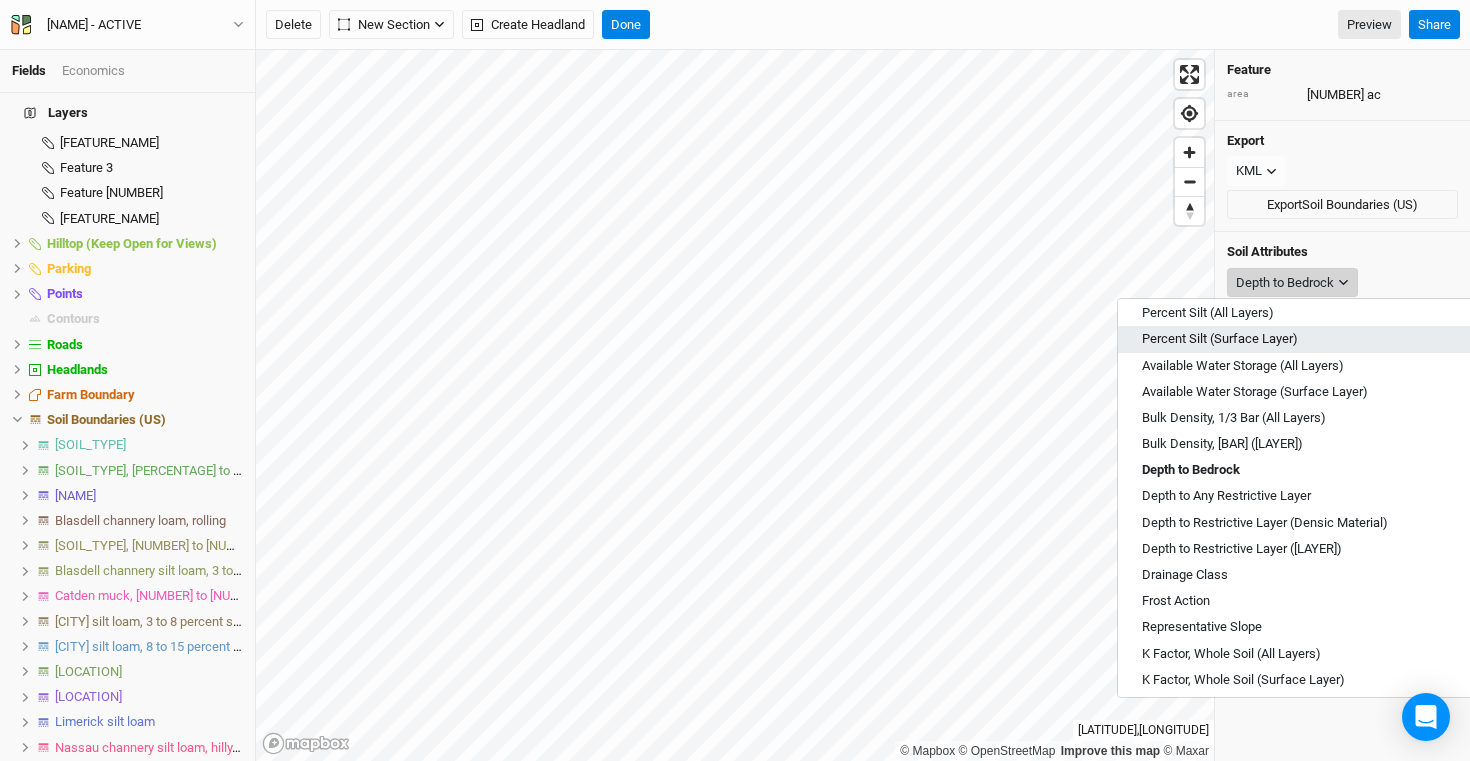 scroll, scrollTop: 165, scrollLeft: 0, axis: vertical 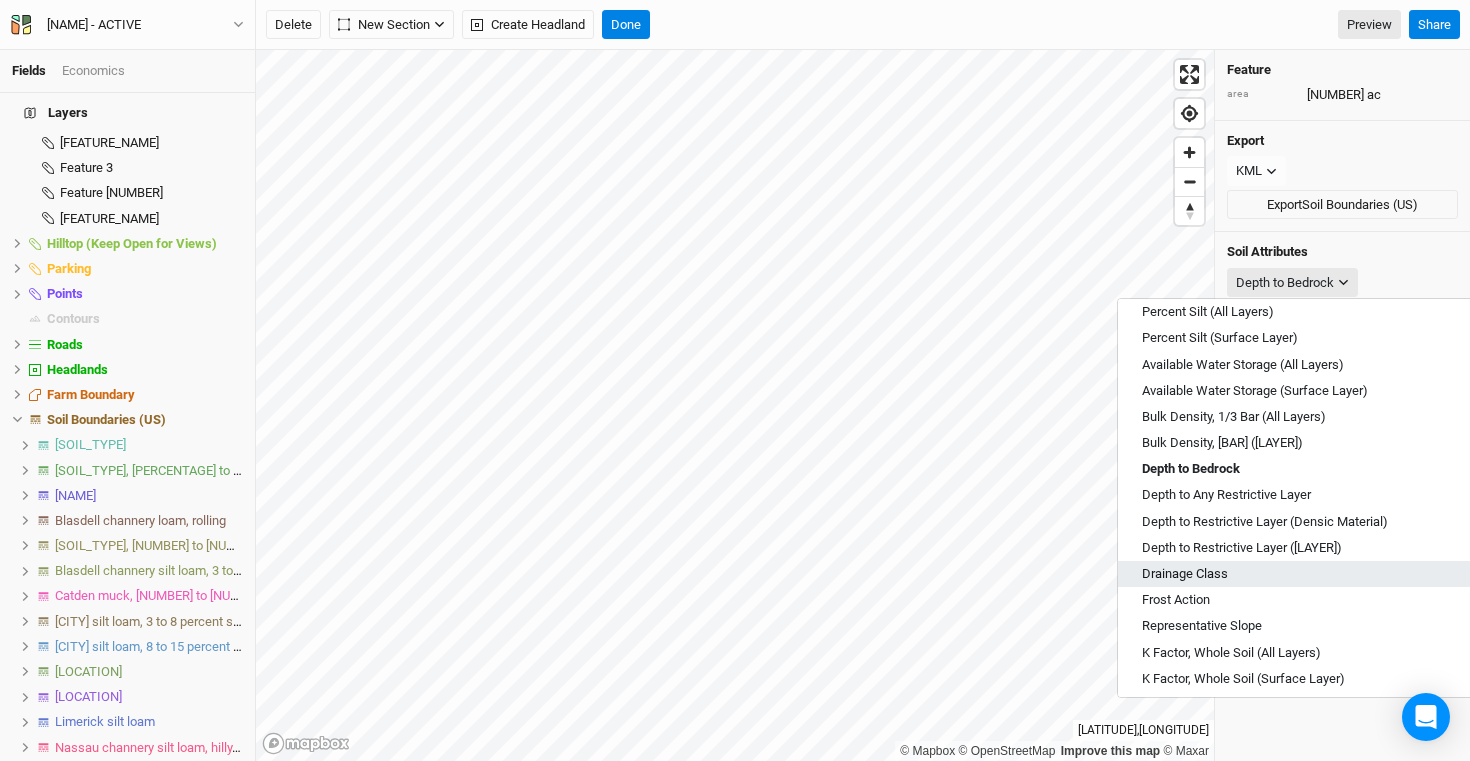 click on "Drainage Class" at bounding box center (1305, 574) 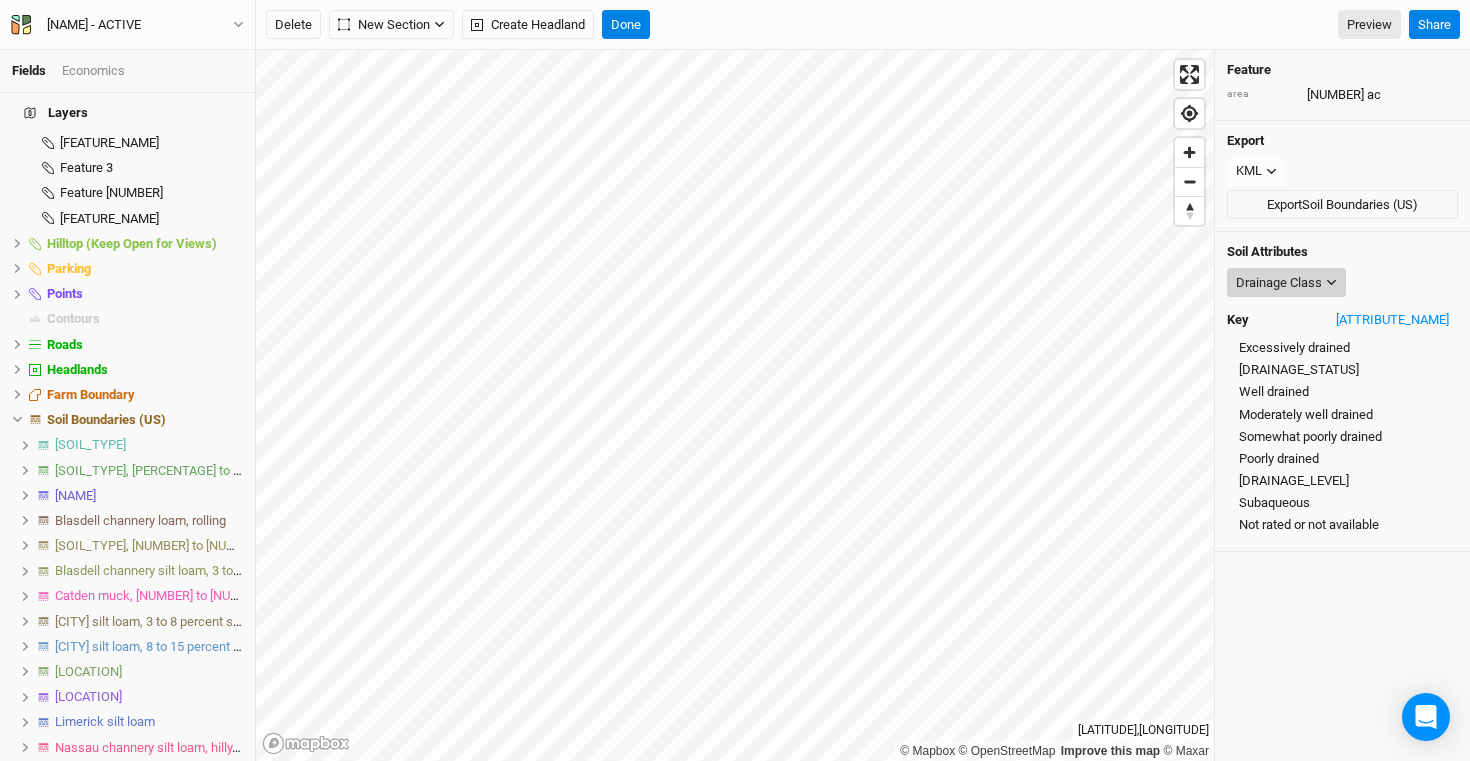 click on "Drainage Class" at bounding box center (1279, 283) 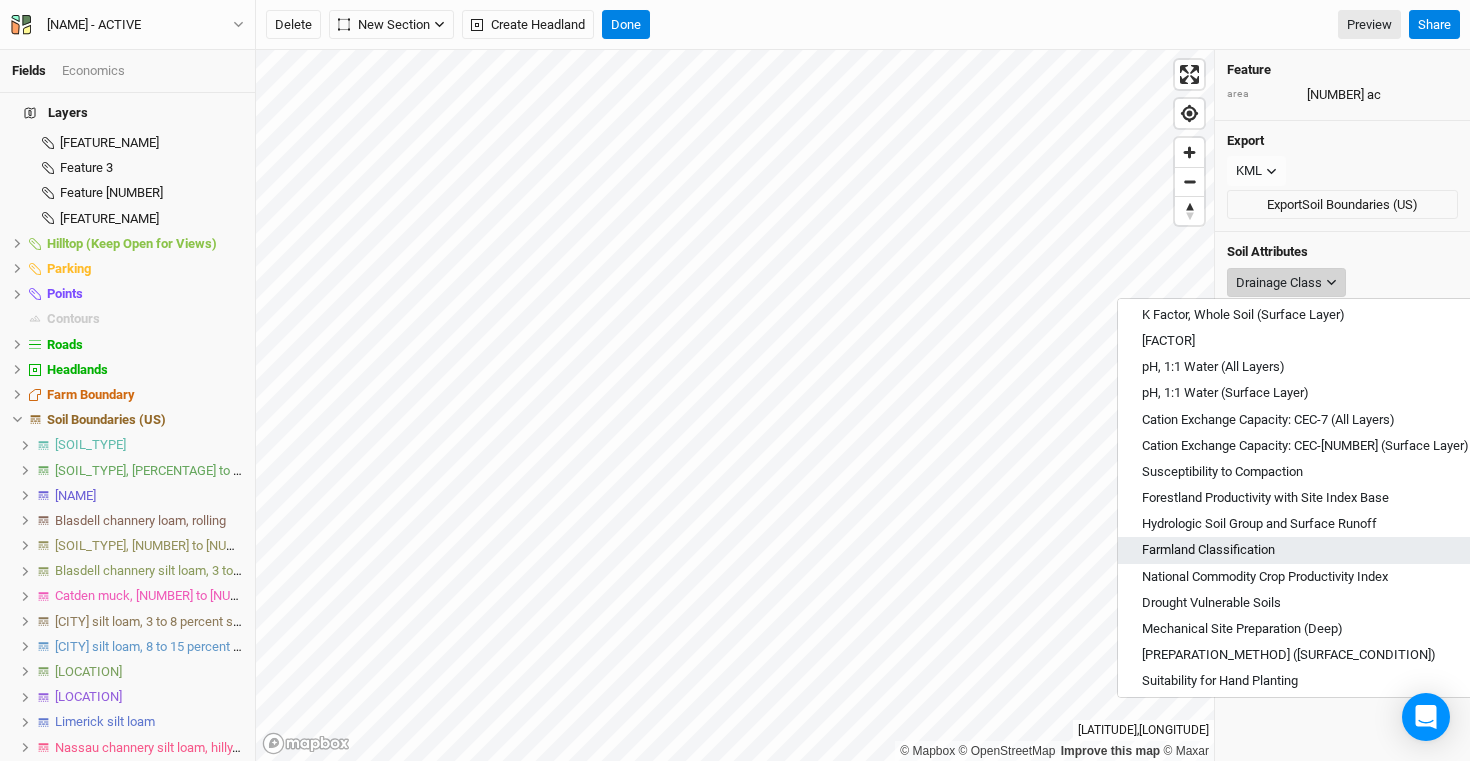 scroll, scrollTop: 534, scrollLeft: 0, axis: vertical 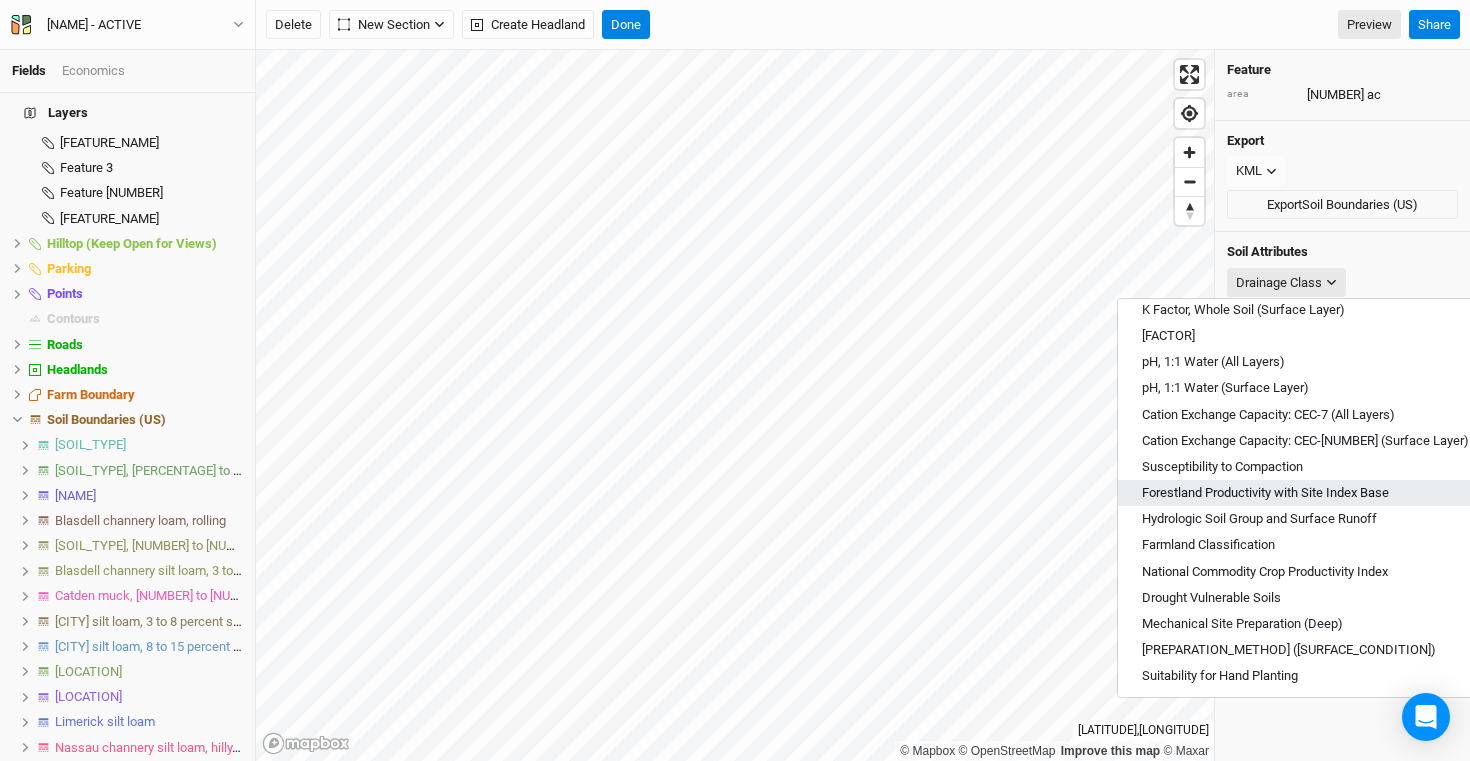 click on "Forestland Productivity with Site Index Base" at bounding box center [1265, 493] 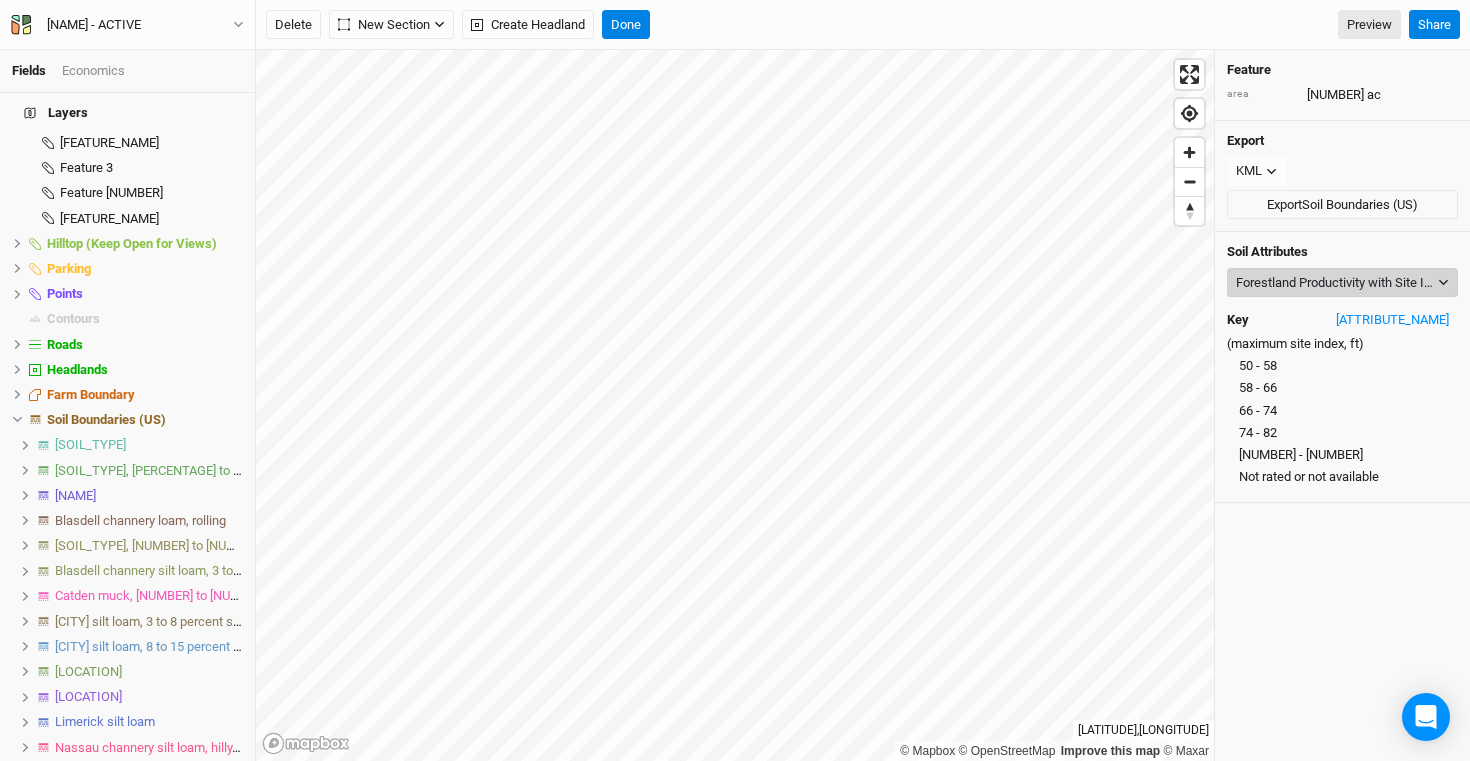 click on "Forestland Productivity with Site Index Base" at bounding box center (1335, 283) 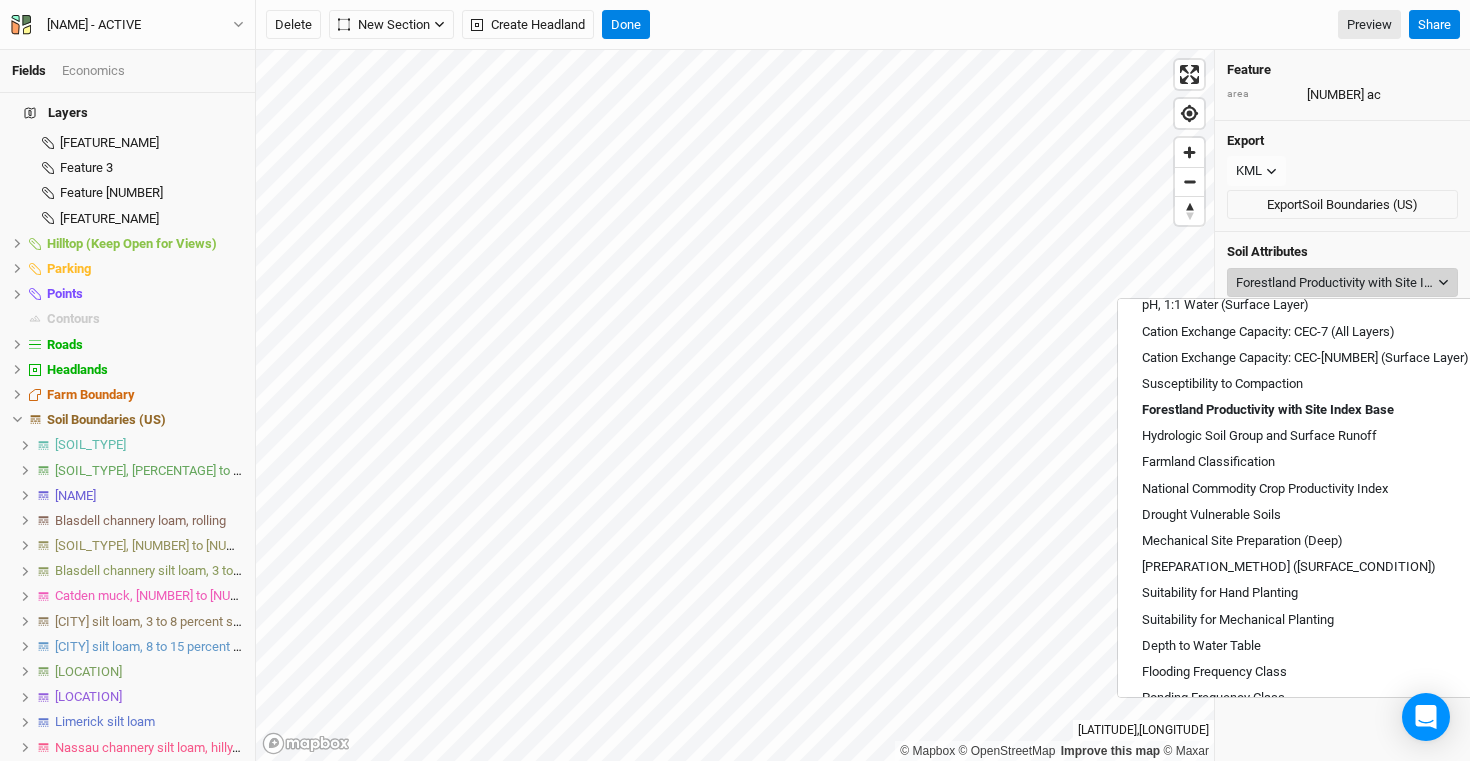 scroll, scrollTop: 631, scrollLeft: 0, axis: vertical 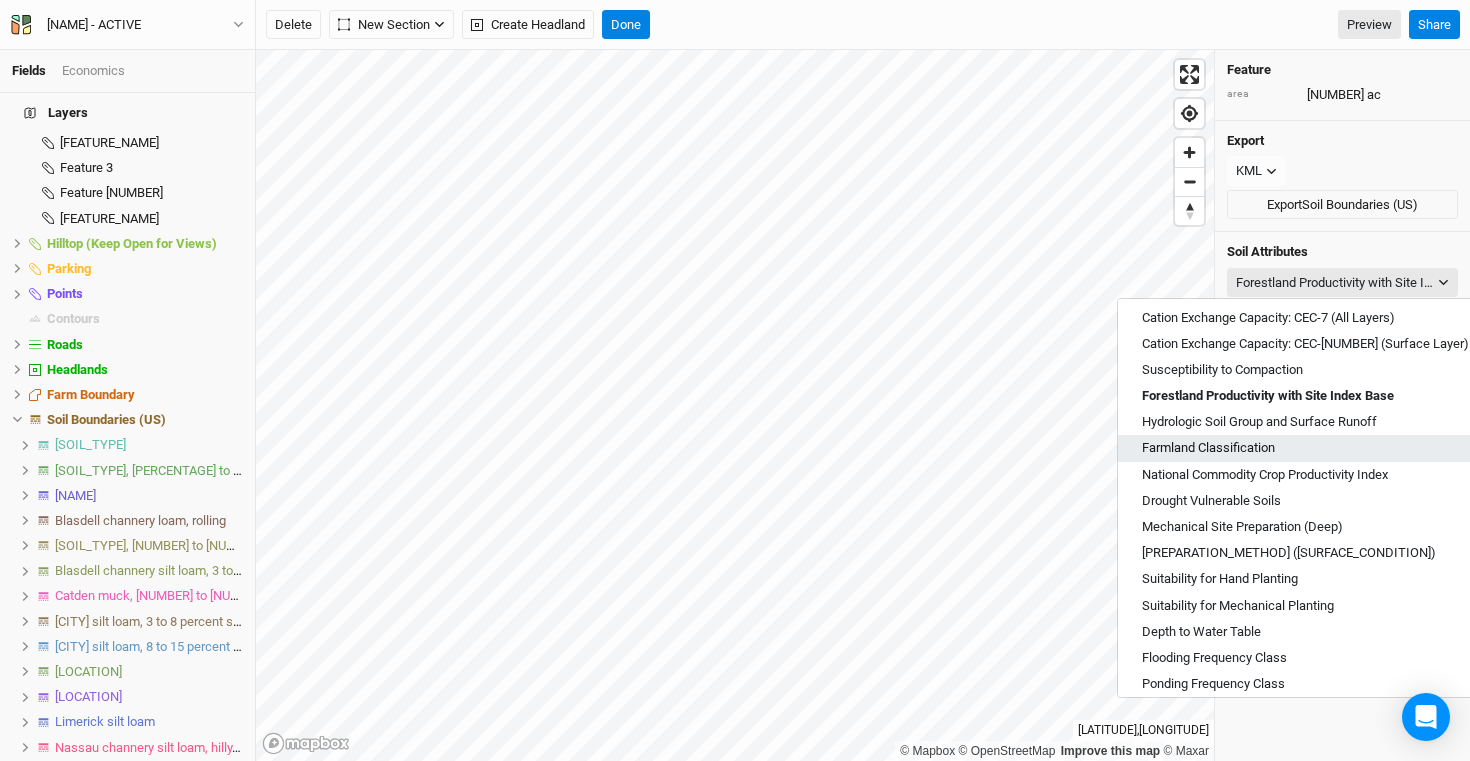 click on "Farmland Classification" at bounding box center [1305, 448] 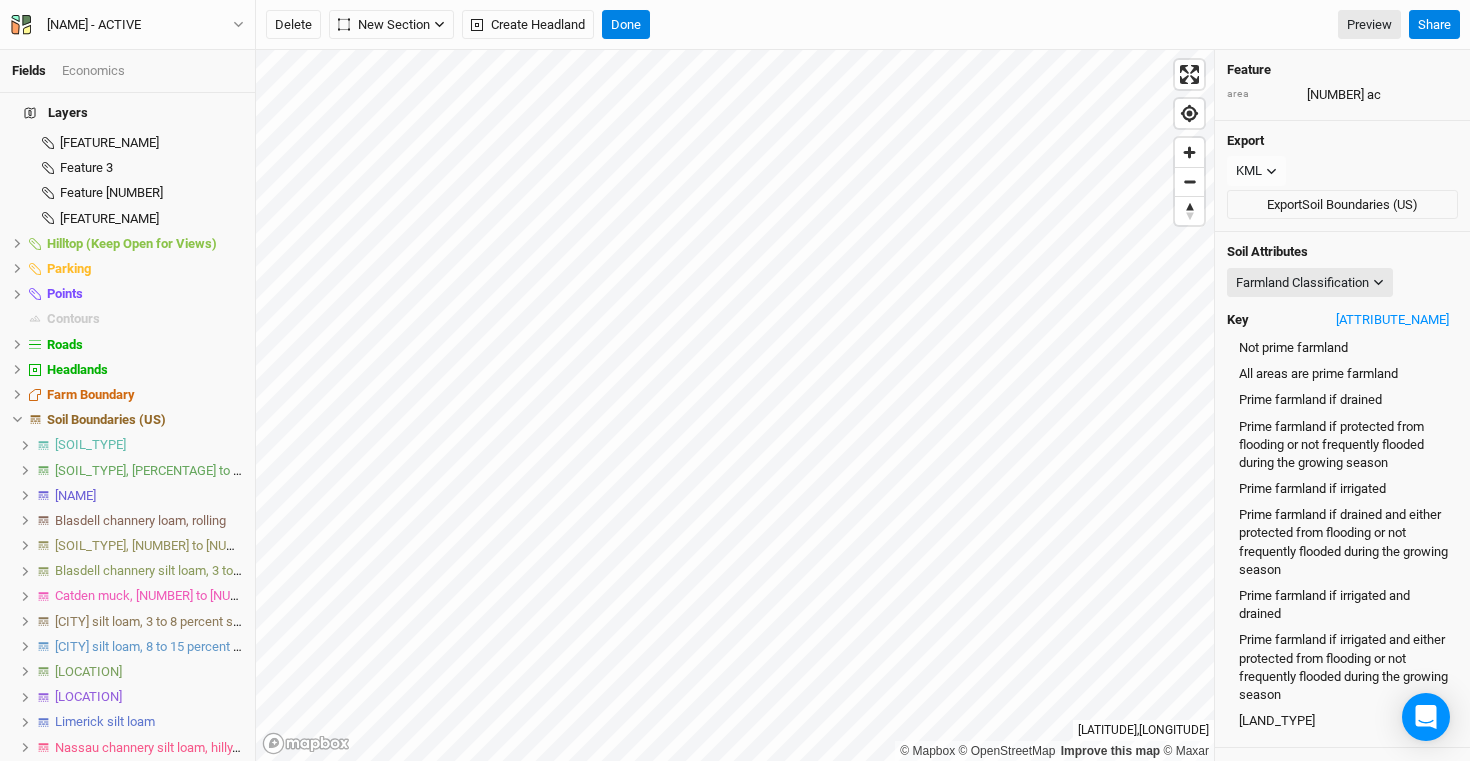 scroll, scrollTop: 438, scrollLeft: 0, axis: vertical 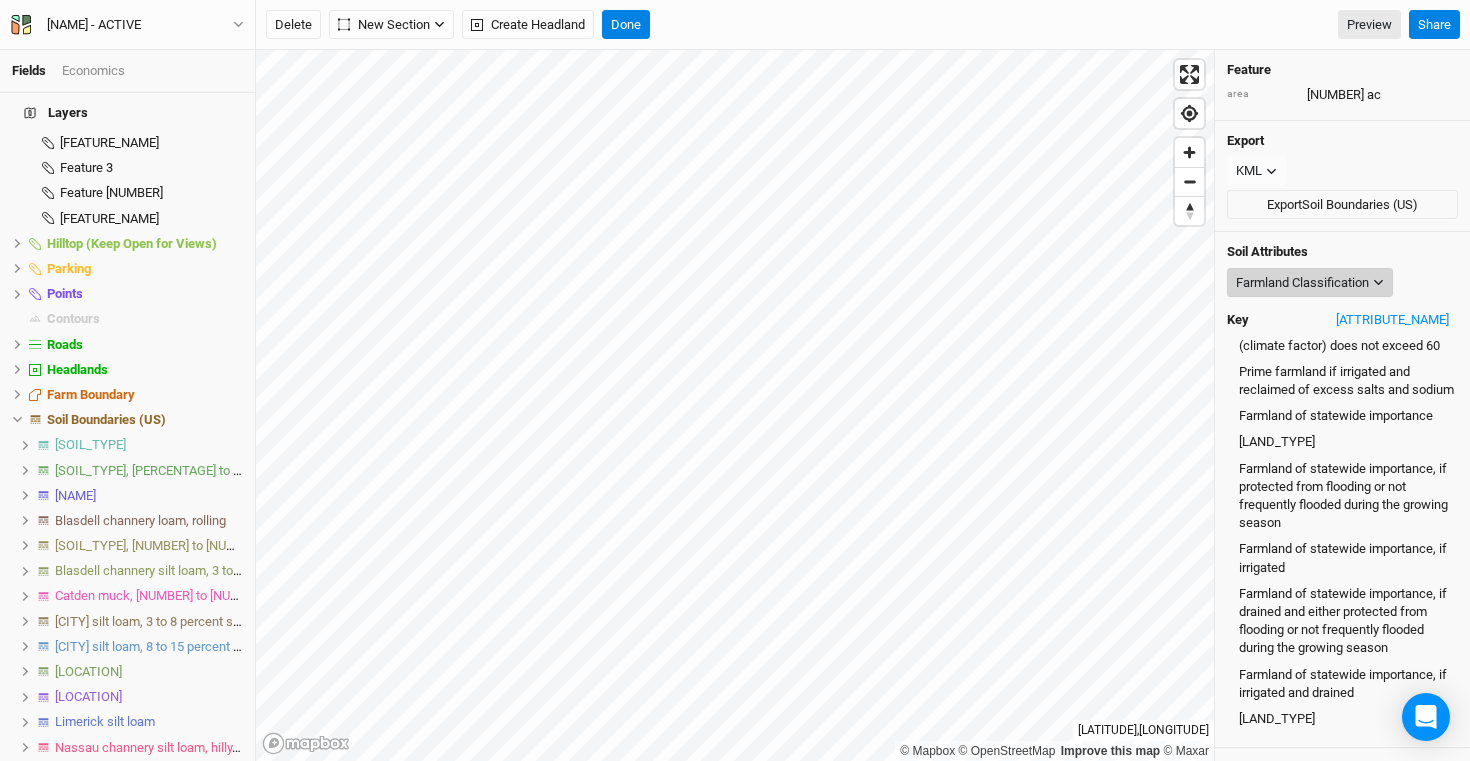 click on "Farmland Classification" at bounding box center (1310, 283) 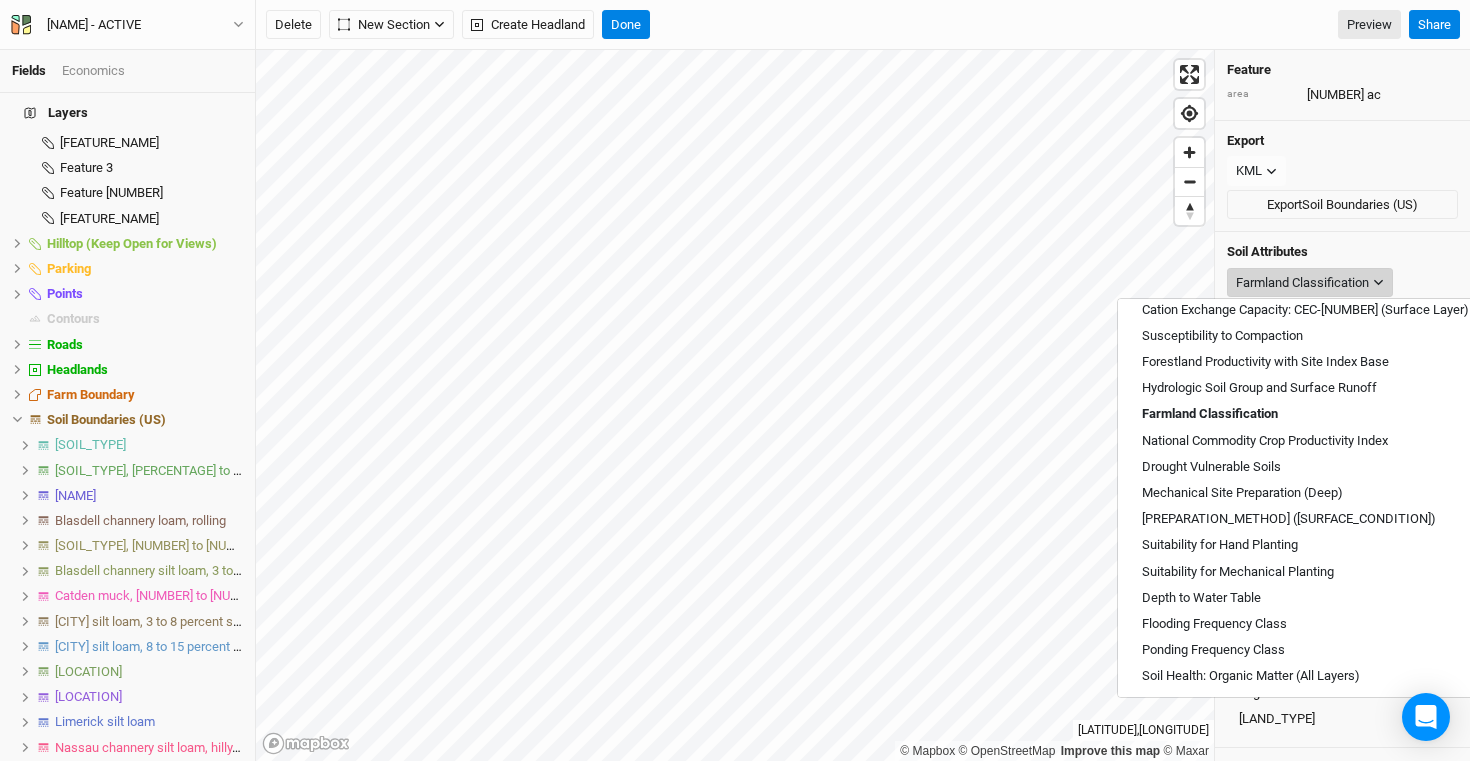 scroll, scrollTop: 666, scrollLeft: 0, axis: vertical 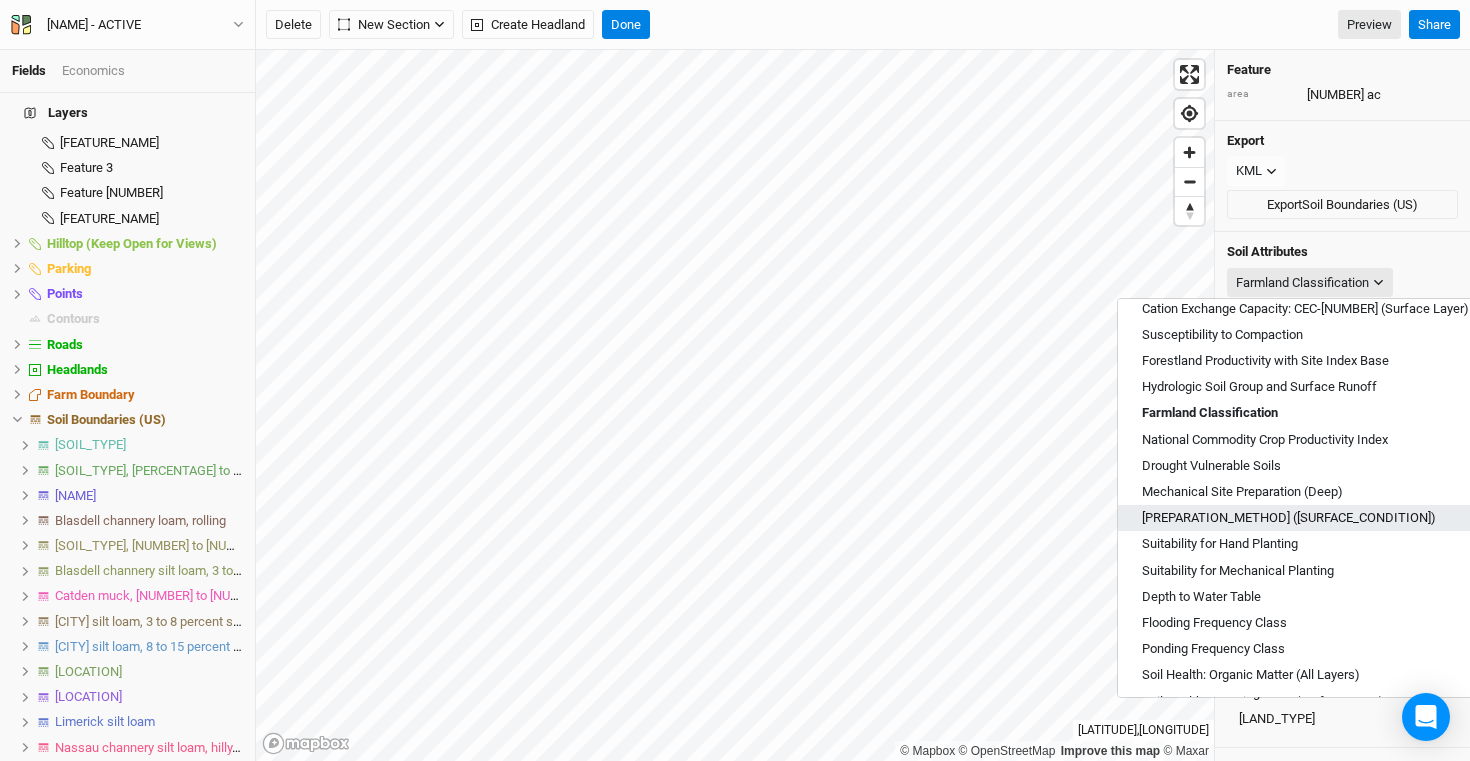 click on "[PREPARATION_METHOD] ([SURFACE_CONDITION])" at bounding box center [1289, 518] 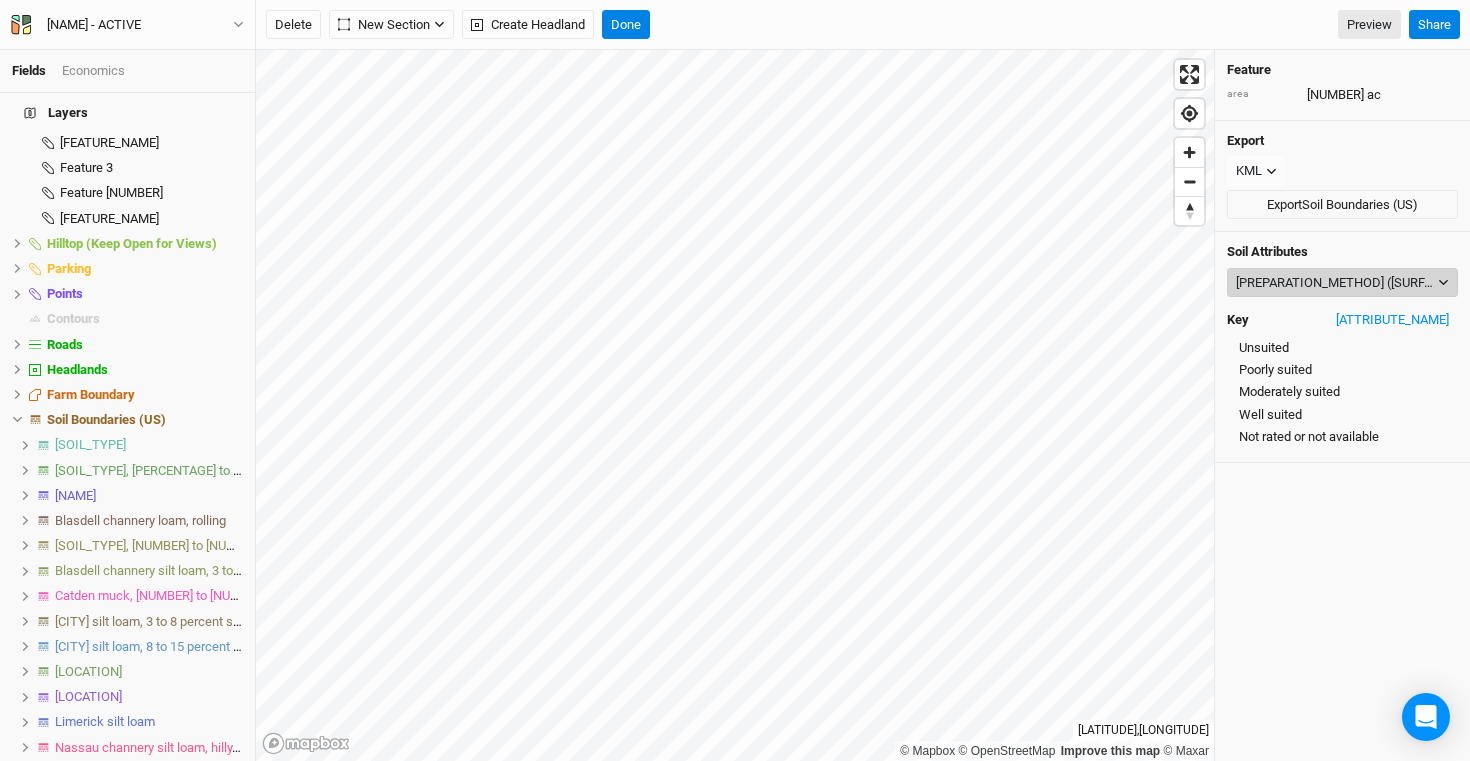 click on "[PREPARATION_METHOD] ([SURFACE_CONDITION])" at bounding box center (1335, 283) 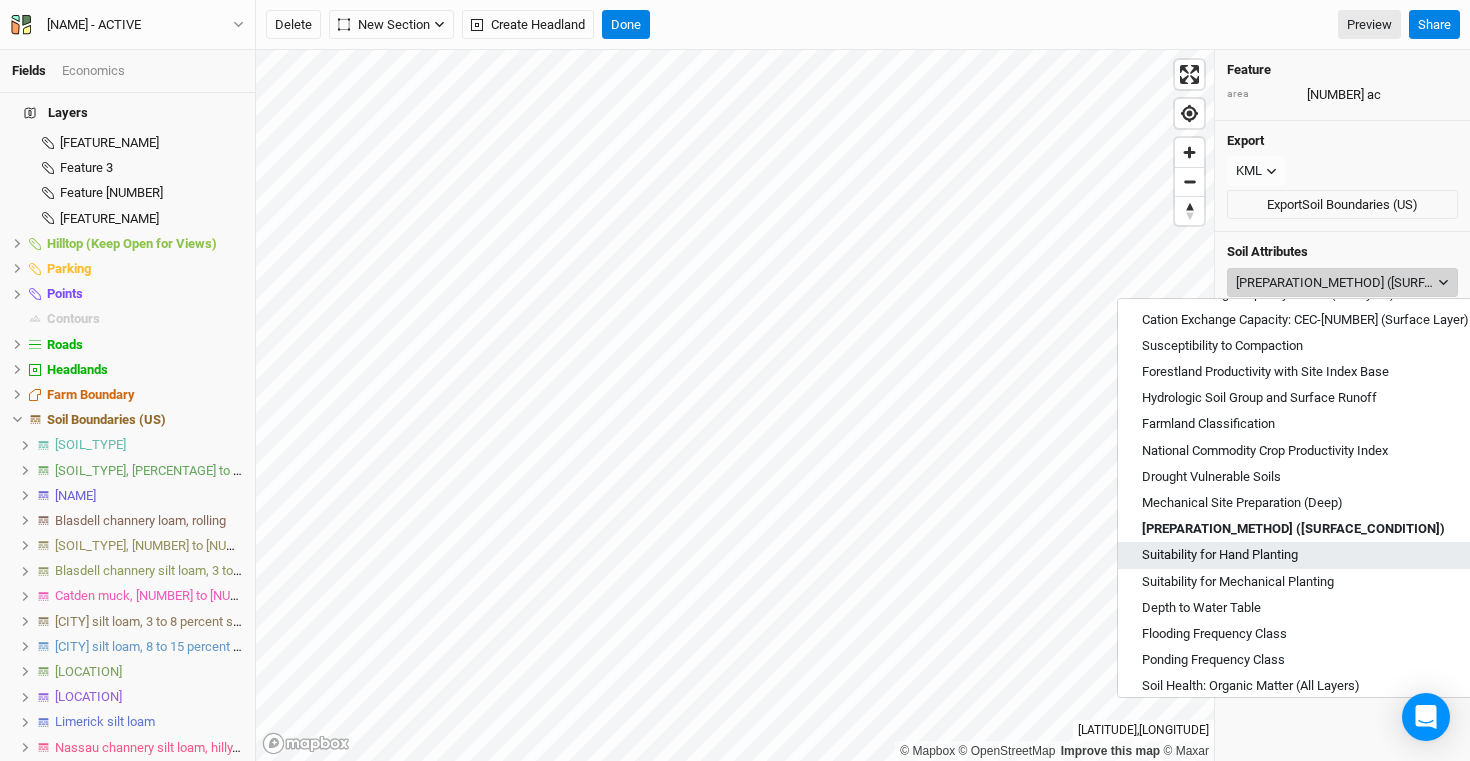 scroll, scrollTop: 657, scrollLeft: 0, axis: vertical 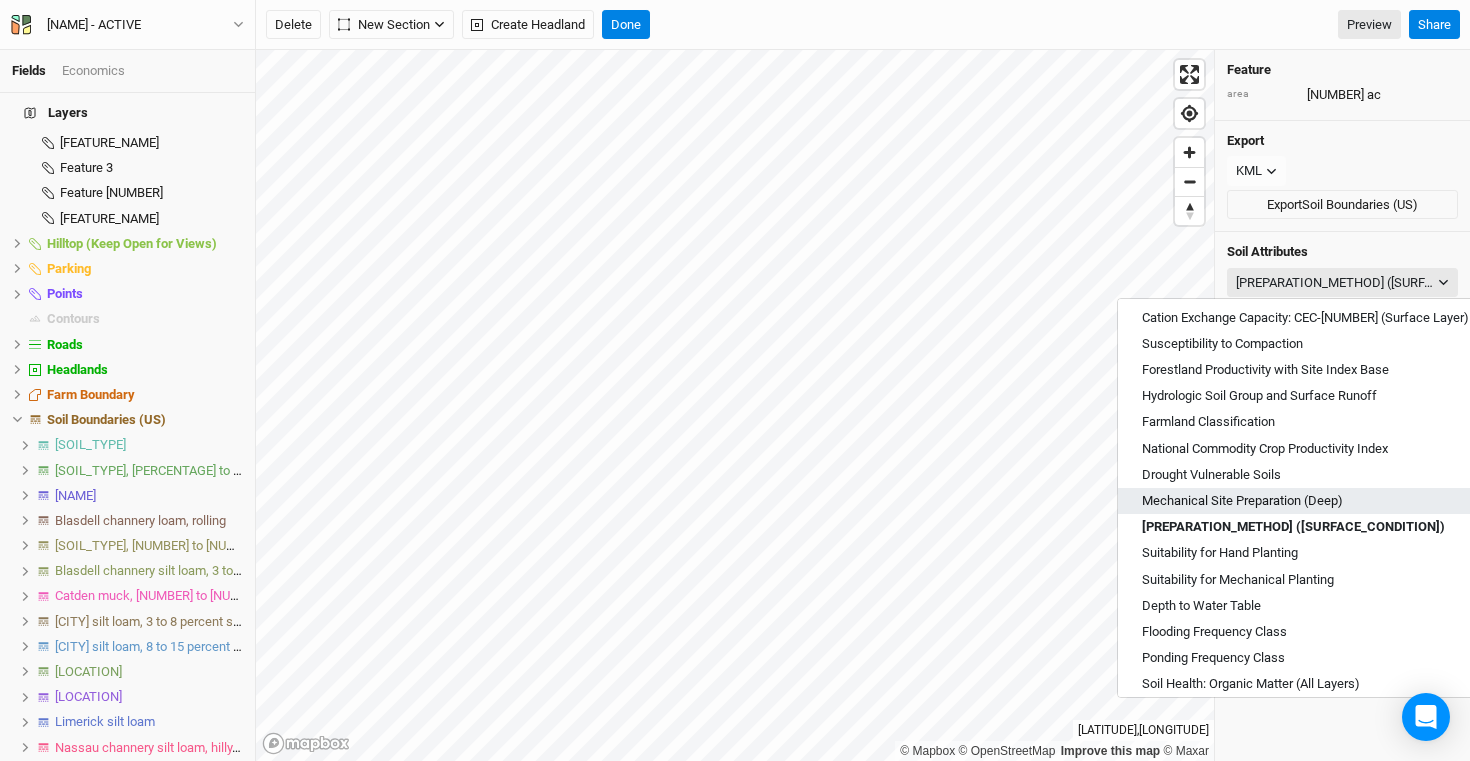 click on "Mechanical Site Preparation (Deep)" at bounding box center [1242, 501] 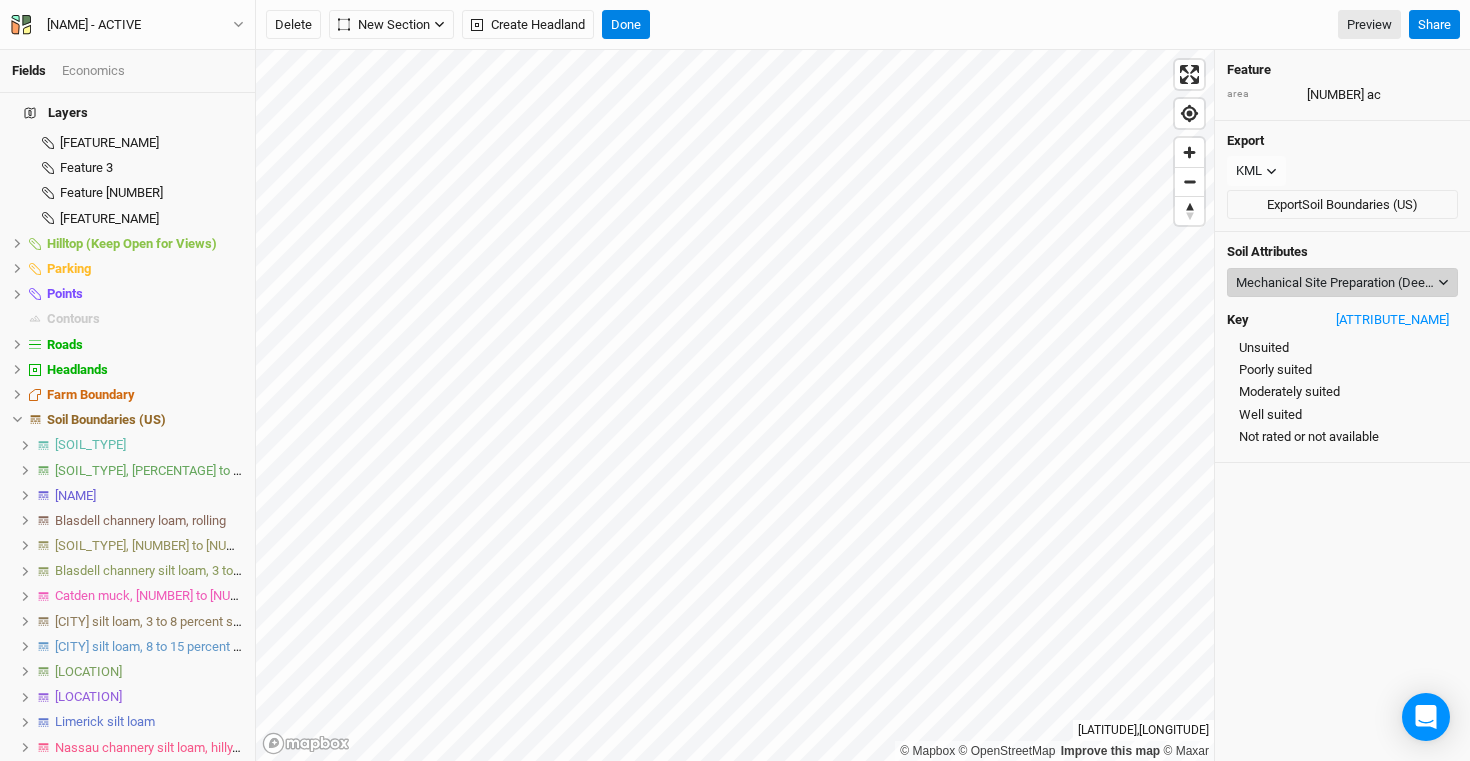 click on "Mechanical Site Preparation (Deep)" at bounding box center [1335, 283] 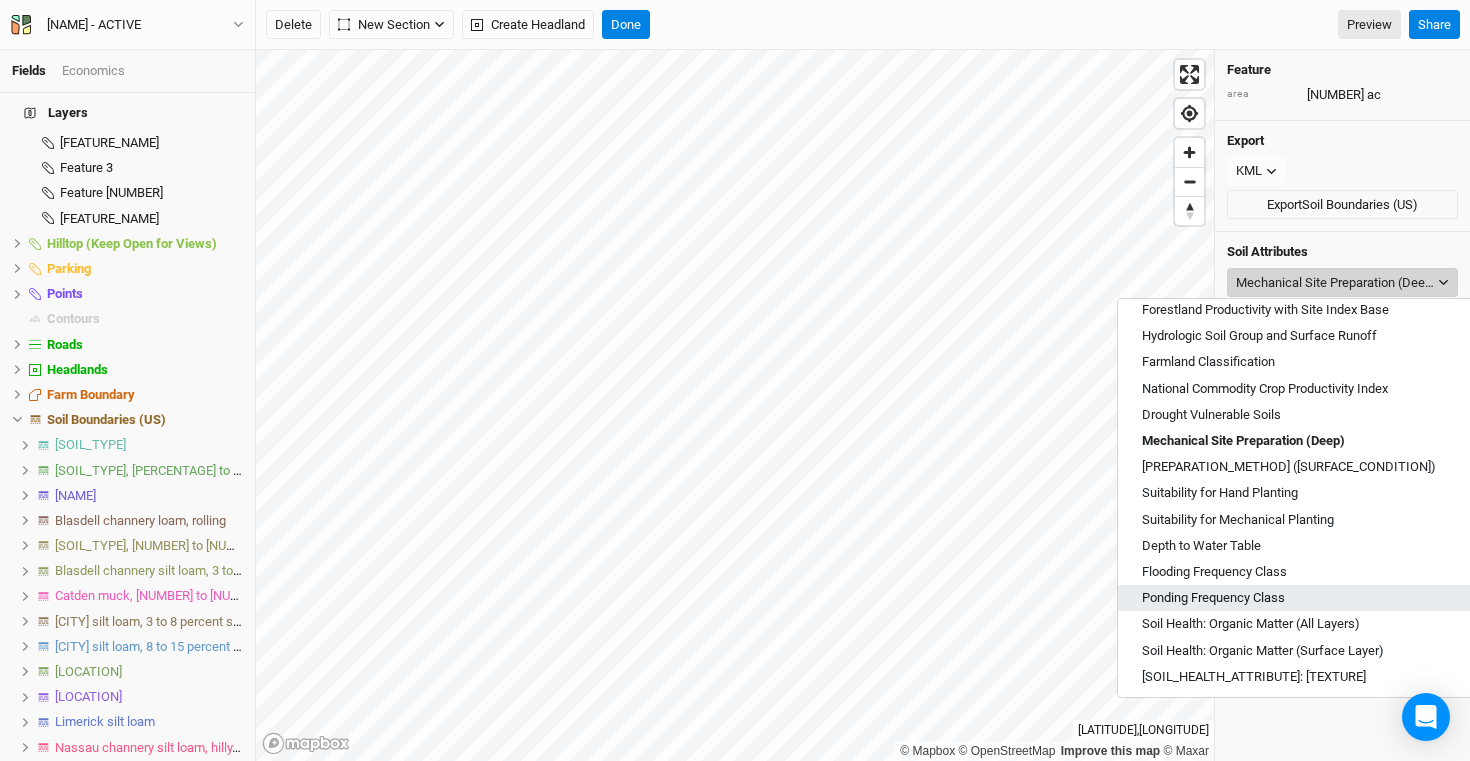 scroll, scrollTop: 718, scrollLeft: 0, axis: vertical 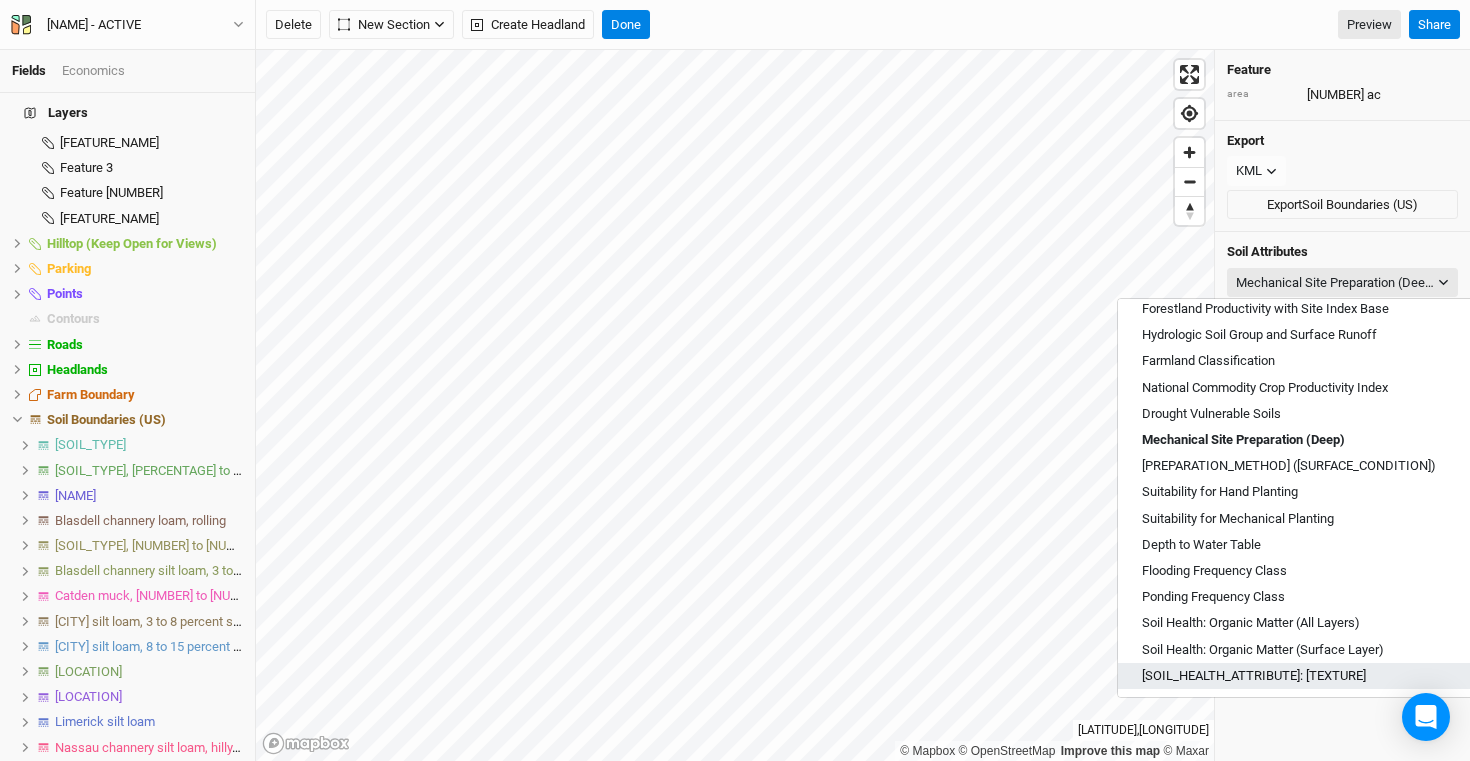 click on "[SOIL_HEALTH_ATTRIBUTE]: [TEXTURE]" at bounding box center [1305, 676] 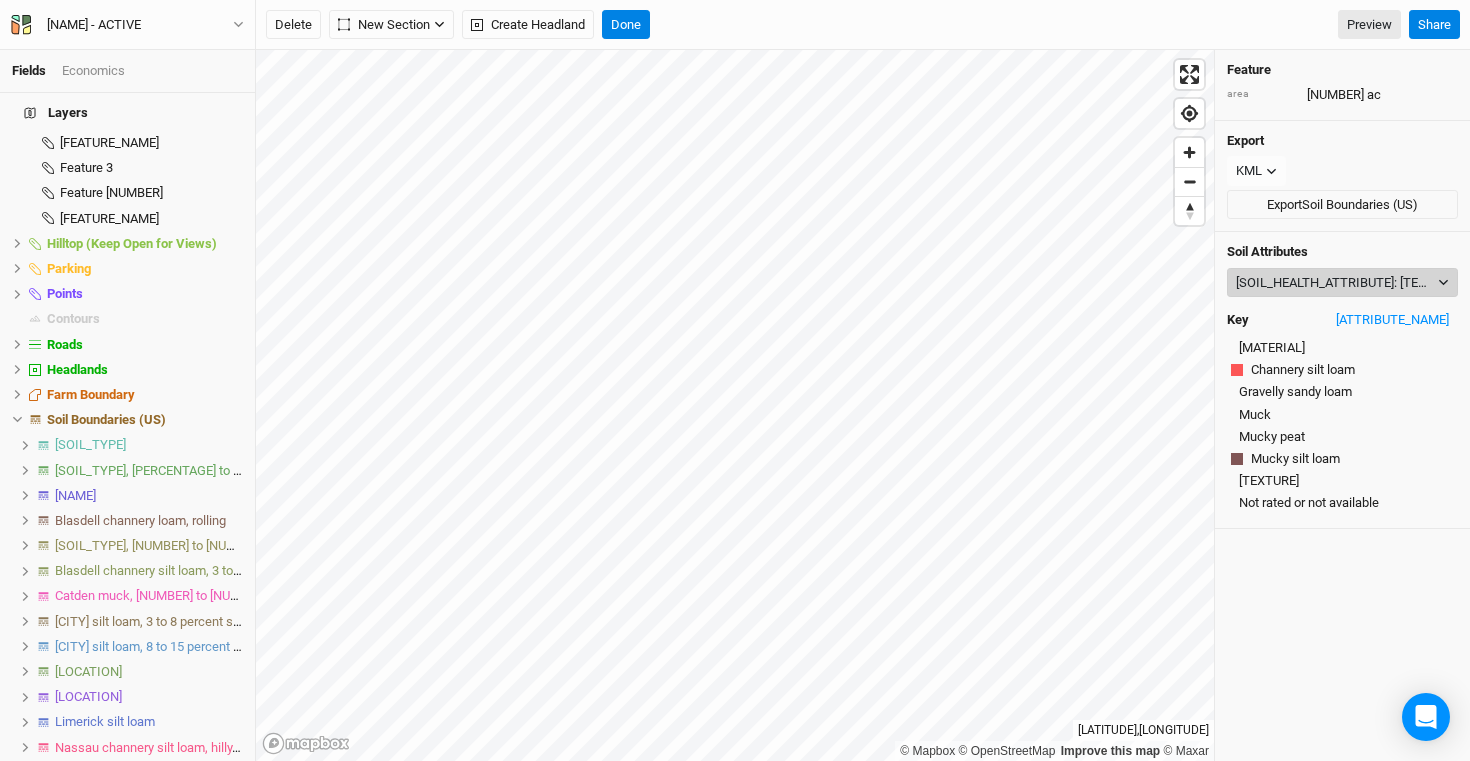click on "[SOIL_HEALTH_ATTRIBUTE]: [TEXTURE]" at bounding box center (1335, 283) 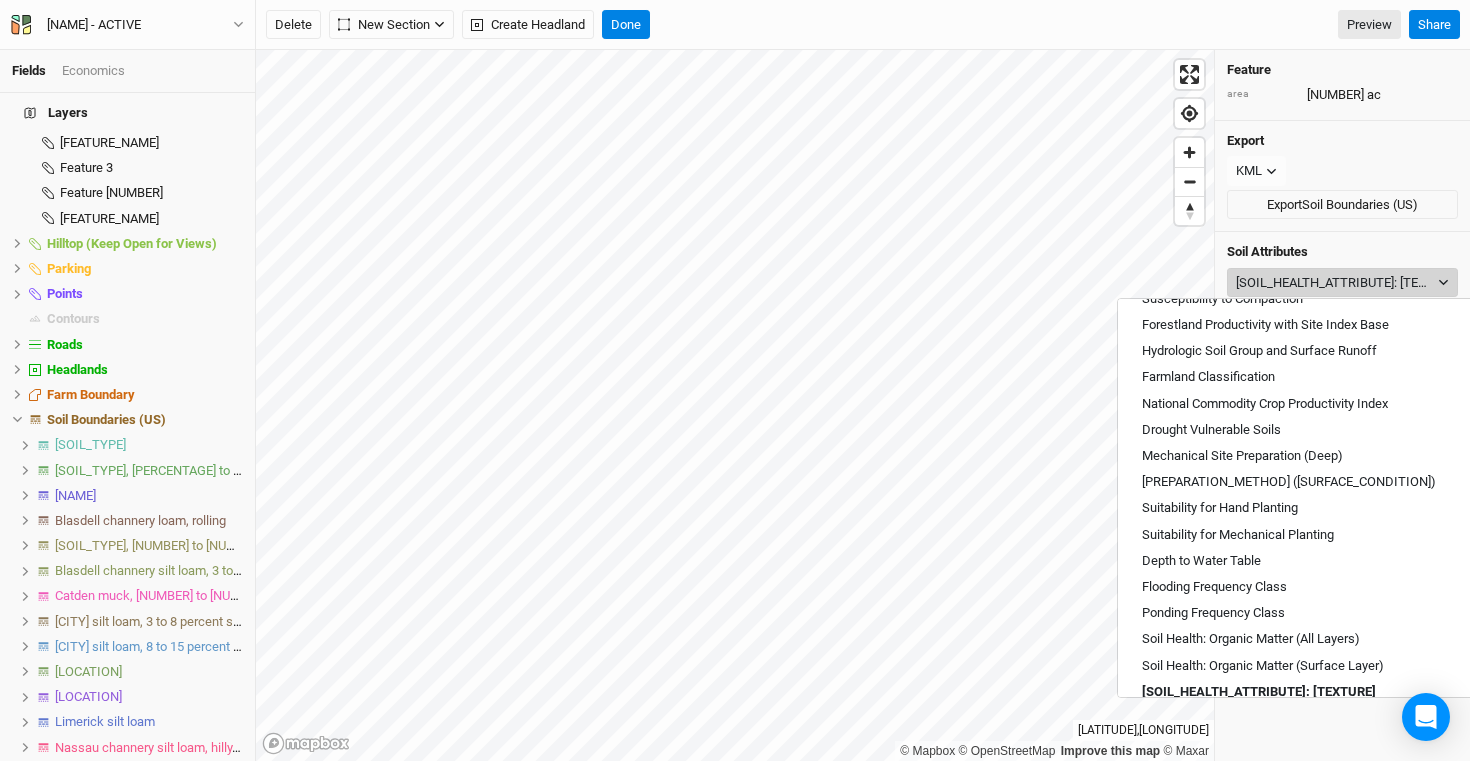 scroll, scrollTop: 705, scrollLeft: 0, axis: vertical 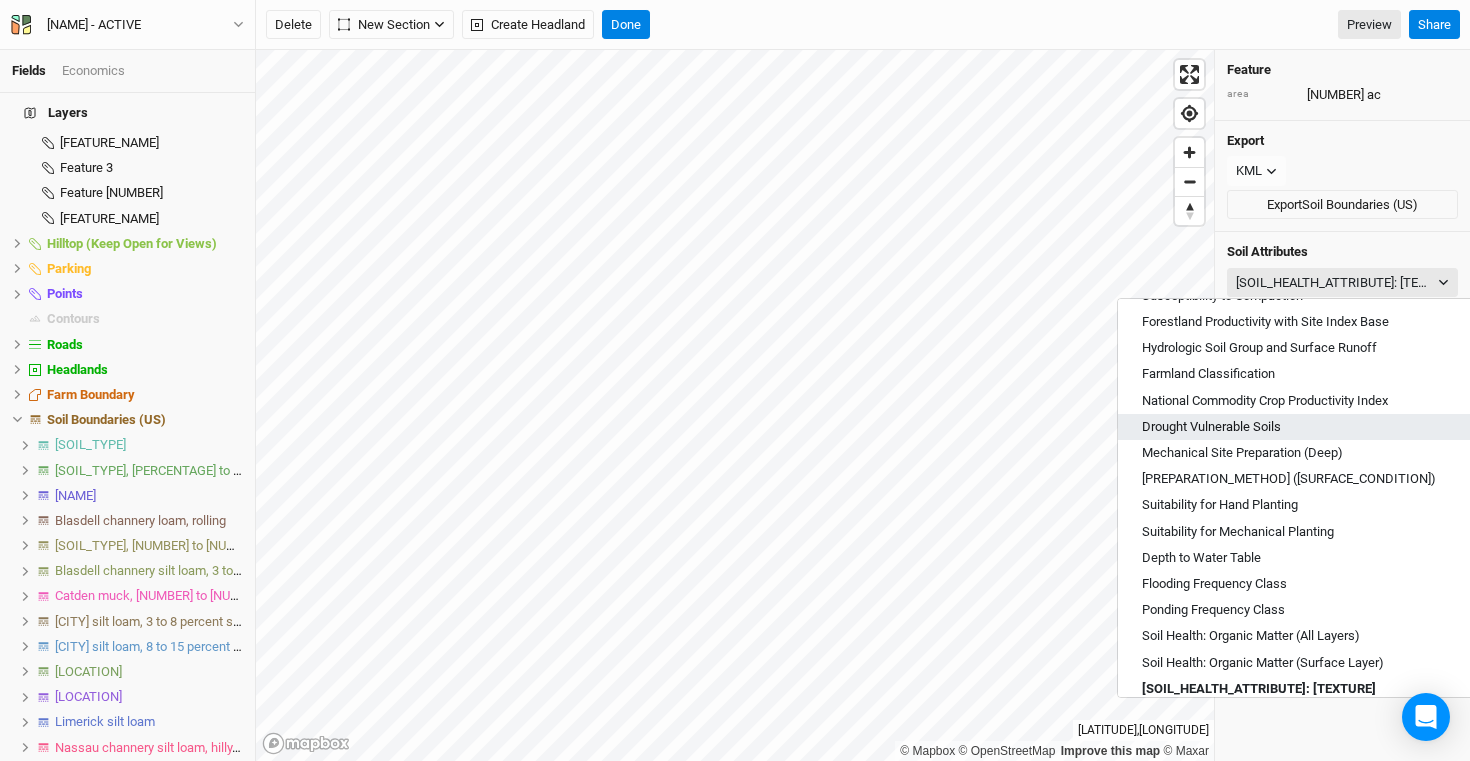 click on "Drought Vulnerable Soils" at bounding box center (1305, 427) 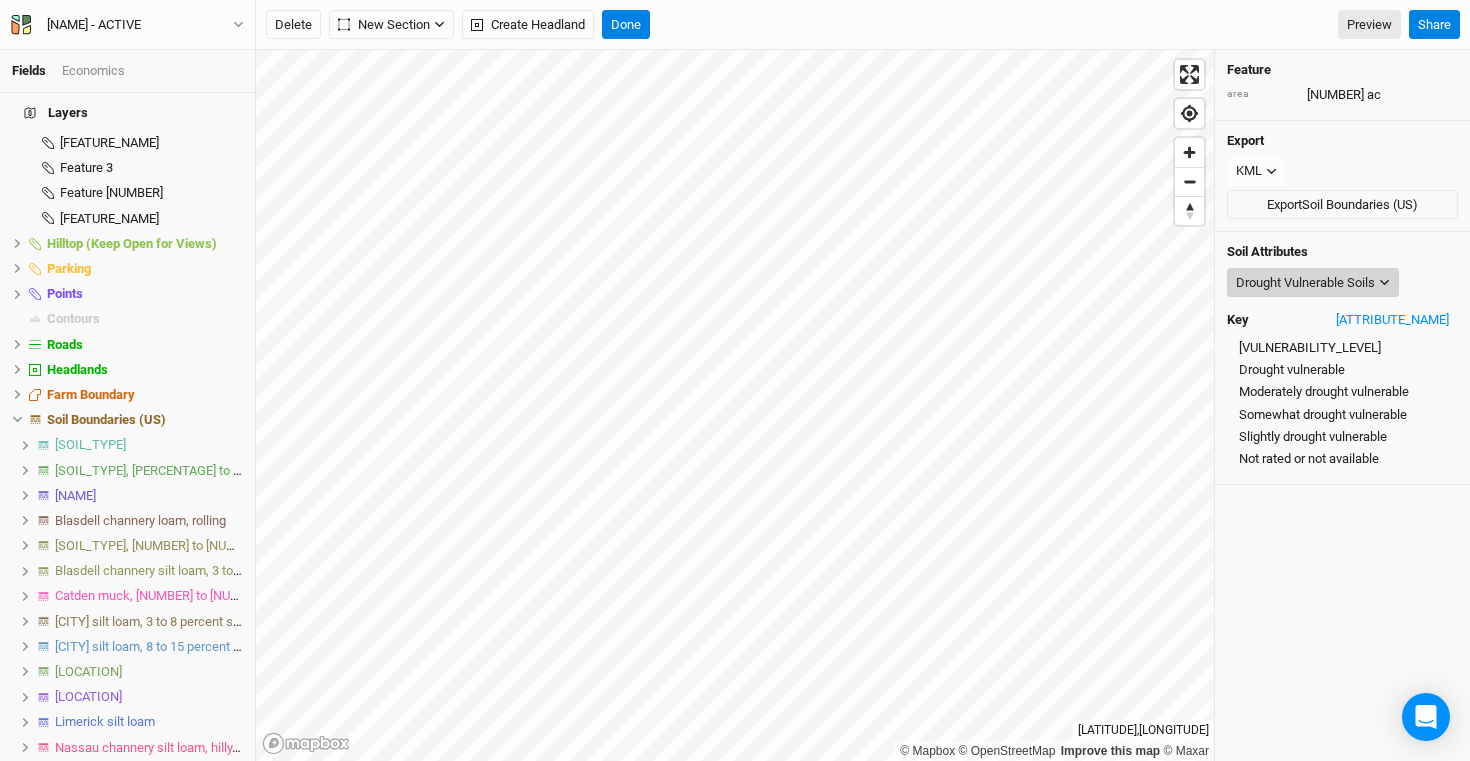 click on "Drought Vulnerable Soils" at bounding box center (1305, 283) 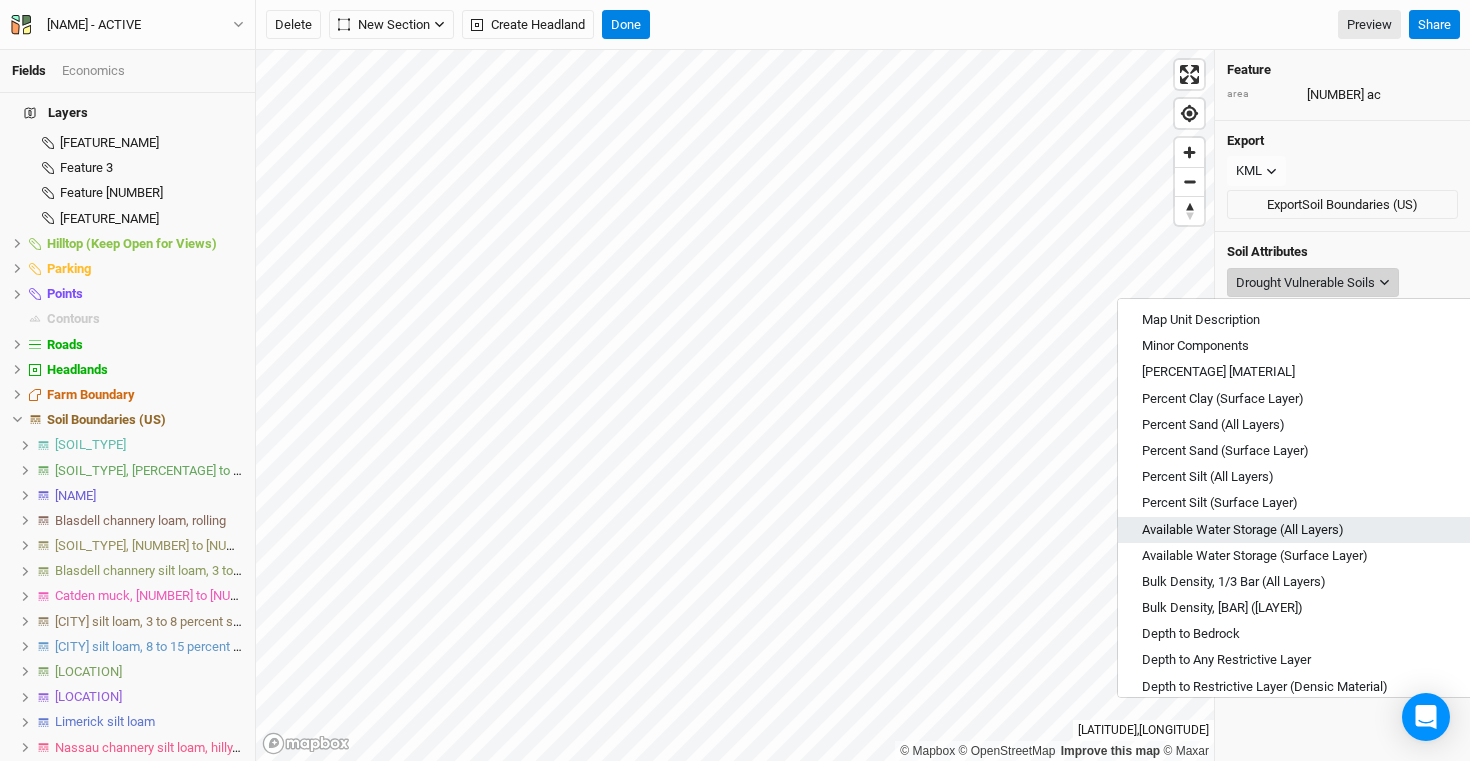 scroll, scrollTop: 4, scrollLeft: 0, axis: vertical 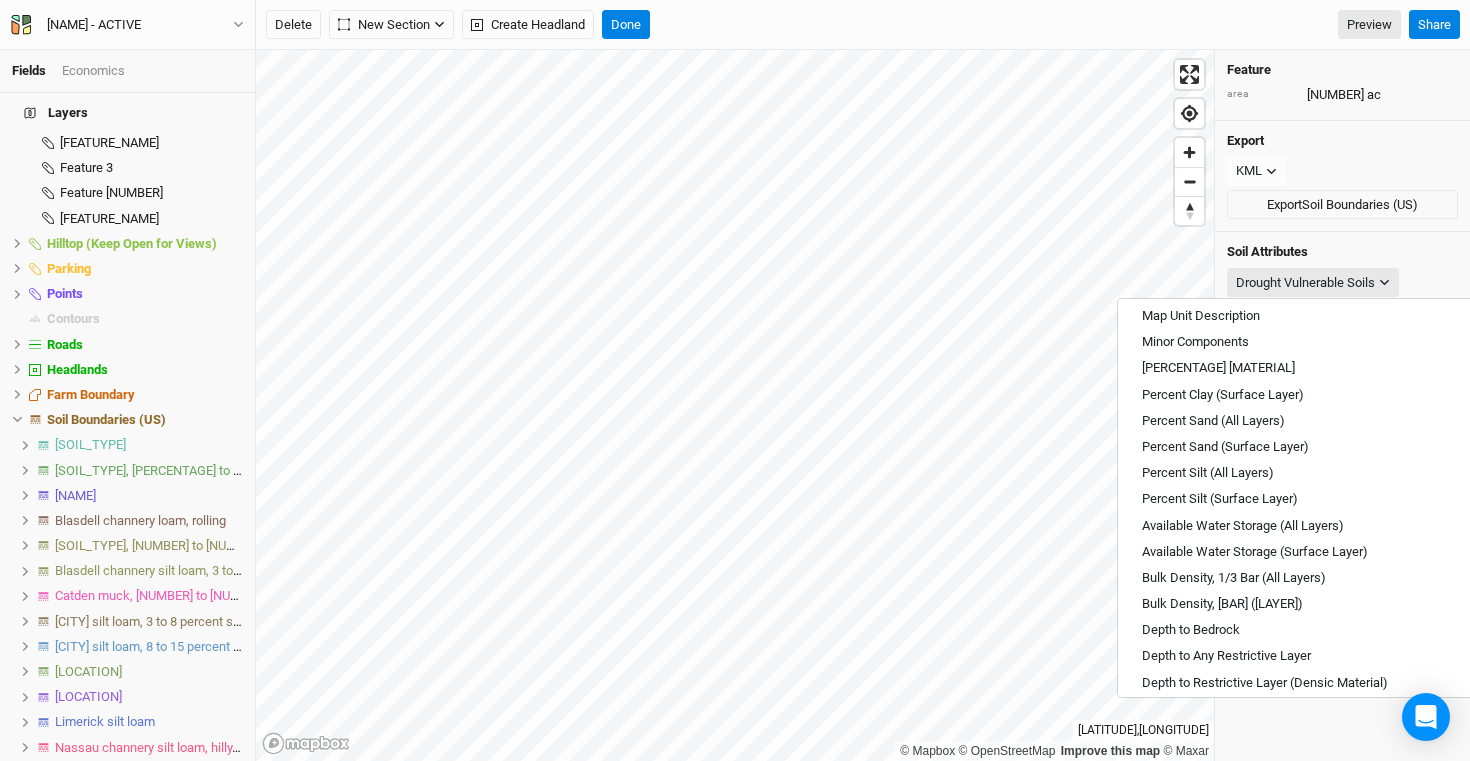 click on "KML JSON KML" at bounding box center [1342, 171] 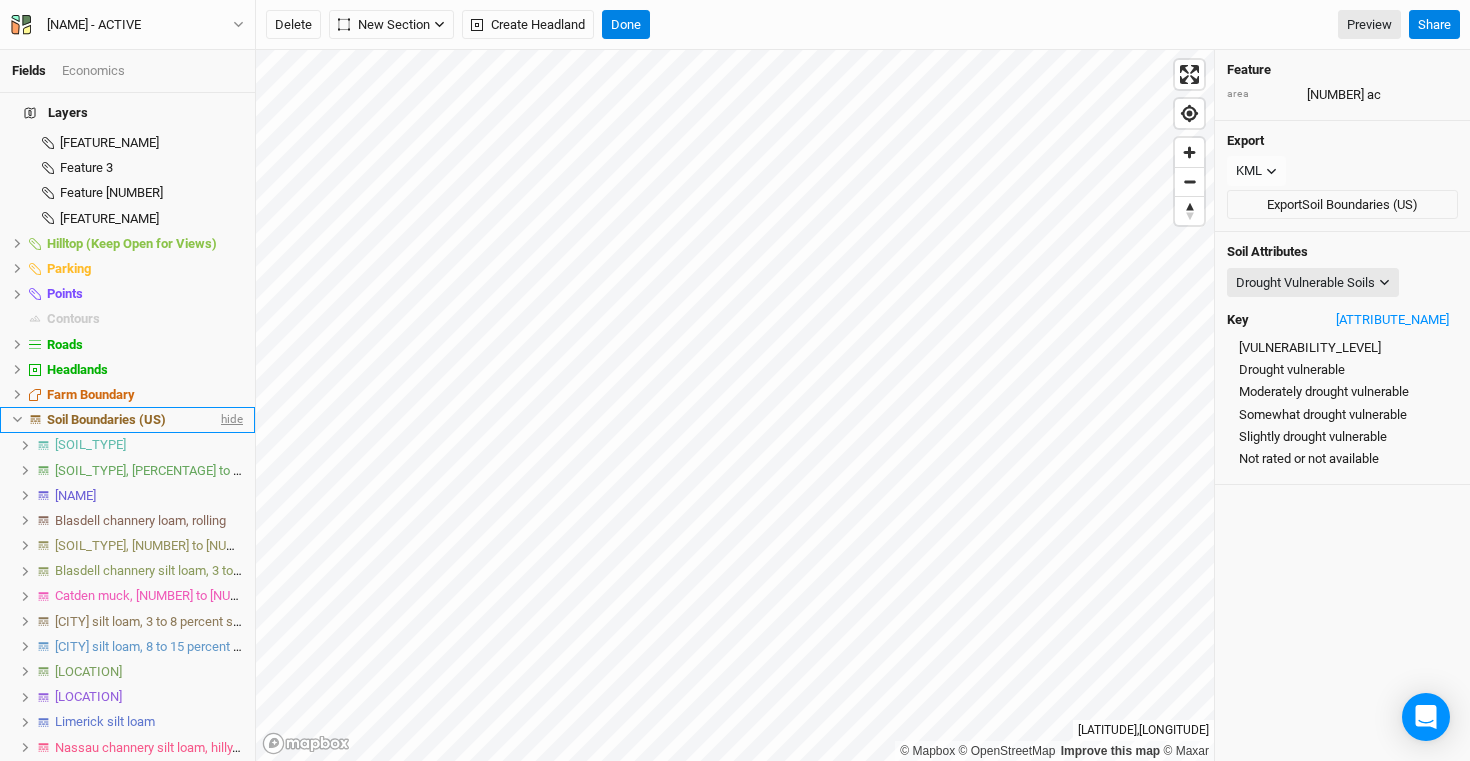 click on "hide" at bounding box center (230, 419) 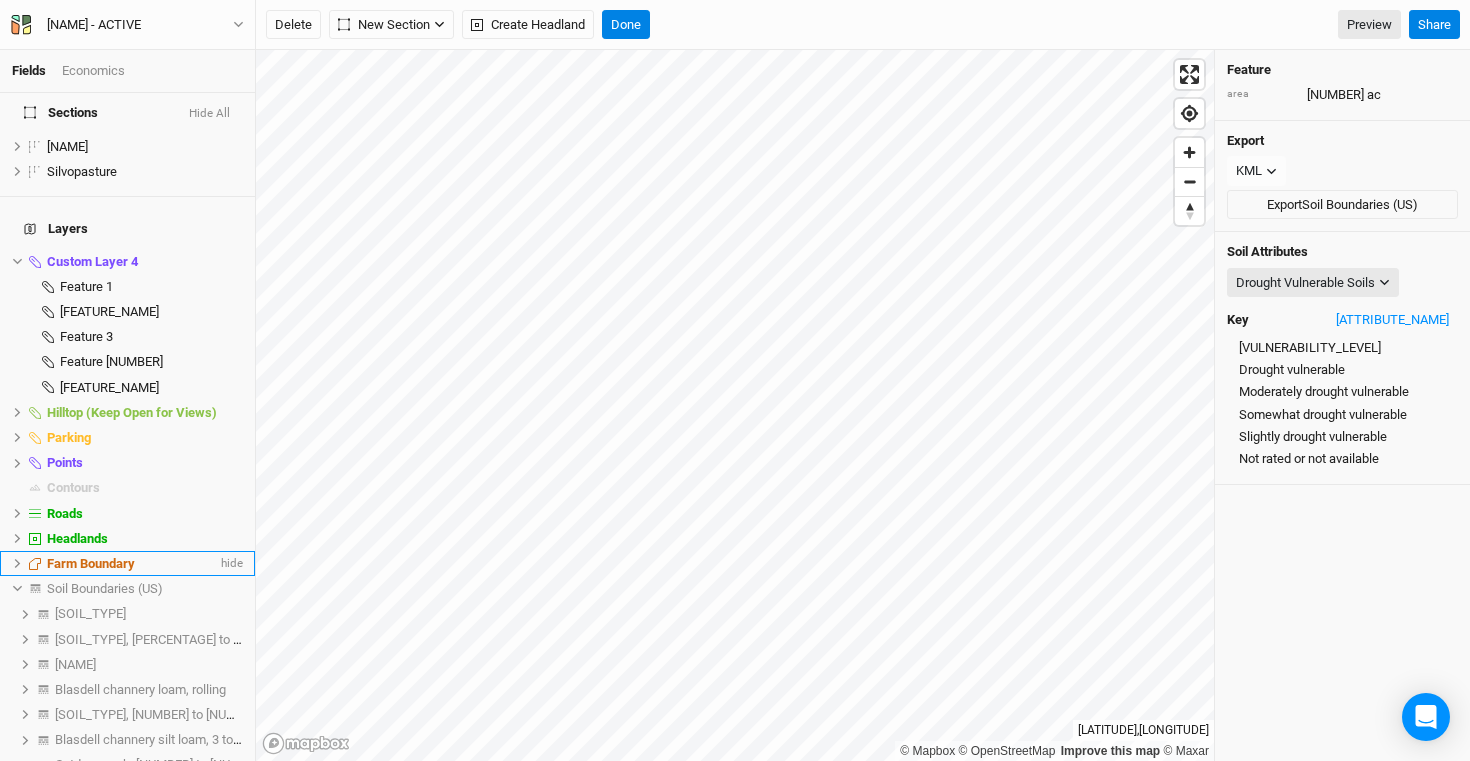 scroll, scrollTop: 155, scrollLeft: 0, axis: vertical 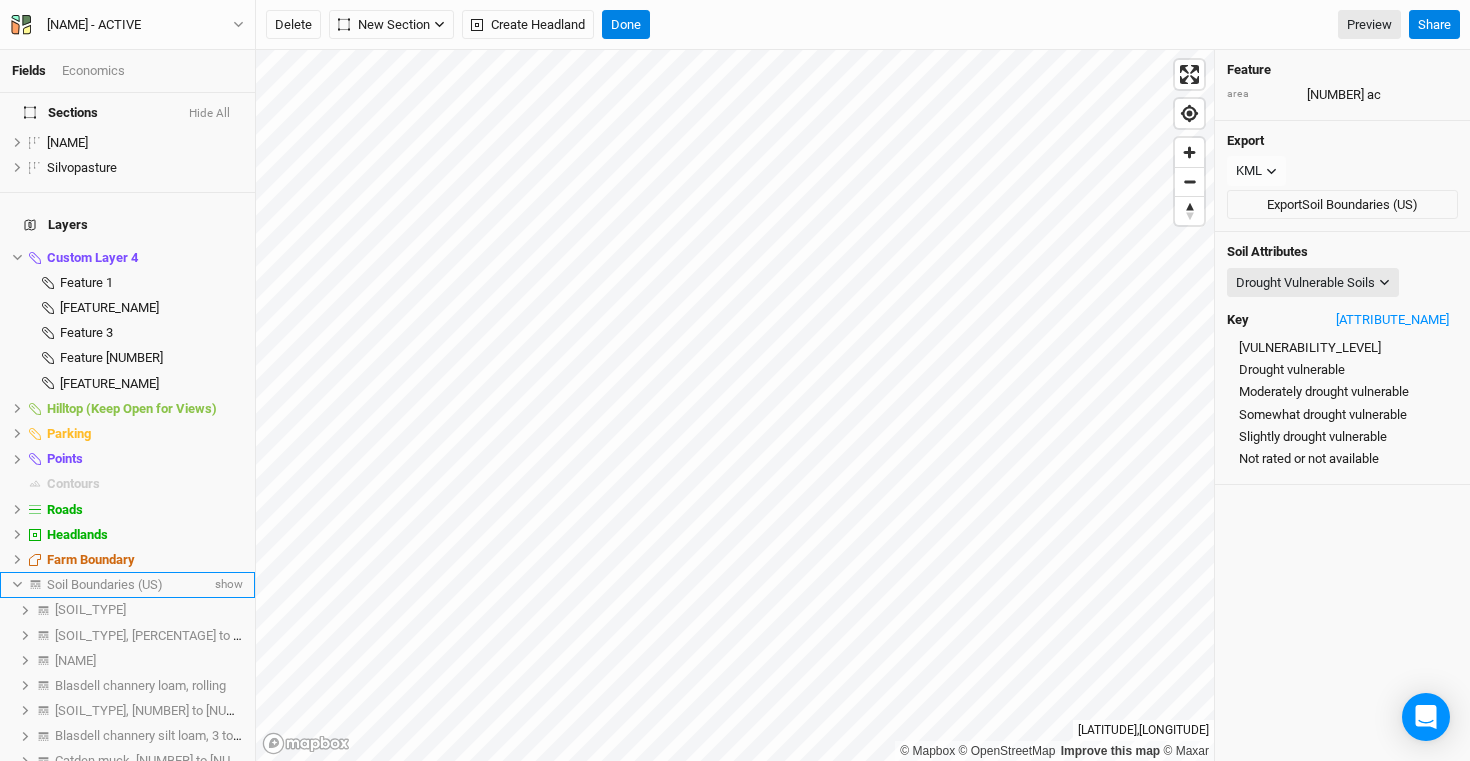 click 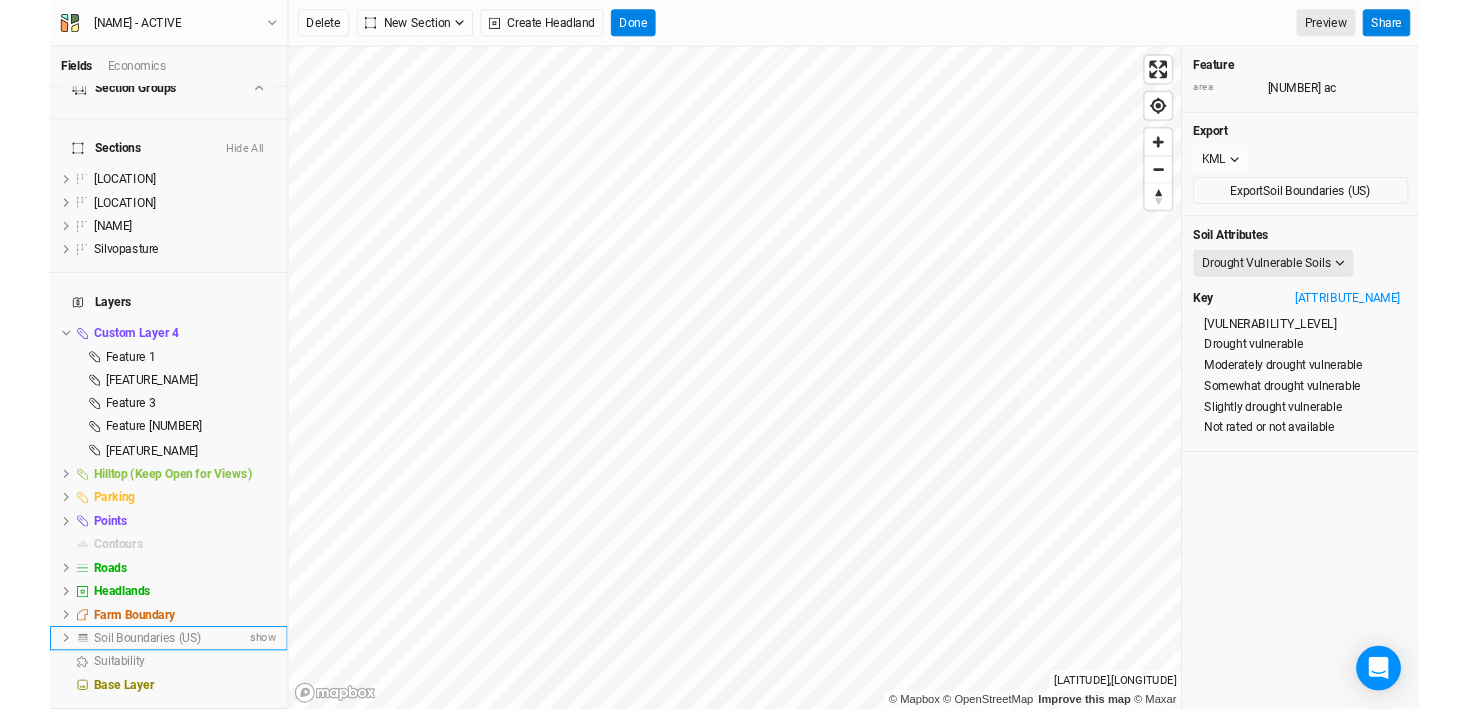scroll, scrollTop: 16, scrollLeft: 0, axis: vertical 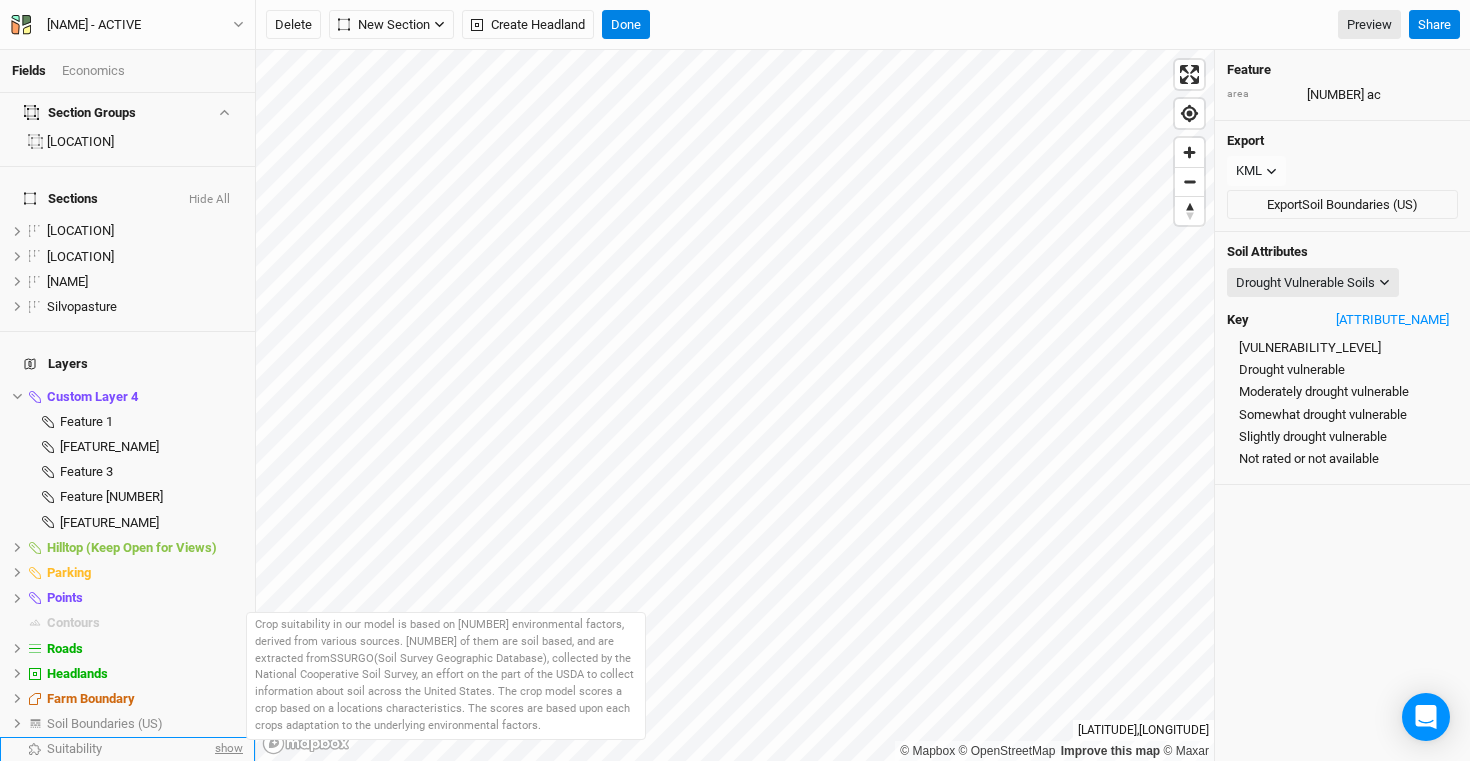 click on "show" at bounding box center [227, 749] 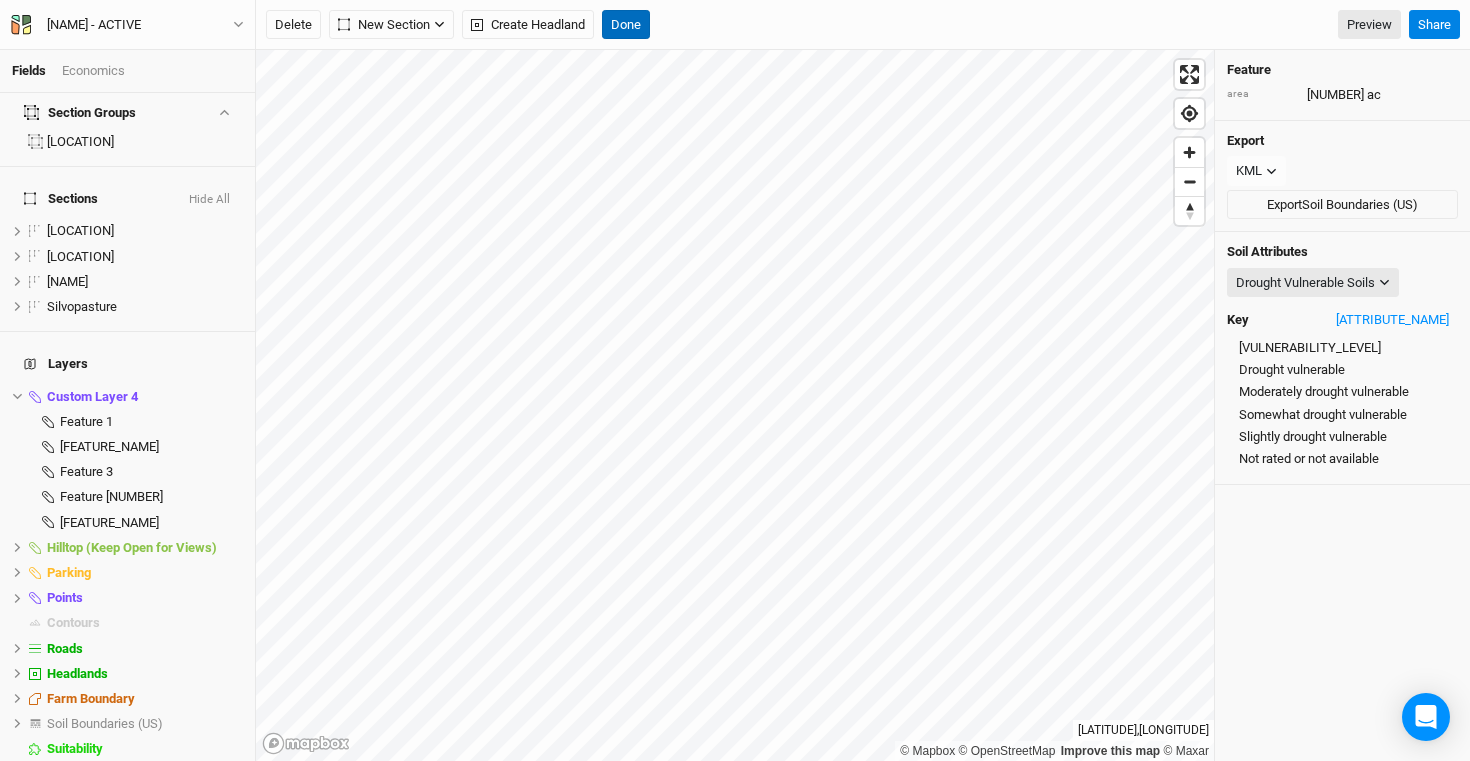 click on "Done" at bounding box center (626, 25) 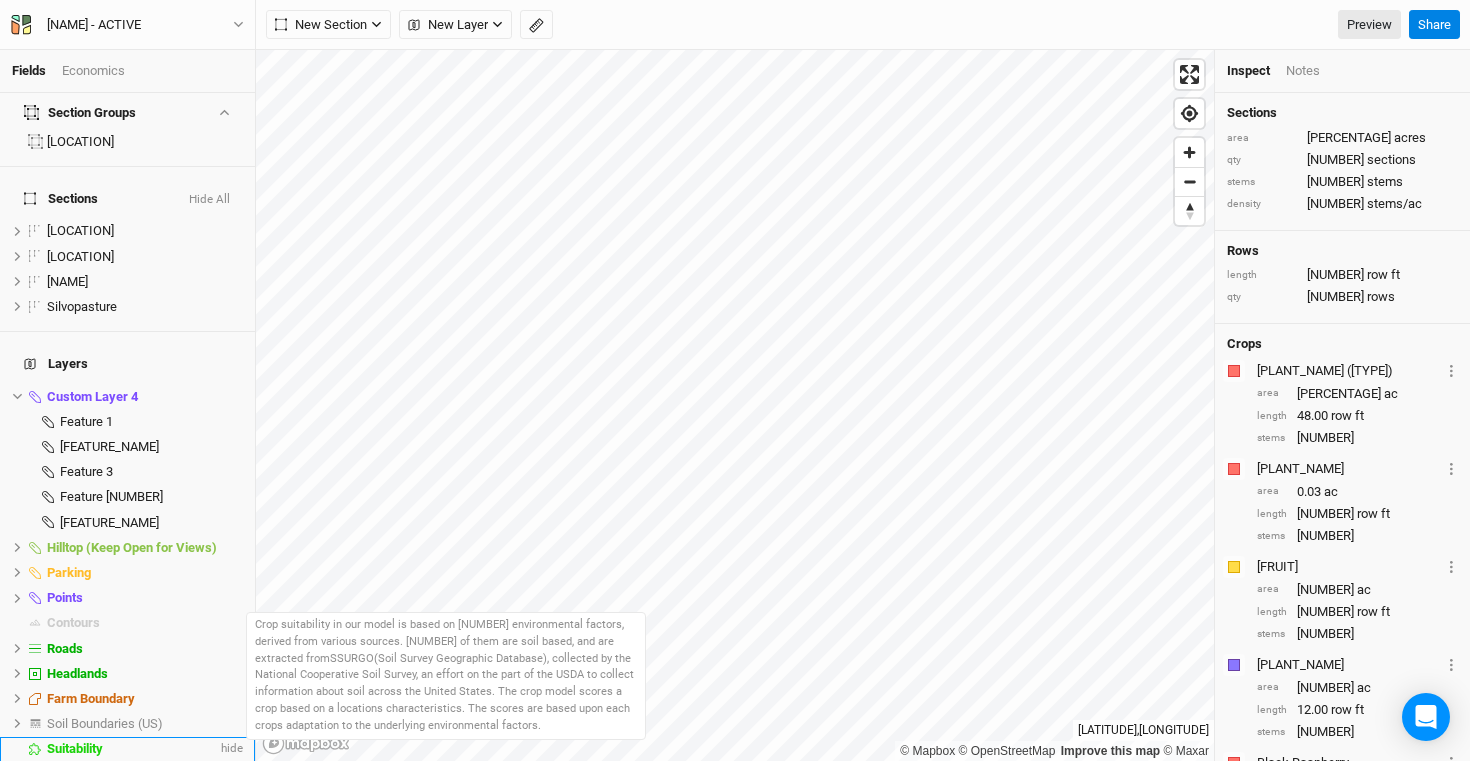 click on "Suitability" at bounding box center (75, 748) 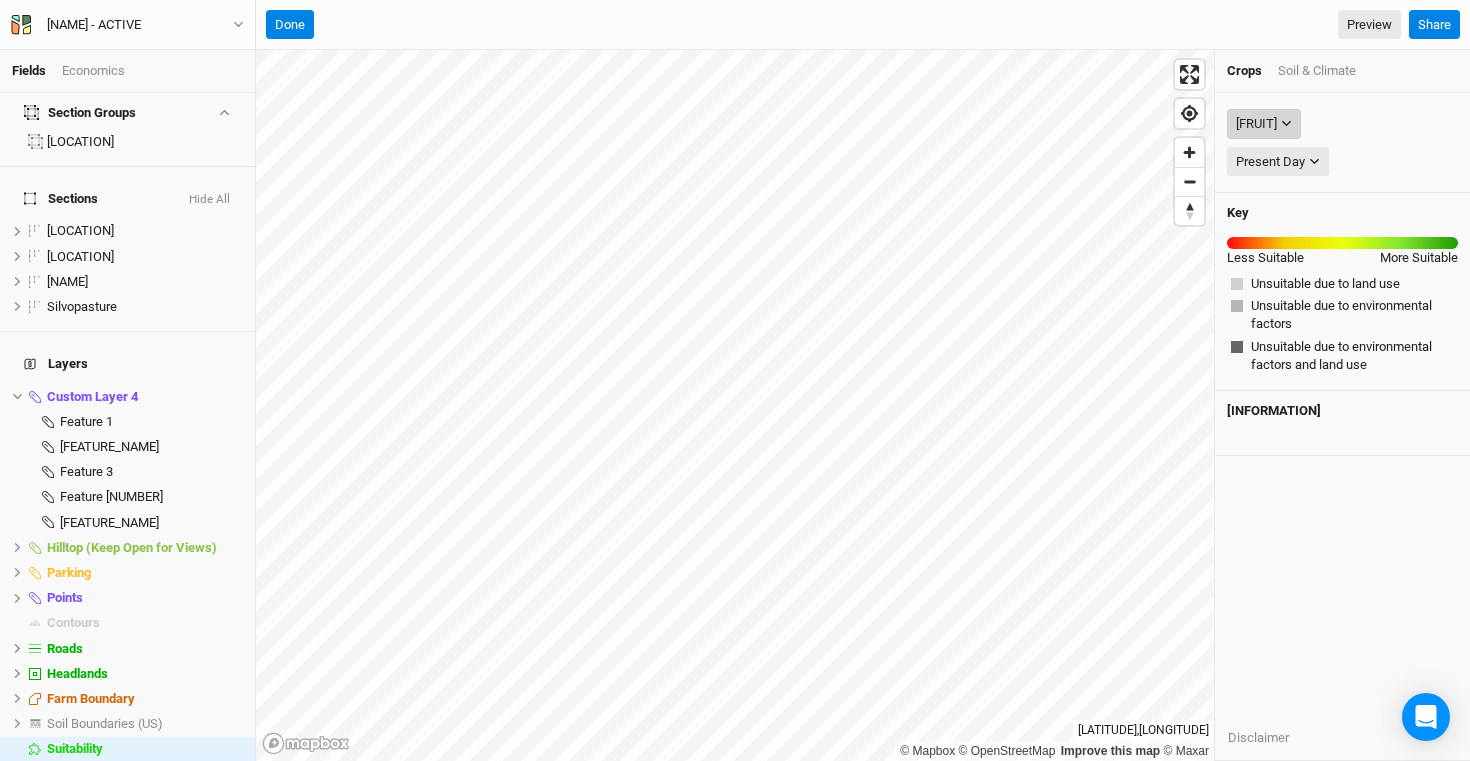 click 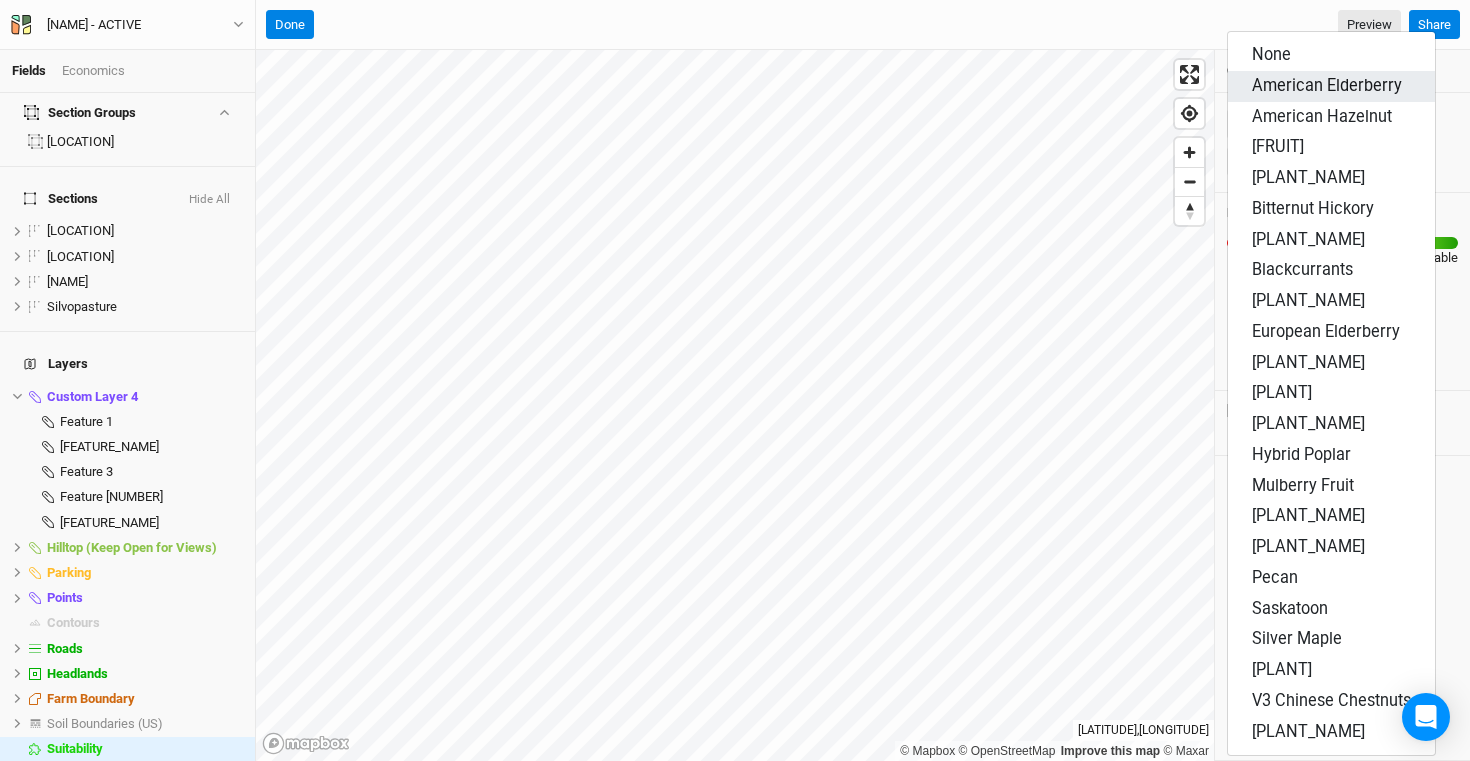 click on "American Elderberry" at bounding box center (1327, 85) 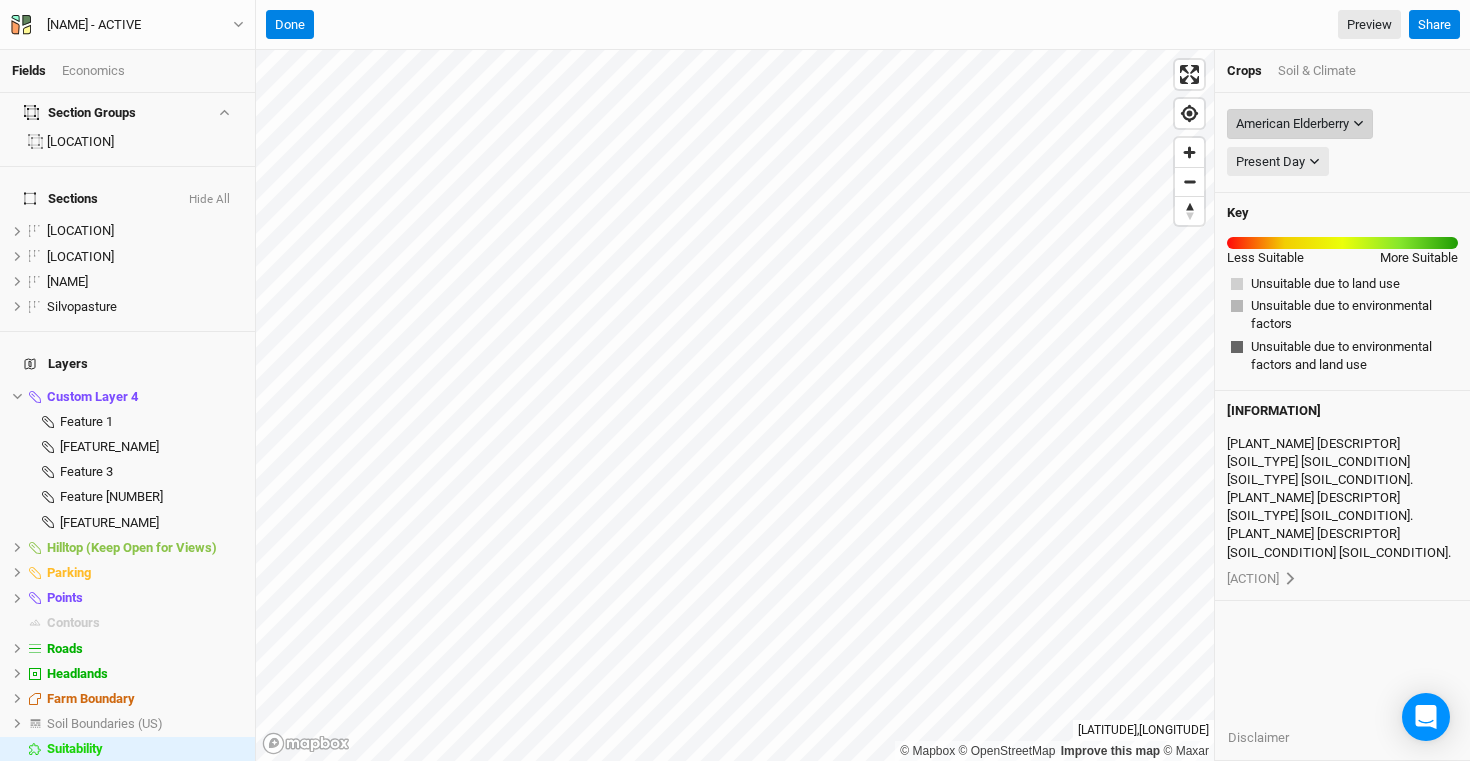 click on "American Elderberry" at bounding box center (1292, 124) 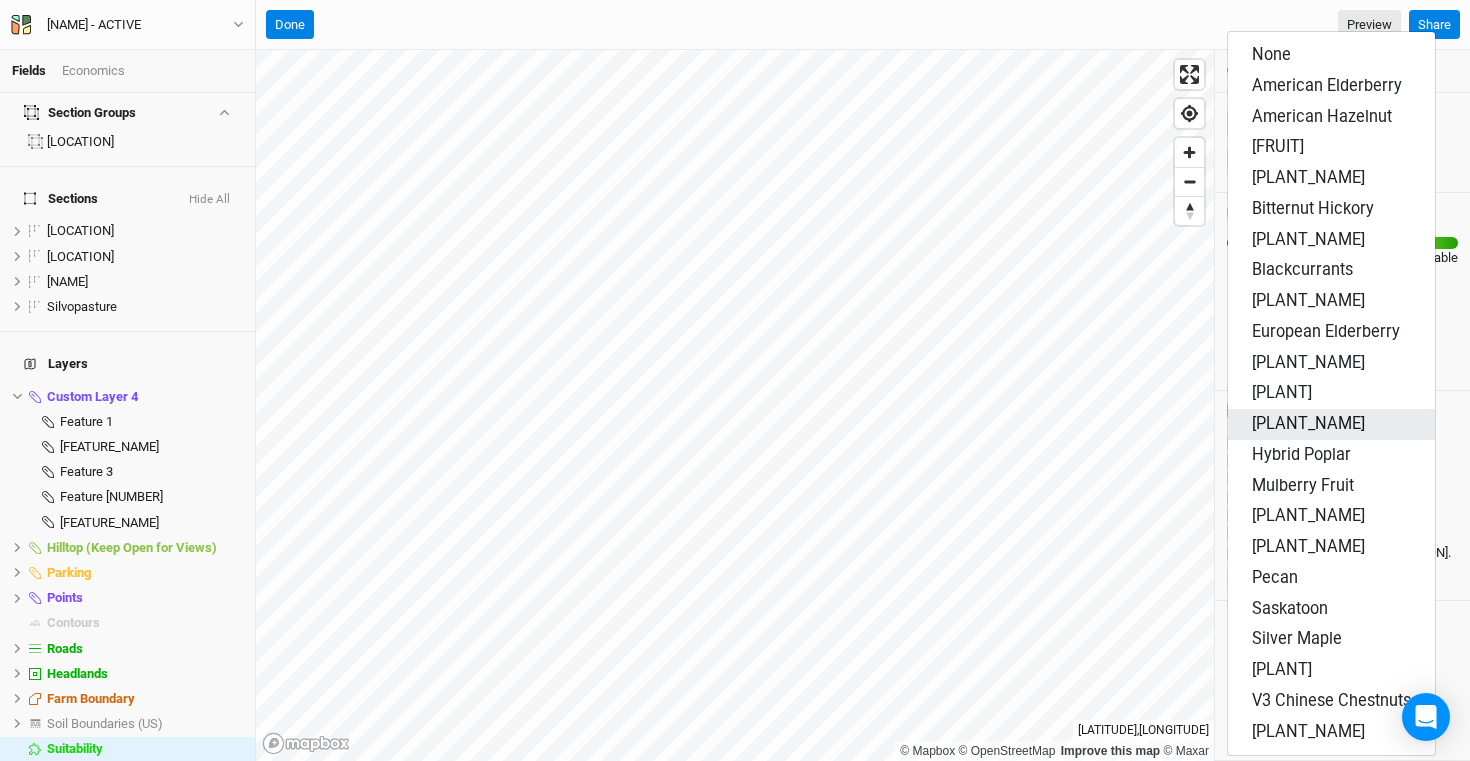 click on "[PLANT_NAME]" at bounding box center (1308, 423) 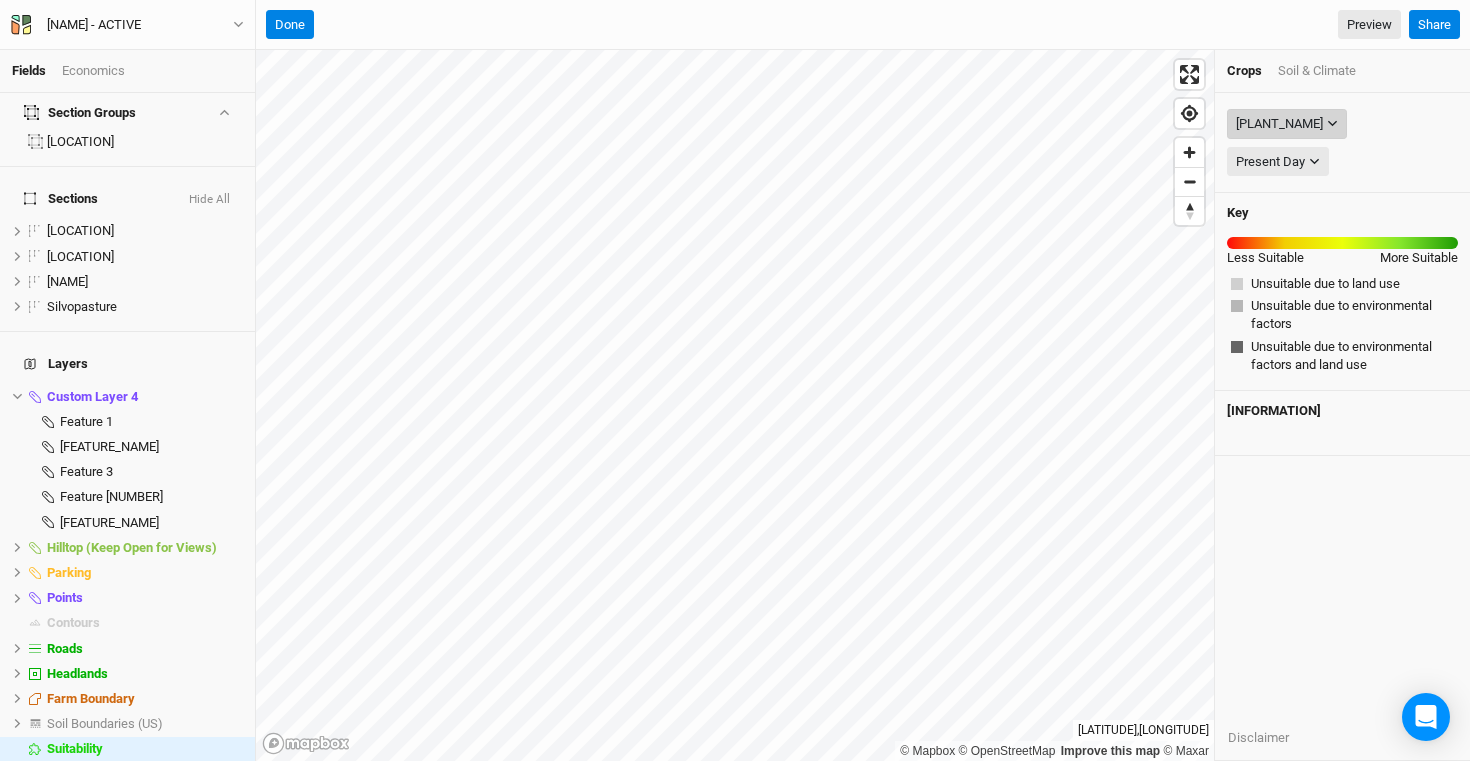 click on "[PLANT_NAME]" at bounding box center [1279, 124] 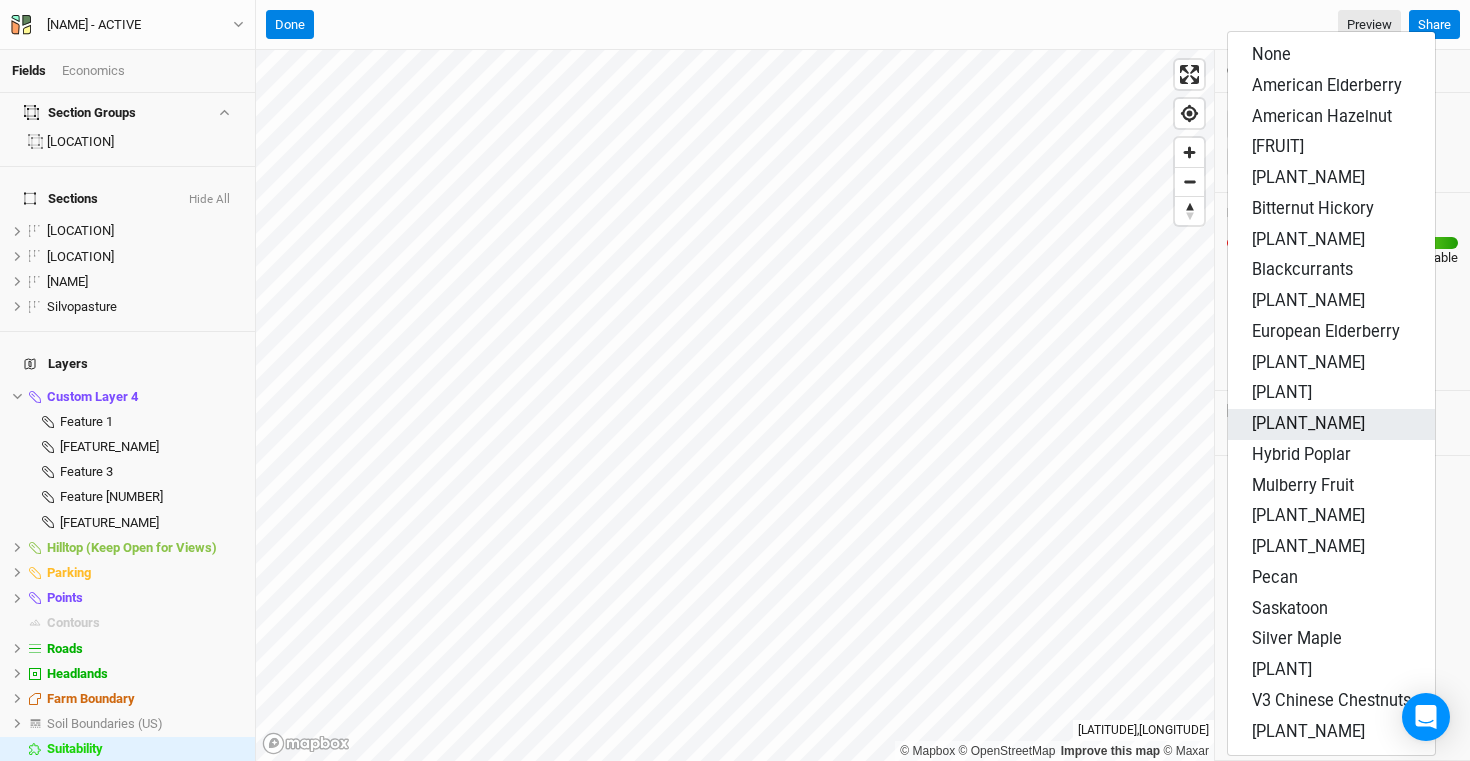 click on "[PLANT_NAME]" at bounding box center [1331, 424] 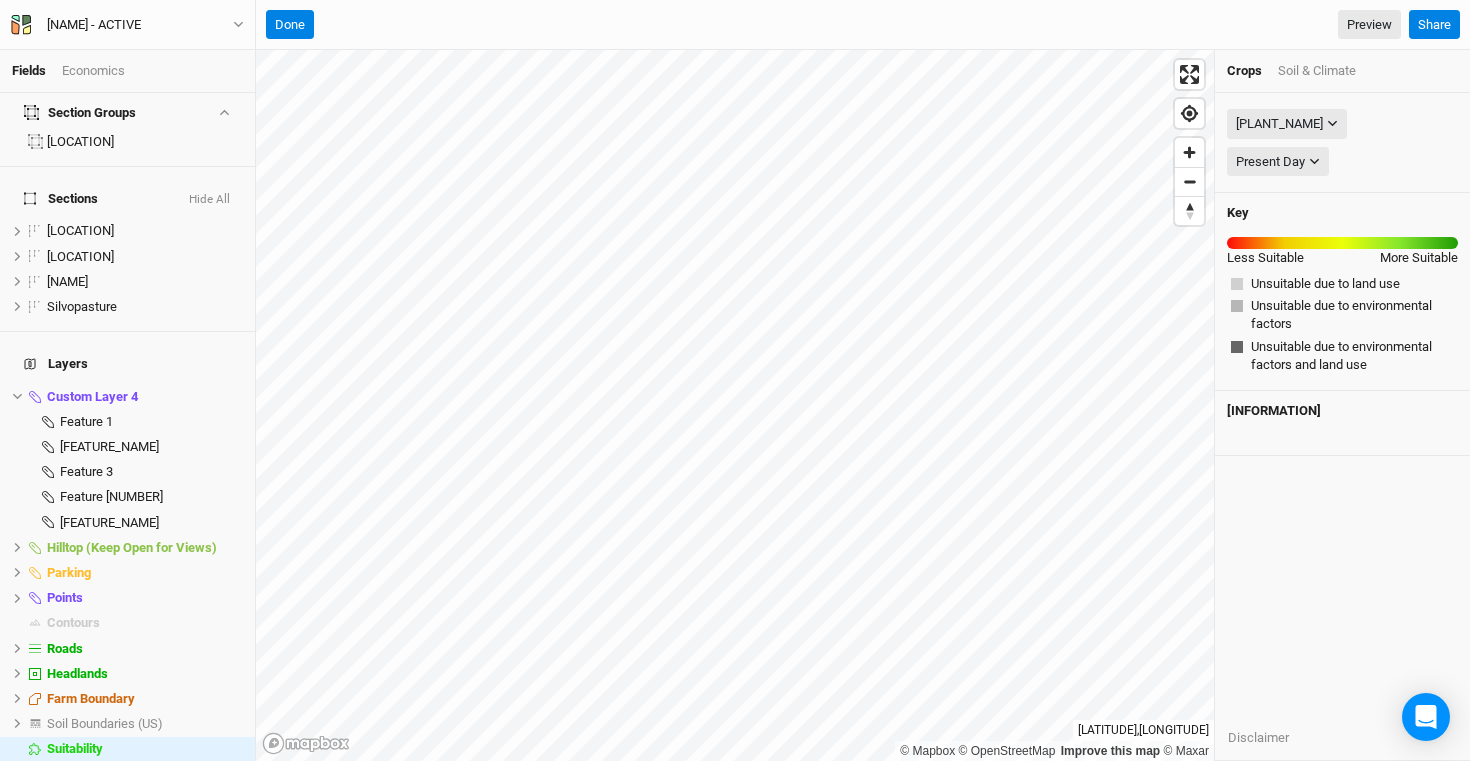 click on "Soil & Climate" at bounding box center [1317, 71] 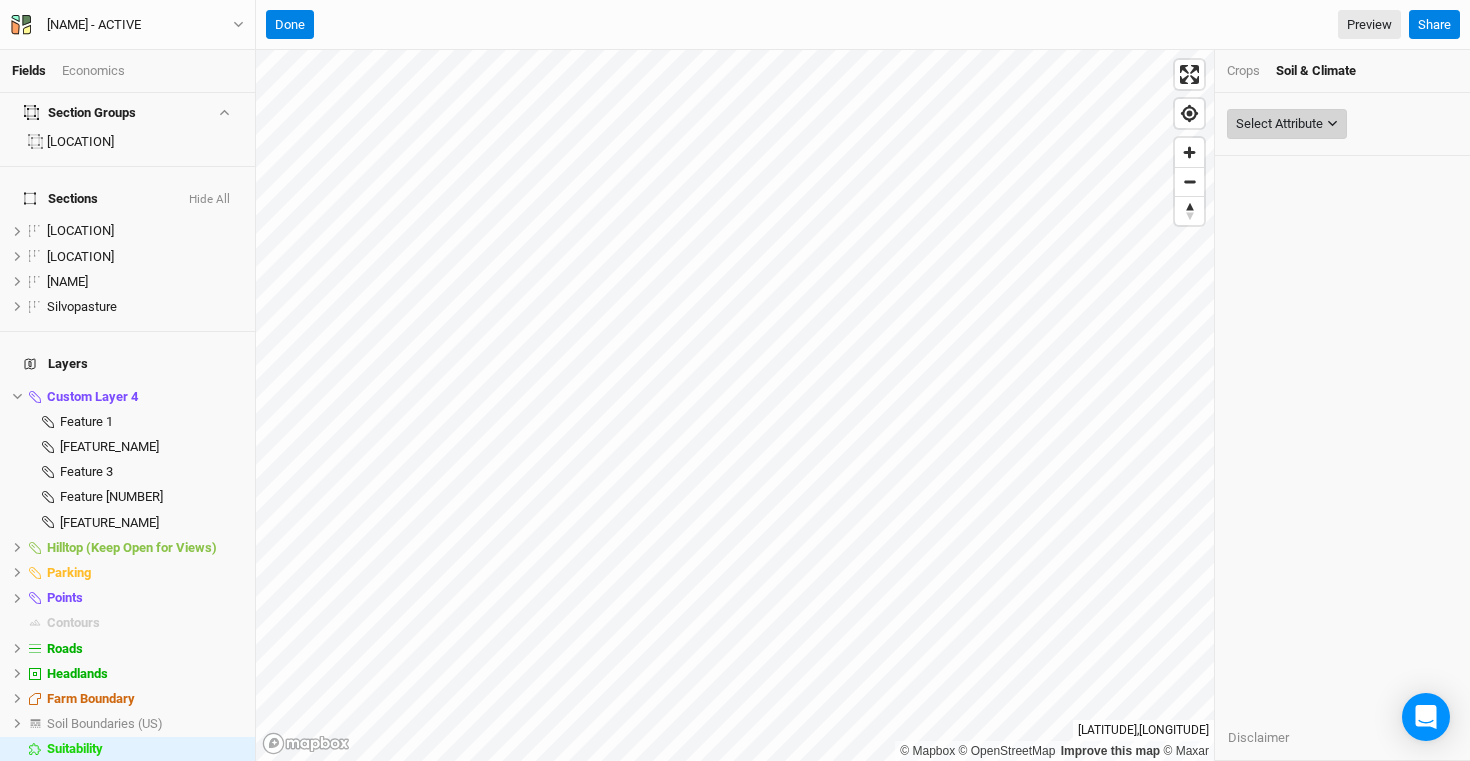 click on "Select Attribute" at bounding box center (1279, 124) 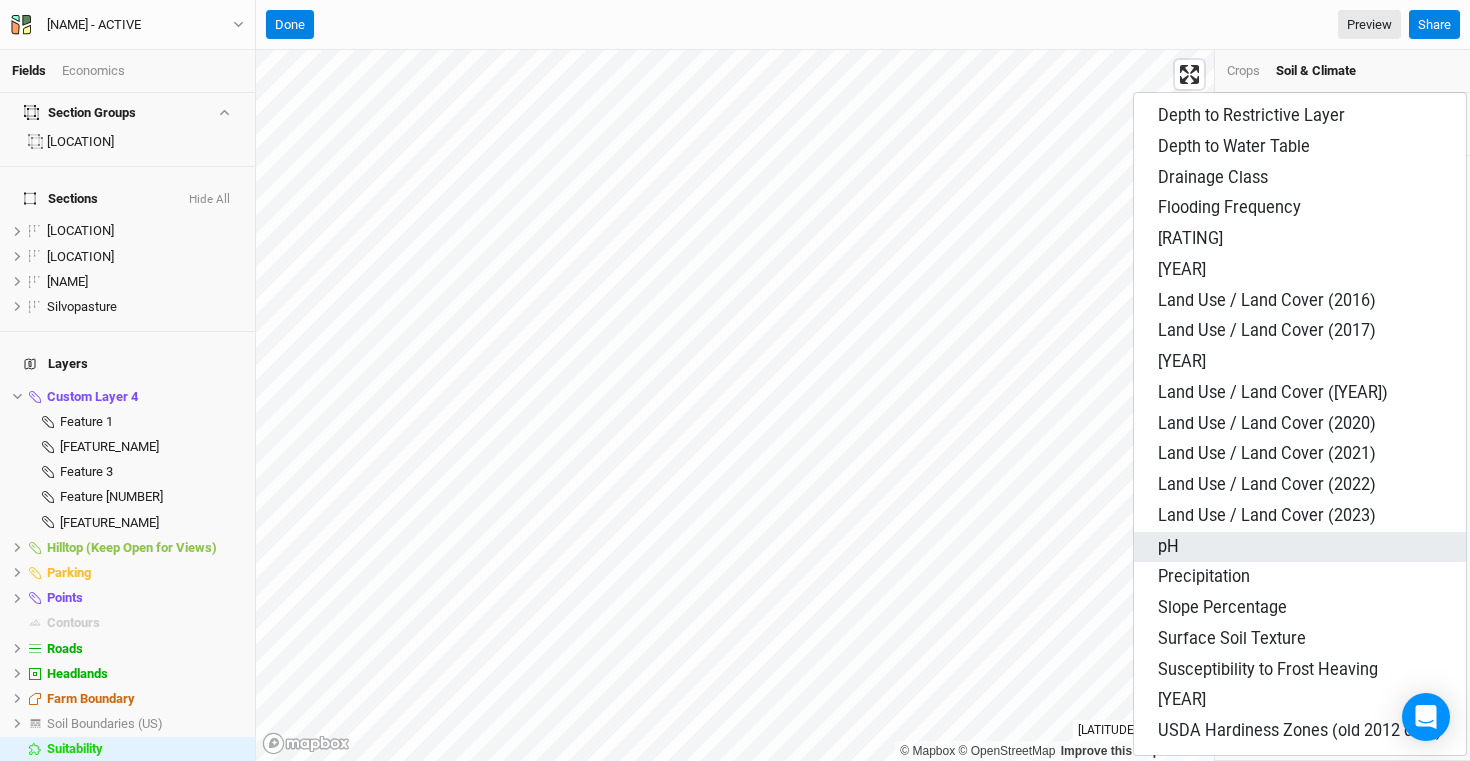 click on "pH" at bounding box center (1300, 547) 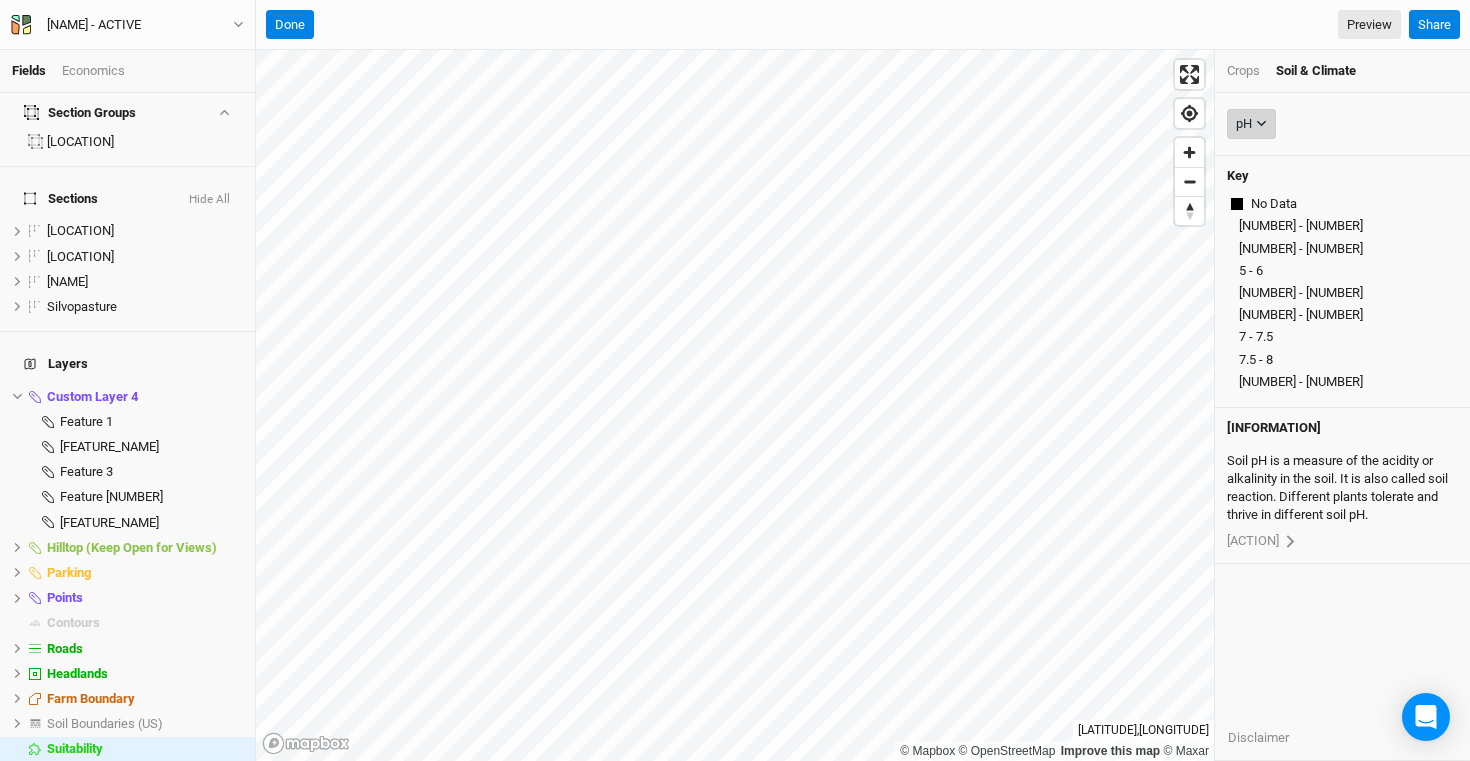 click on "pH" at bounding box center [1244, 124] 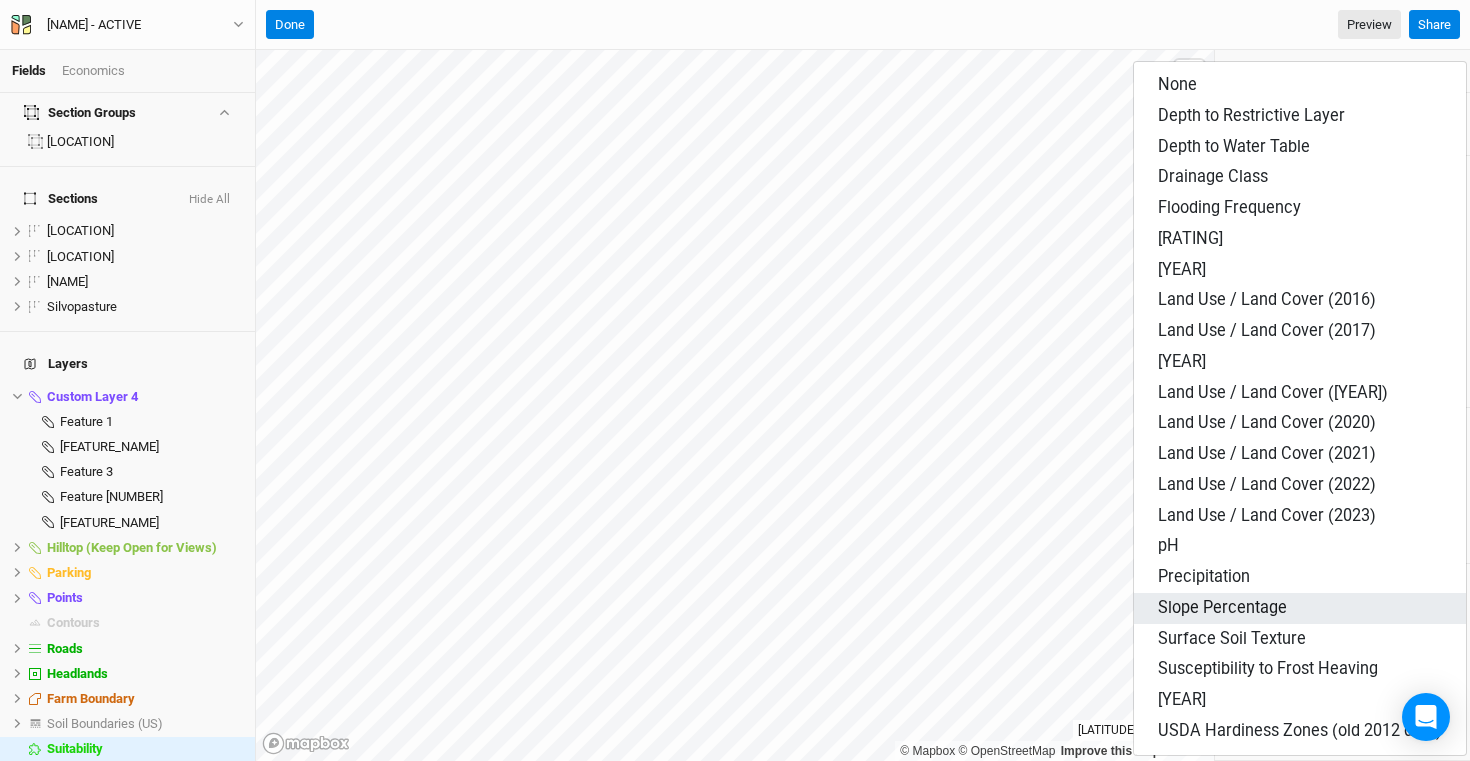 click on "Slope Percentage" at bounding box center [1300, 608] 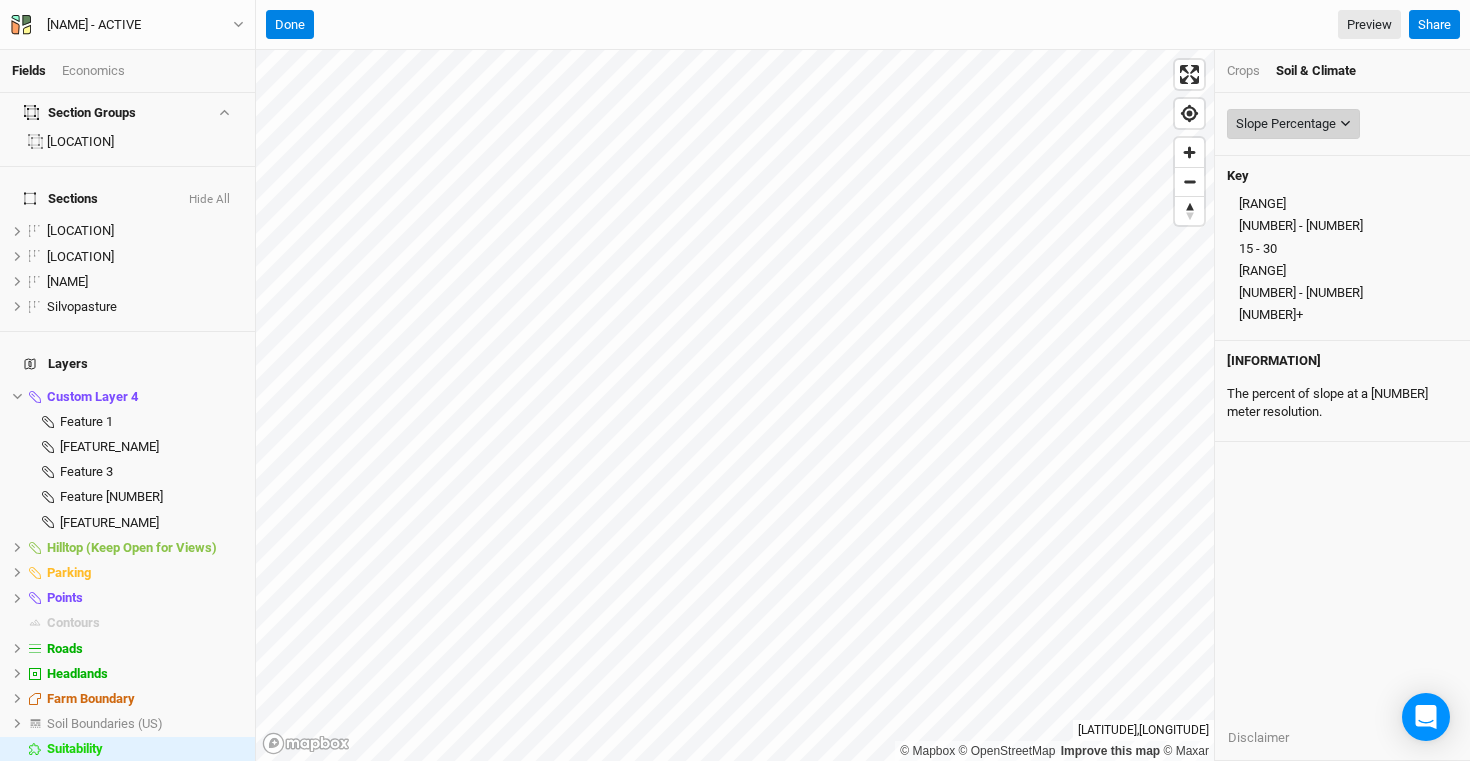 click on "Slope Percentage" at bounding box center [1293, 124] 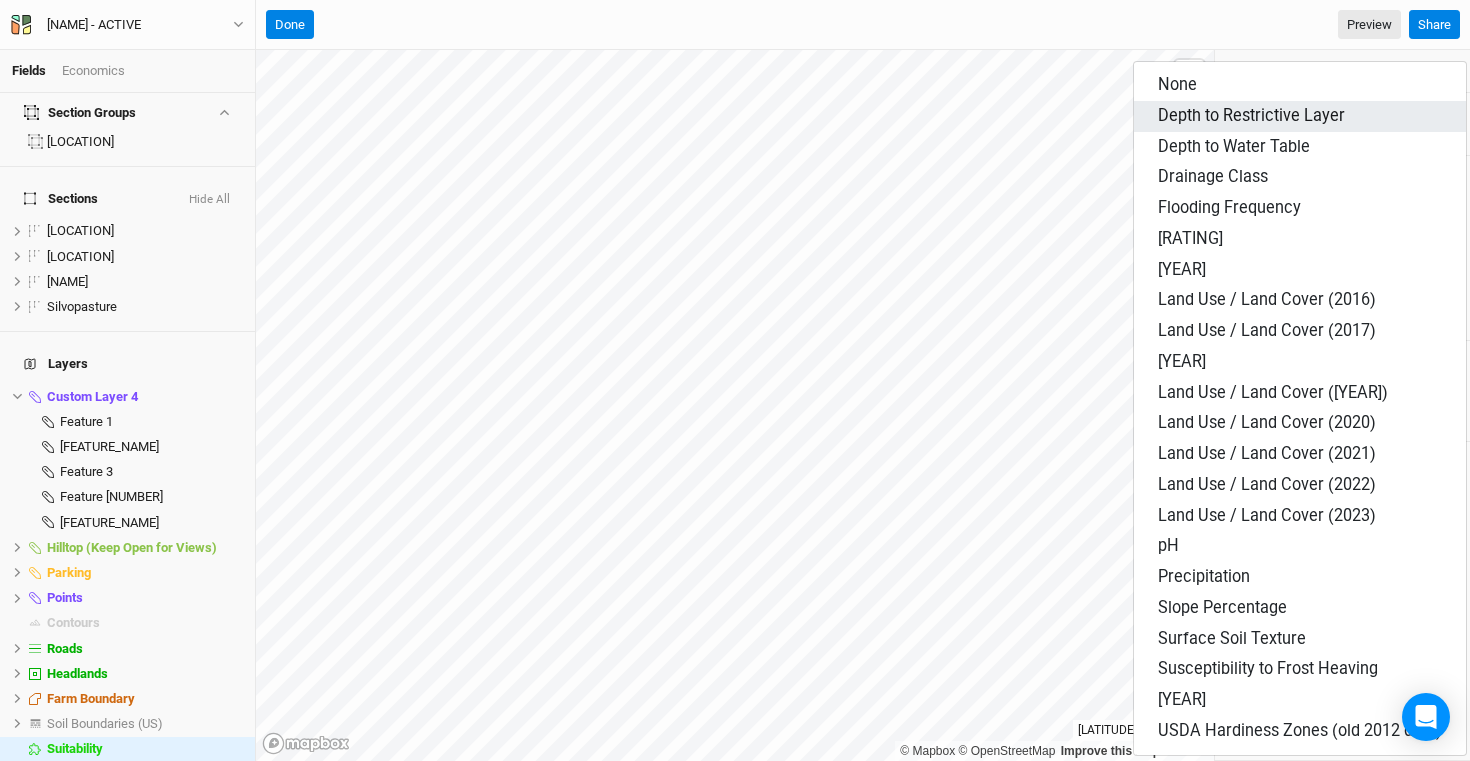 click on "Depth to Restrictive Layer" at bounding box center (1251, 115) 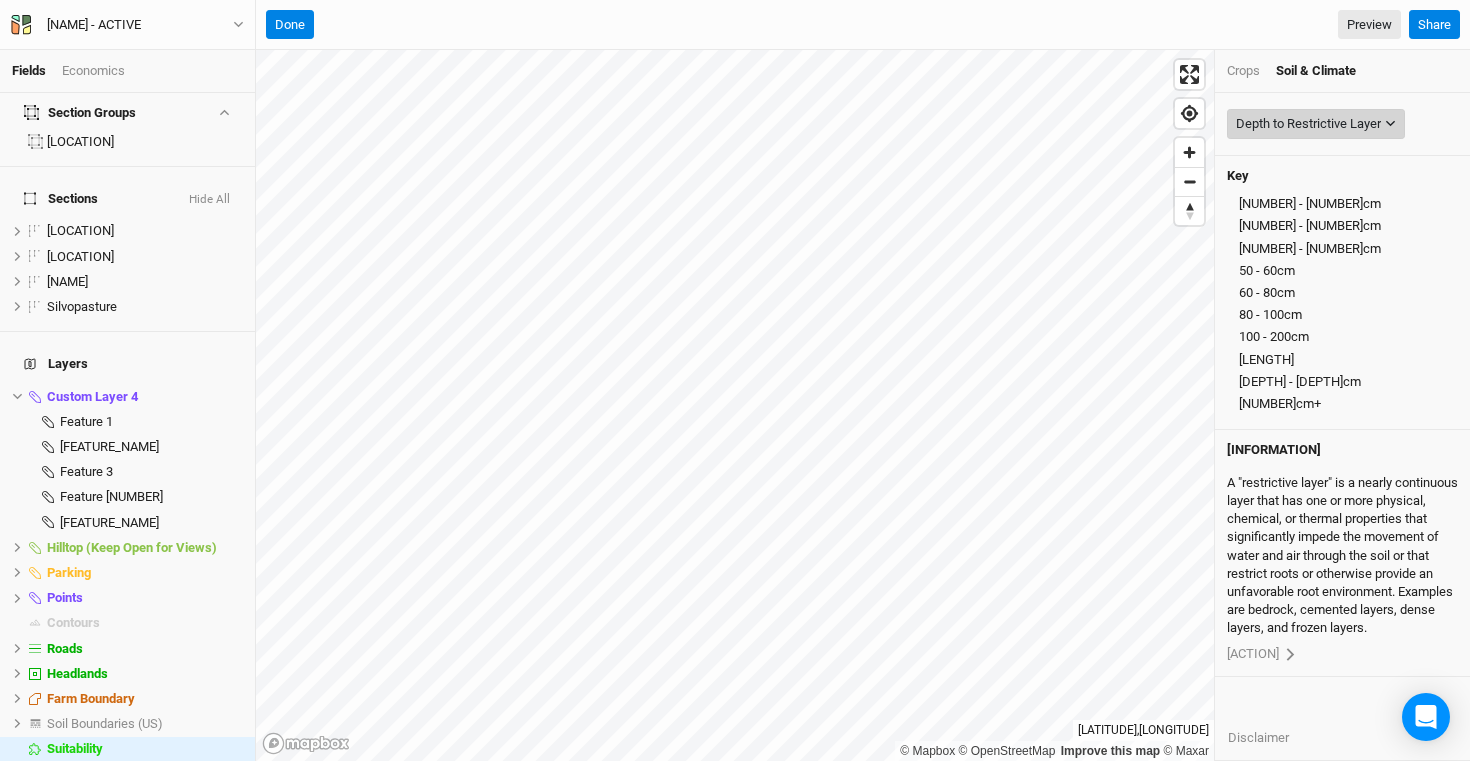 click on "Depth to Restrictive Layer" at bounding box center [1316, 124] 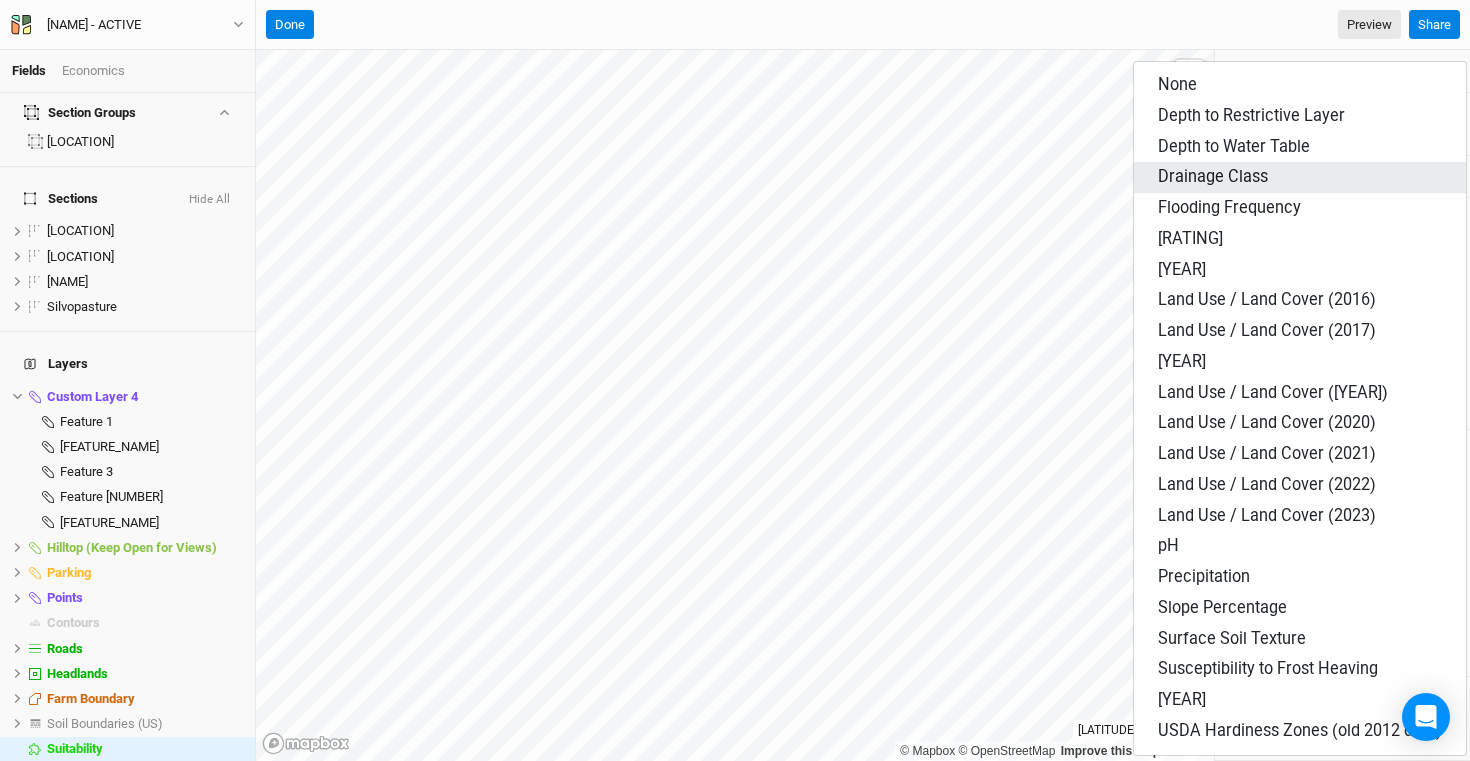 click on "Drainage Class" at bounding box center [1300, 177] 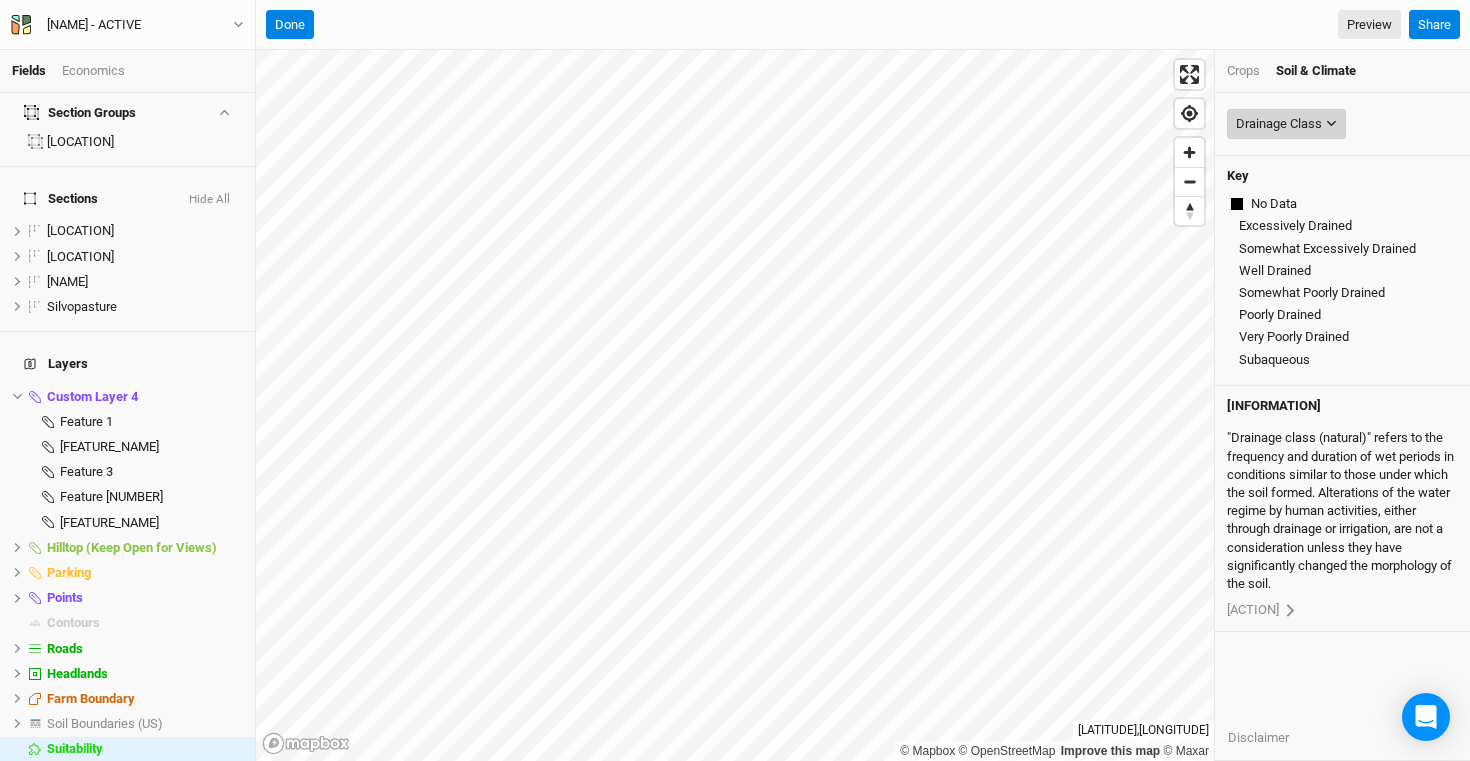 click on "Drainage Class" at bounding box center [1279, 124] 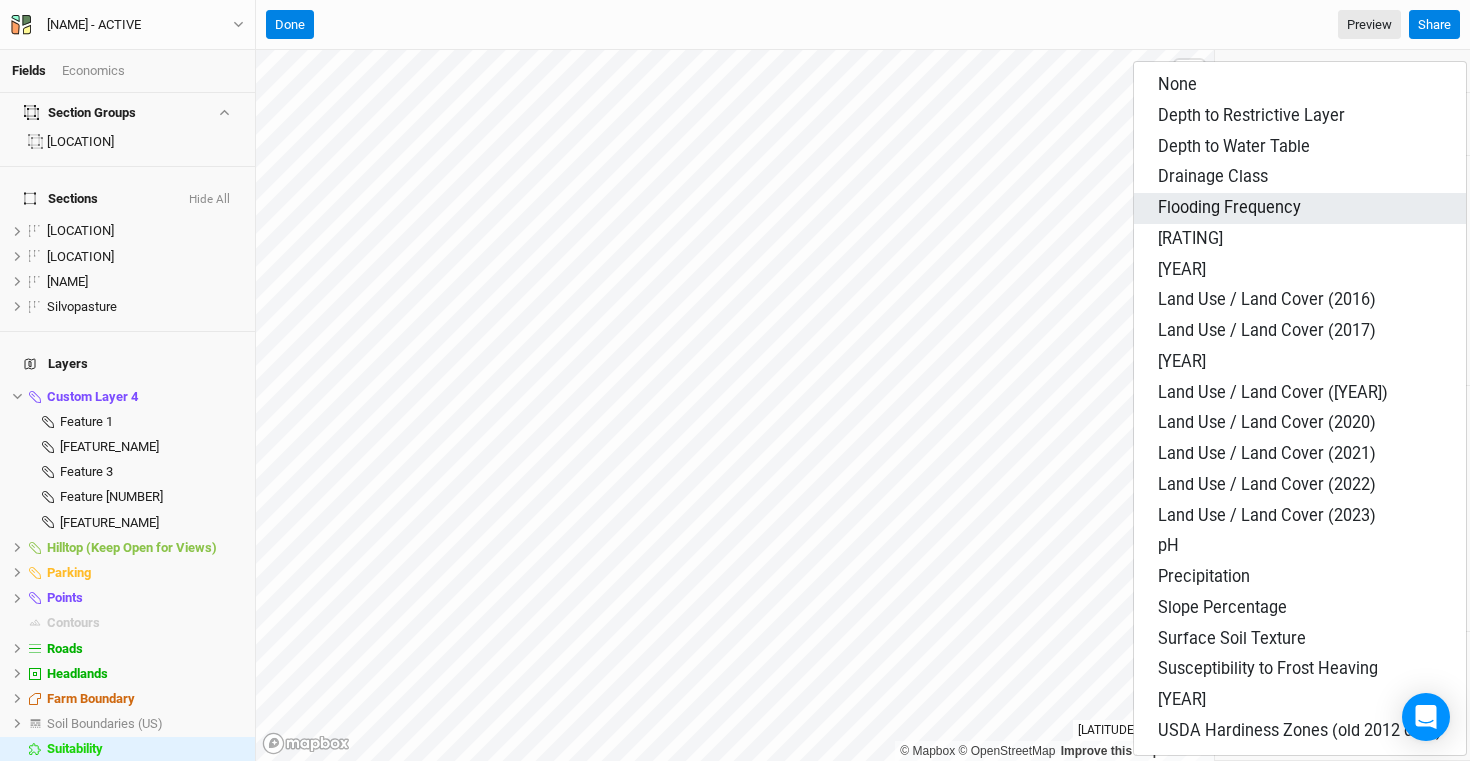 click on "Flooding Frequency" at bounding box center [1300, 208] 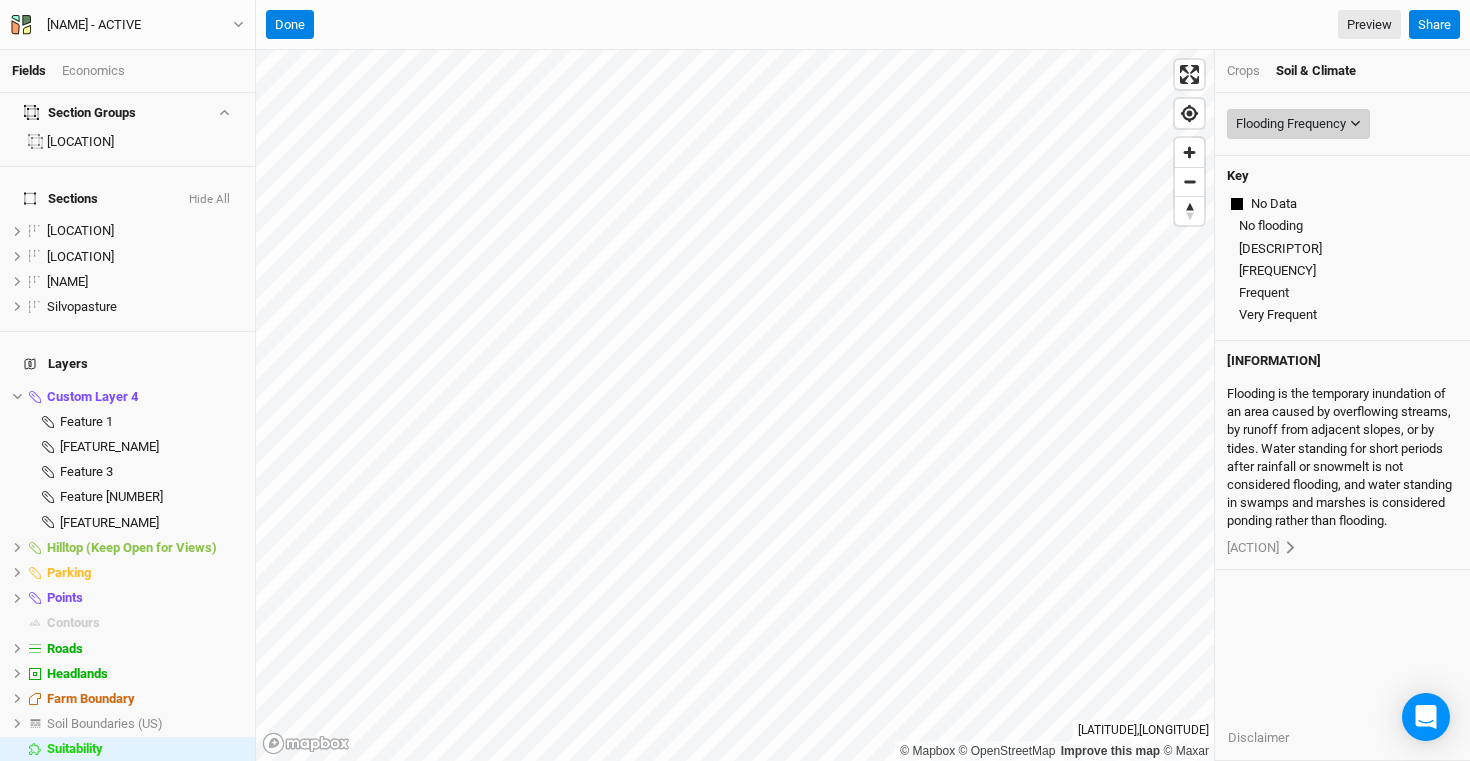 click on "Flooding Frequency" at bounding box center (1291, 124) 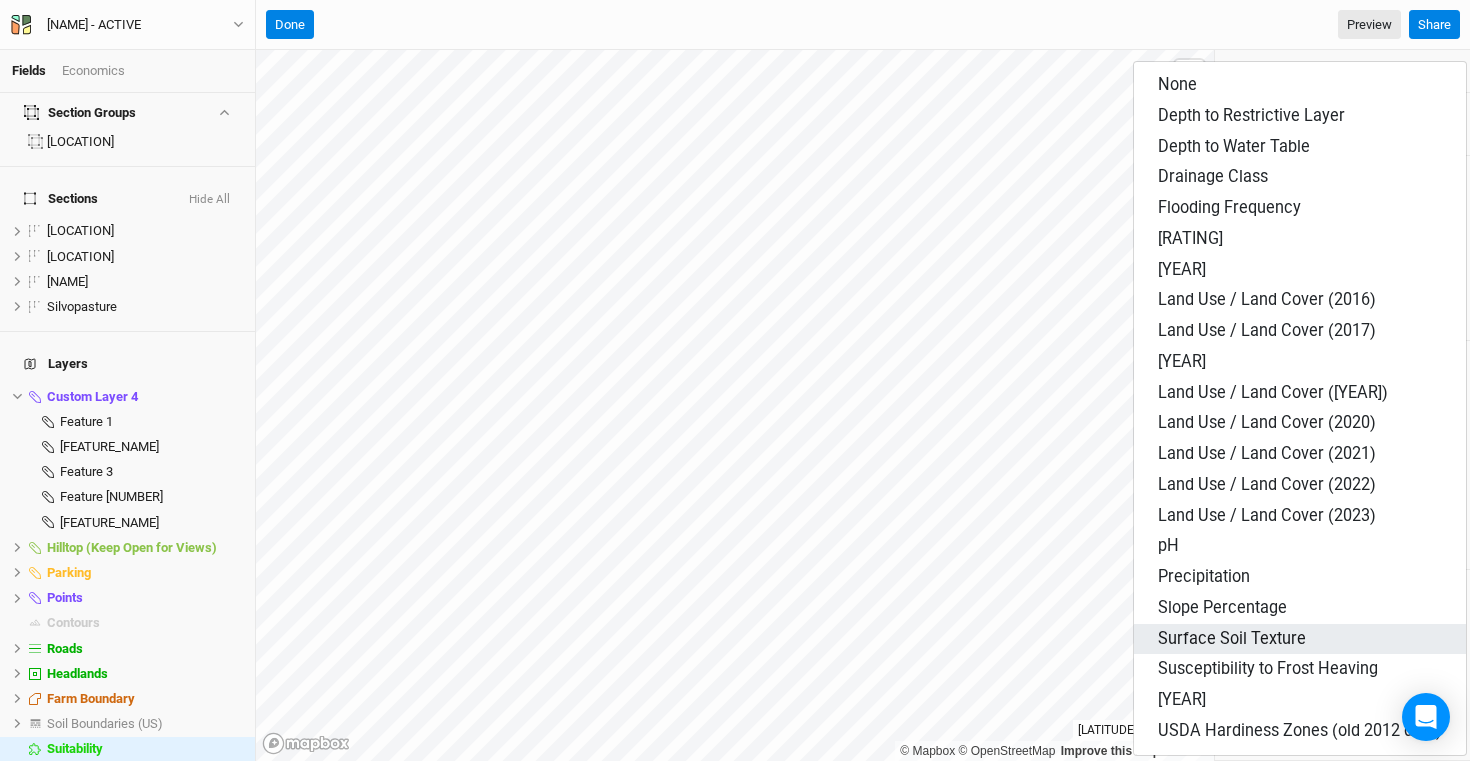click on "Surface Soil Texture" at bounding box center (1300, 639) 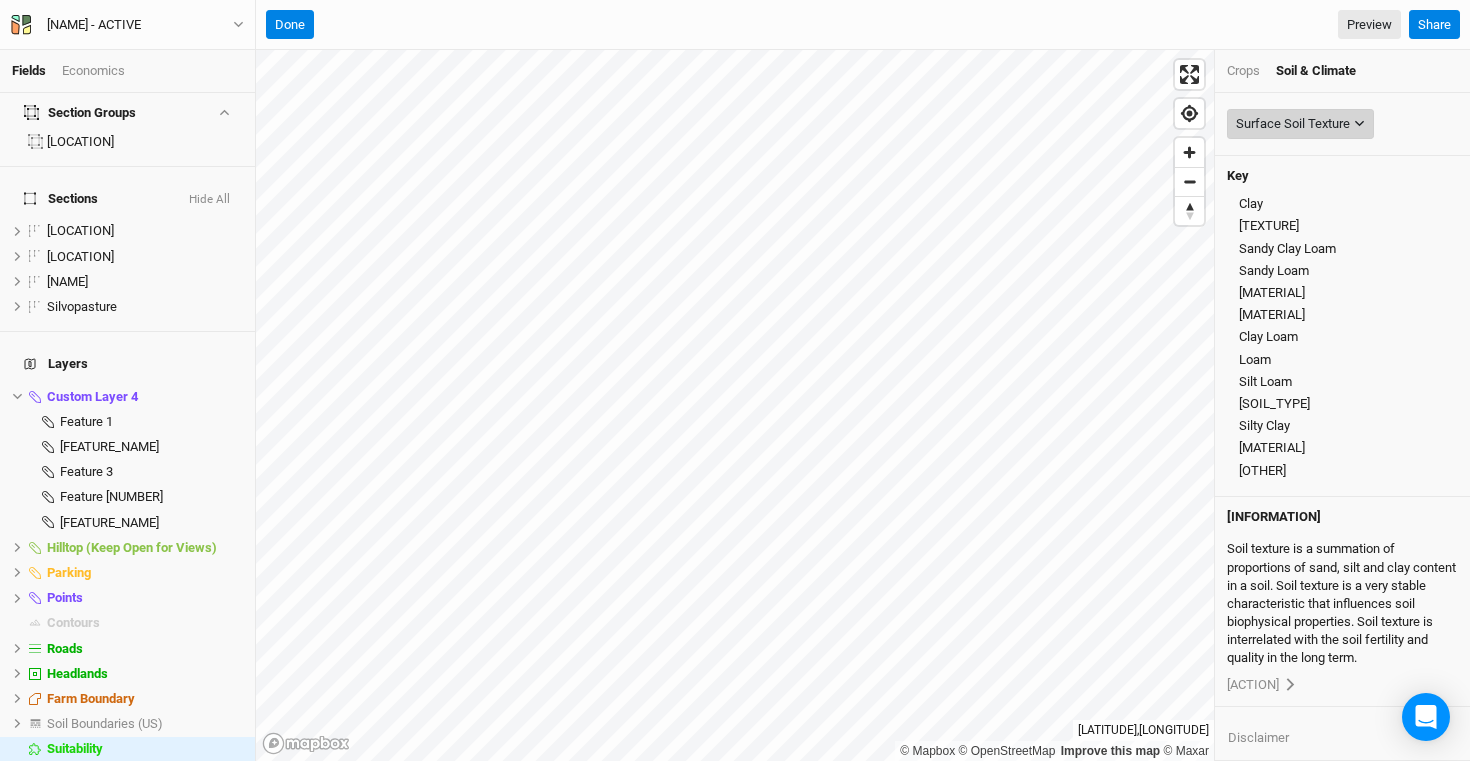 click on "Surface Soil Texture" at bounding box center (1293, 124) 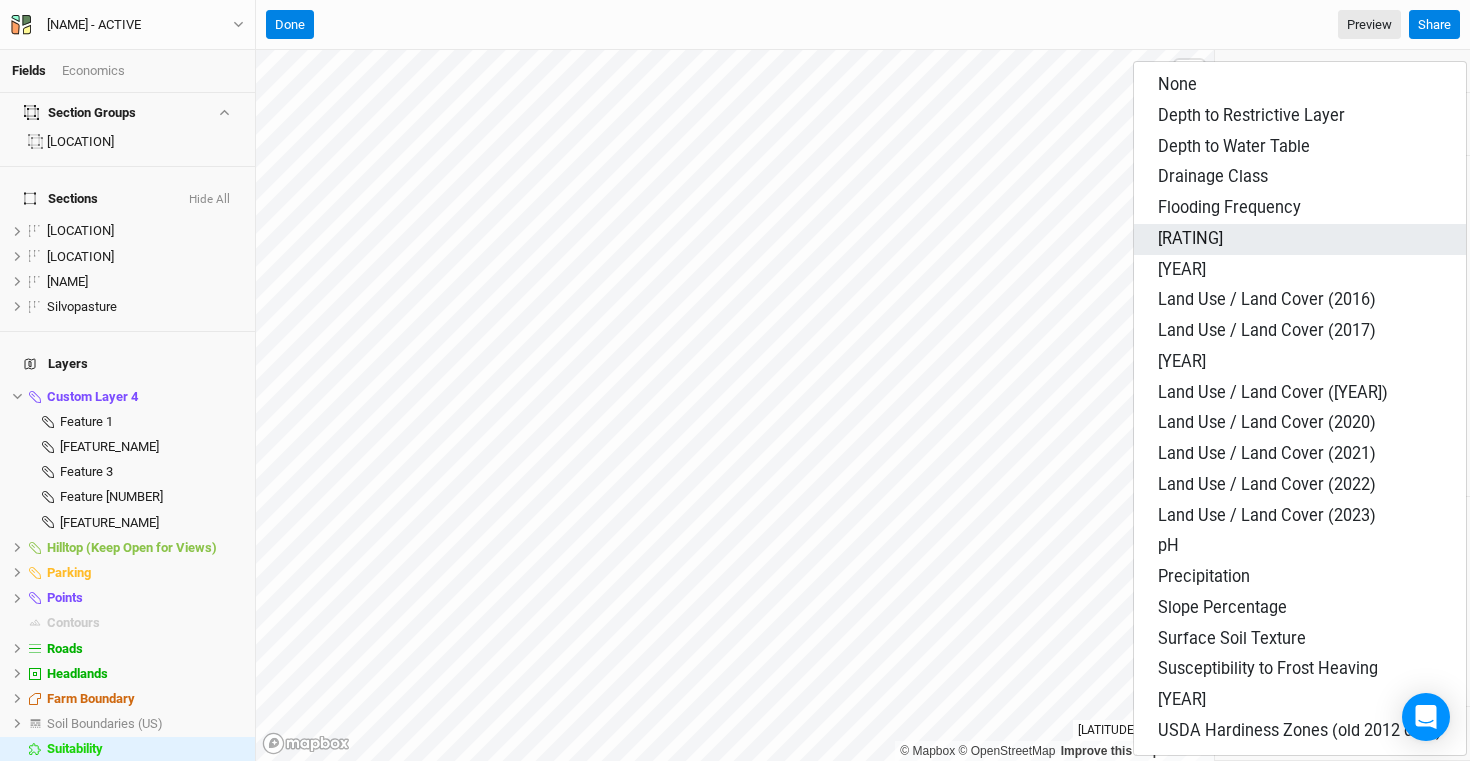 click on "[RATING]" at bounding box center [1300, 239] 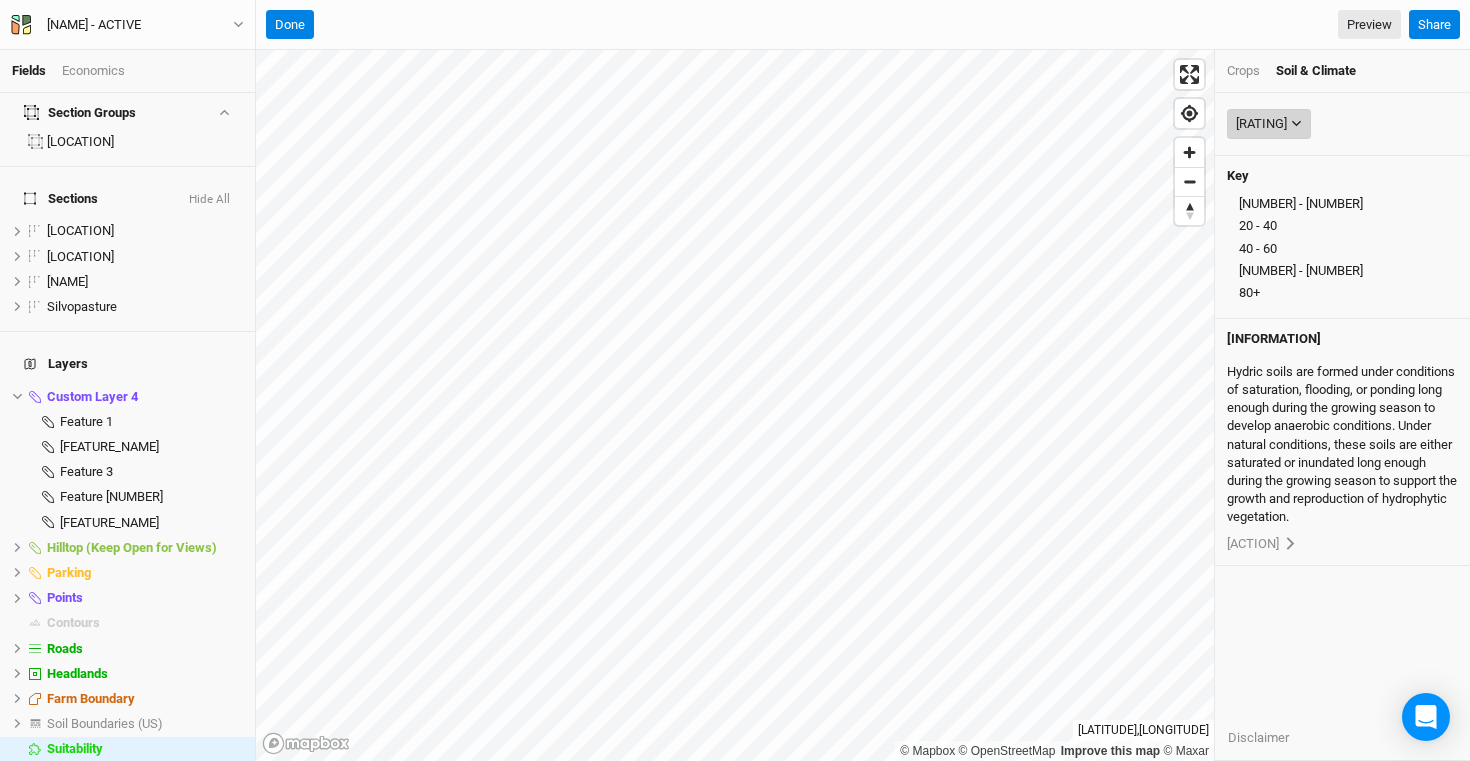 click on "[RATING]" at bounding box center (1261, 124) 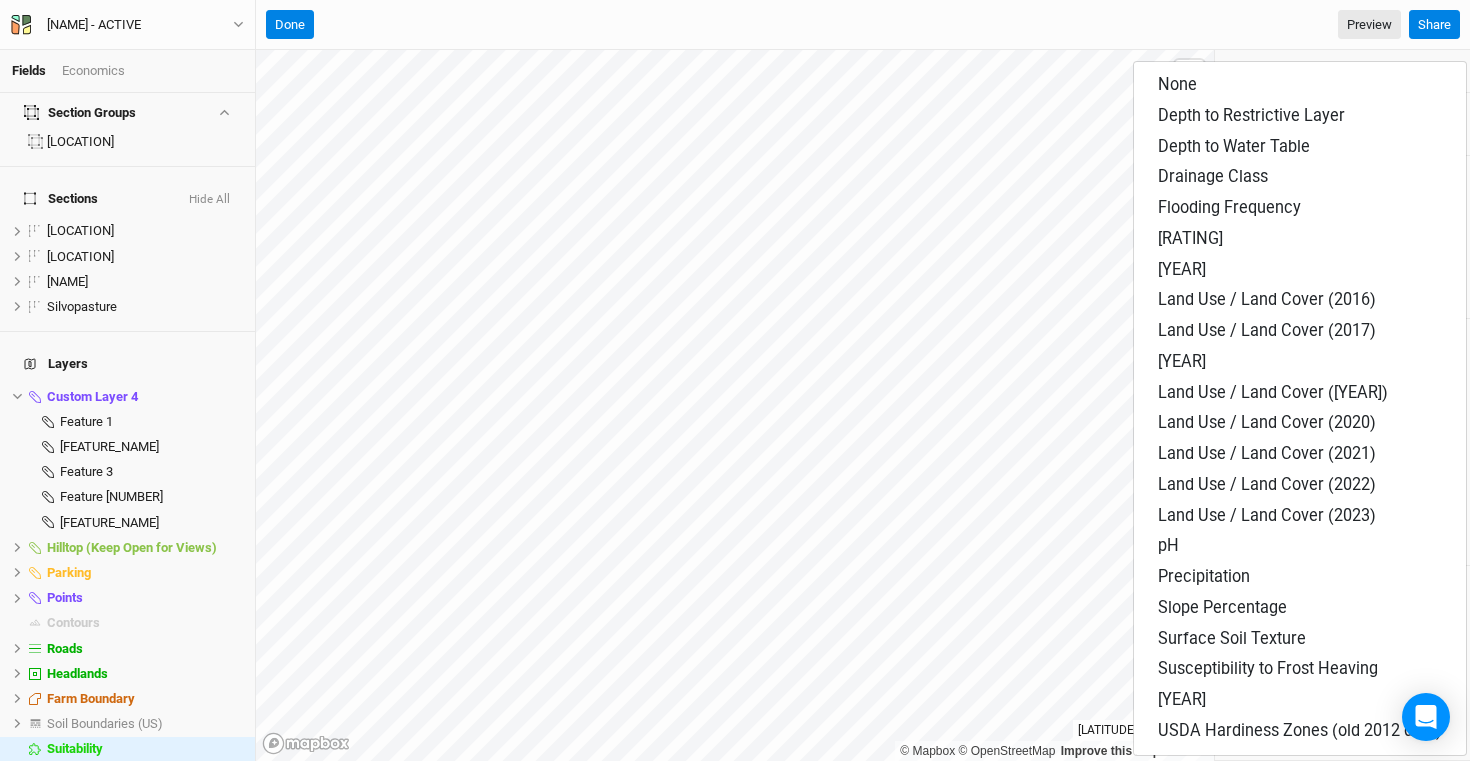 click on "Done Preview" at bounding box center [833, 25] 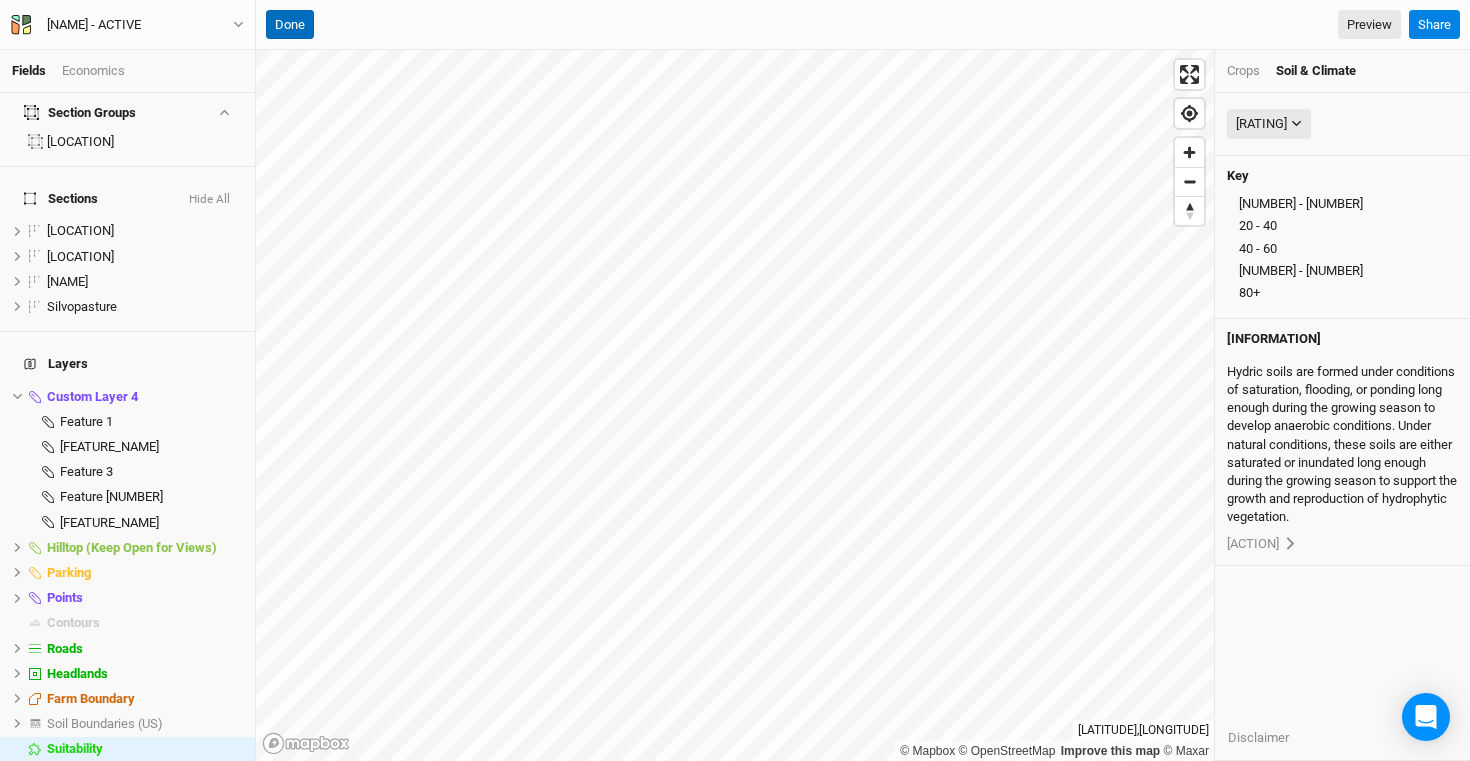 click on "Done" at bounding box center [290, 25] 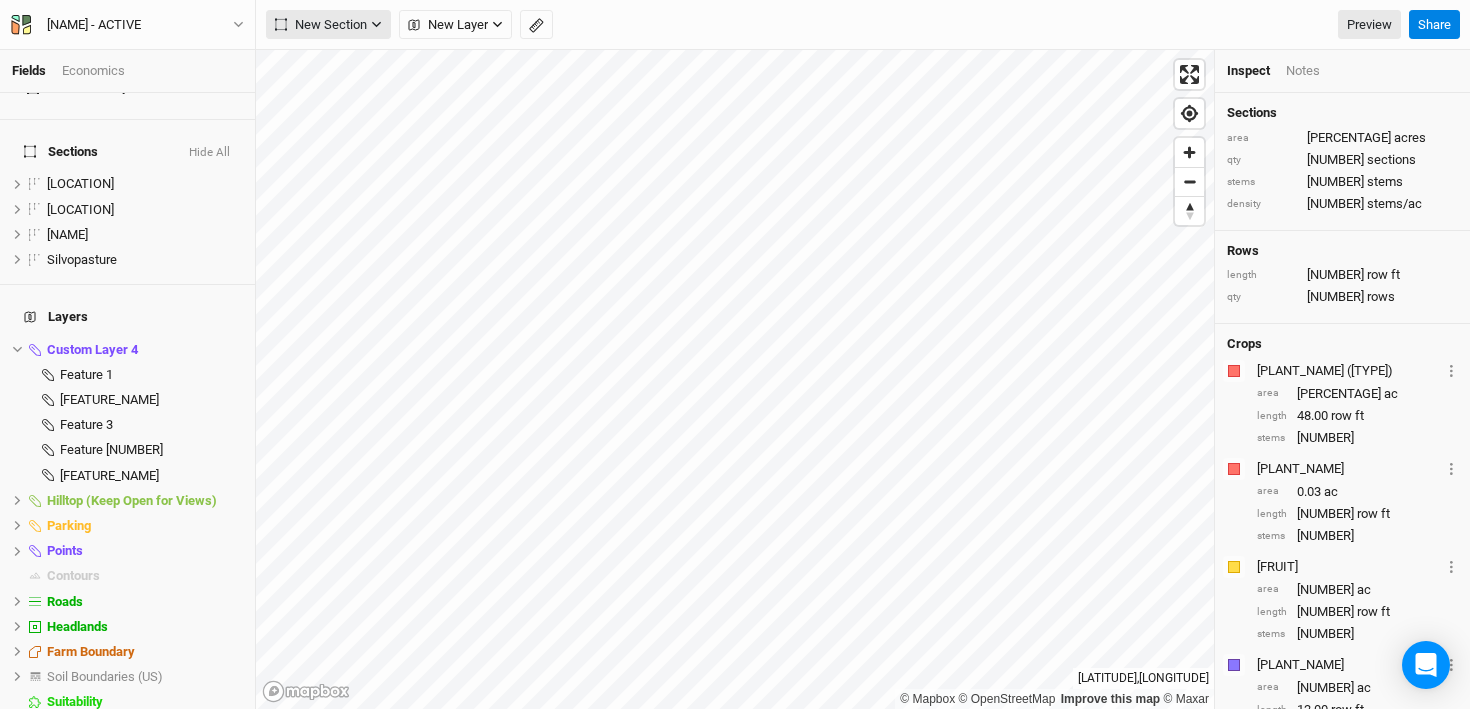 scroll, scrollTop: 68, scrollLeft: 0, axis: vertical 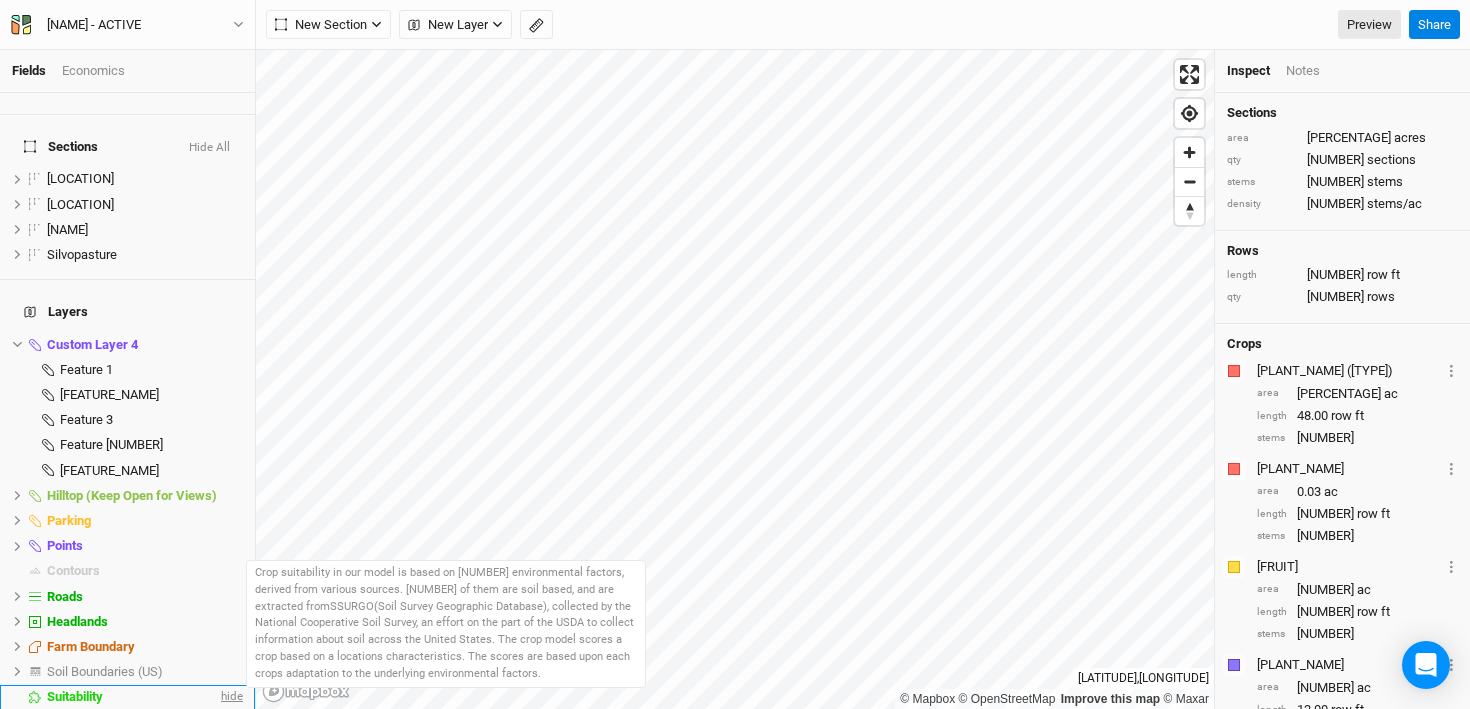 click on "hide" at bounding box center [230, 697] 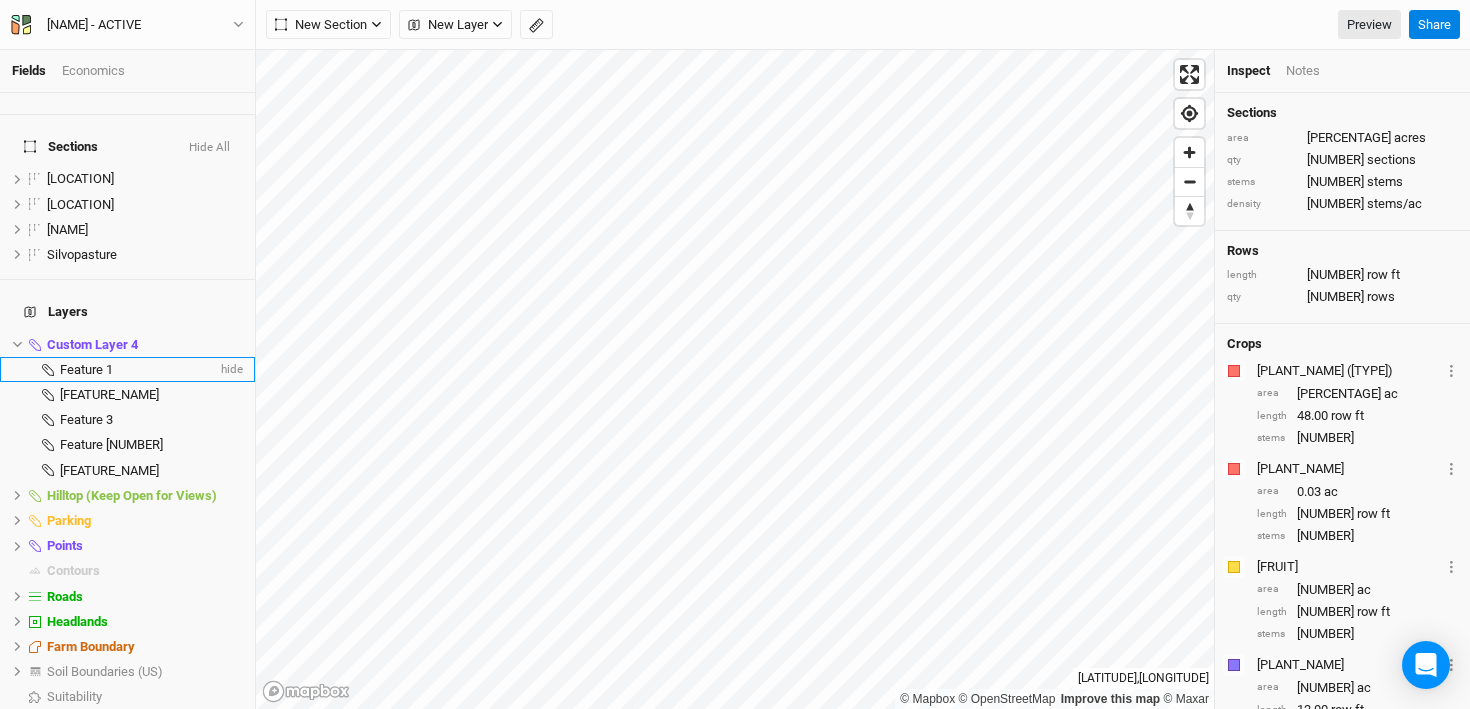 click on "Feature 1" at bounding box center (86, 369) 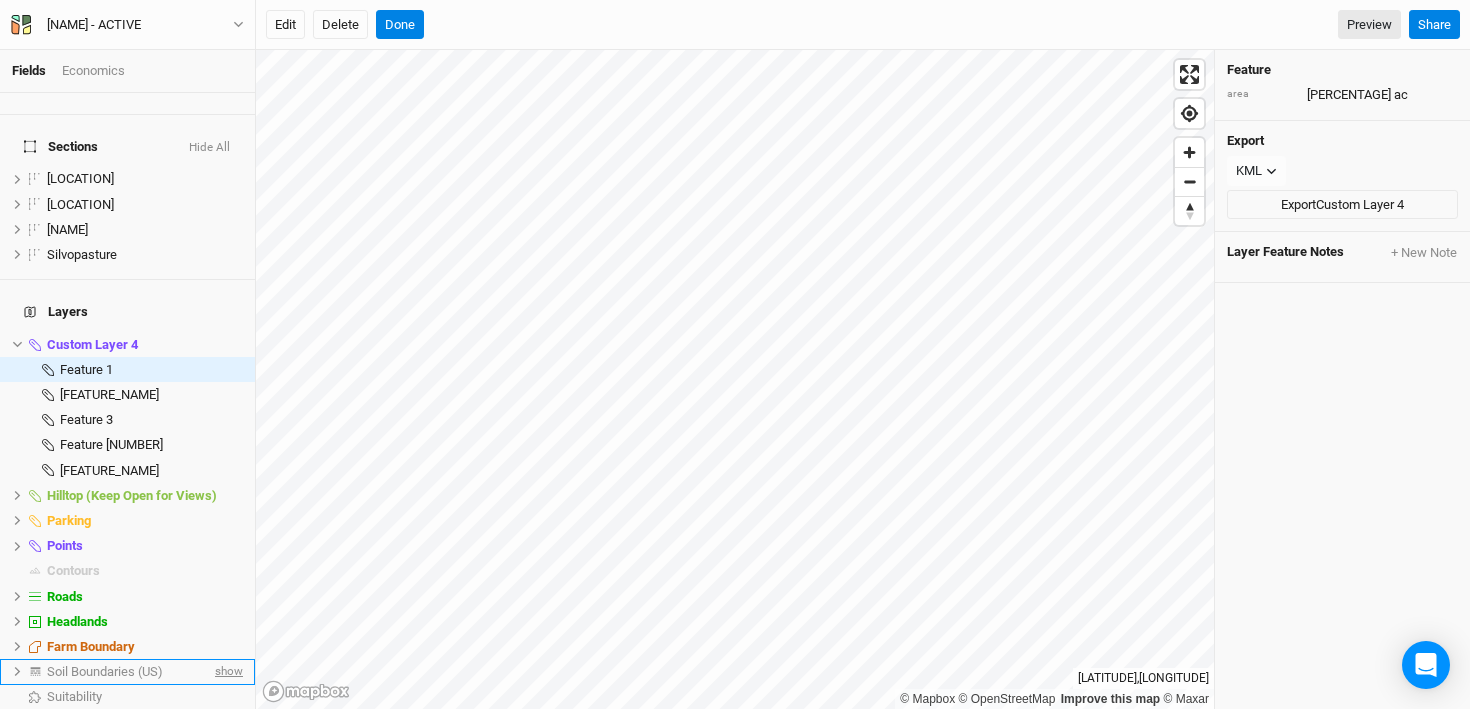 click on "show" at bounding box center [227, 671] 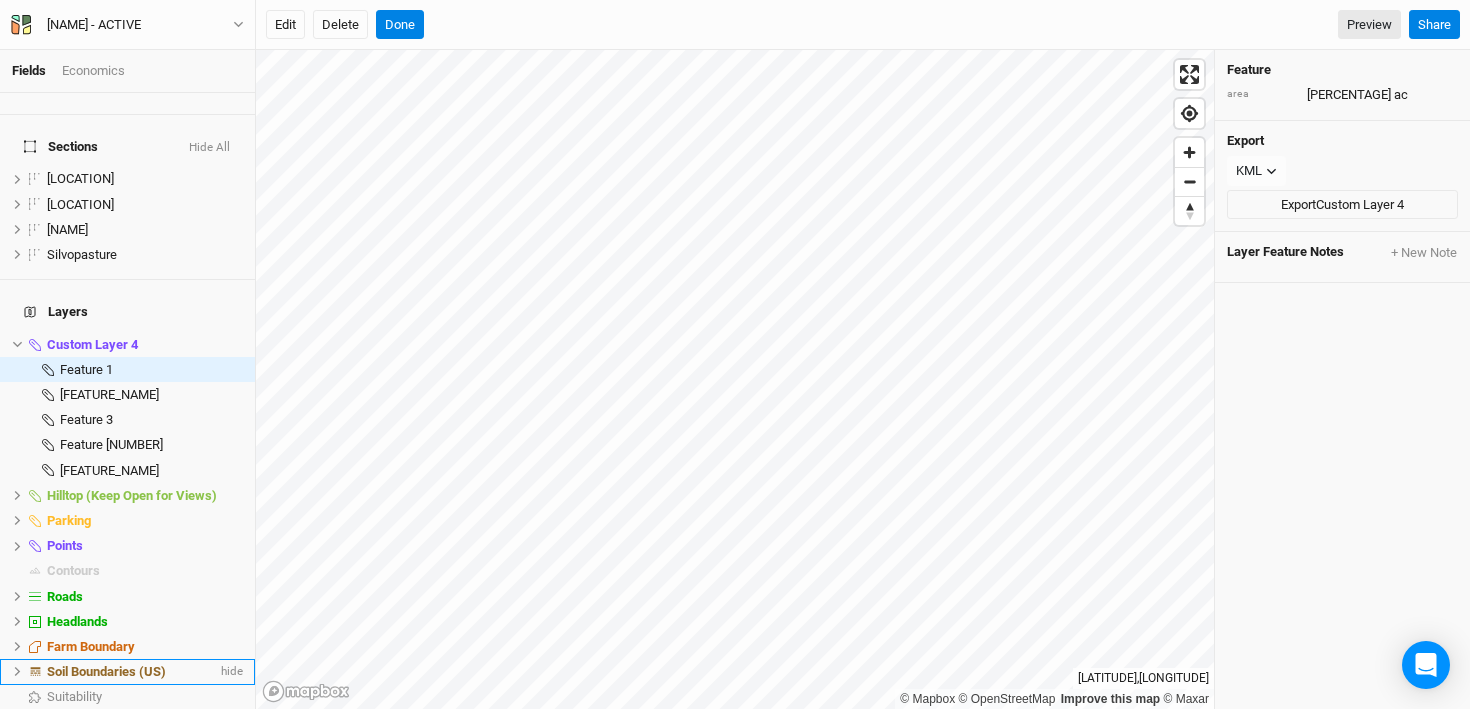 click on "Soil Boundaries (US)" at bounding box center (106, 671) 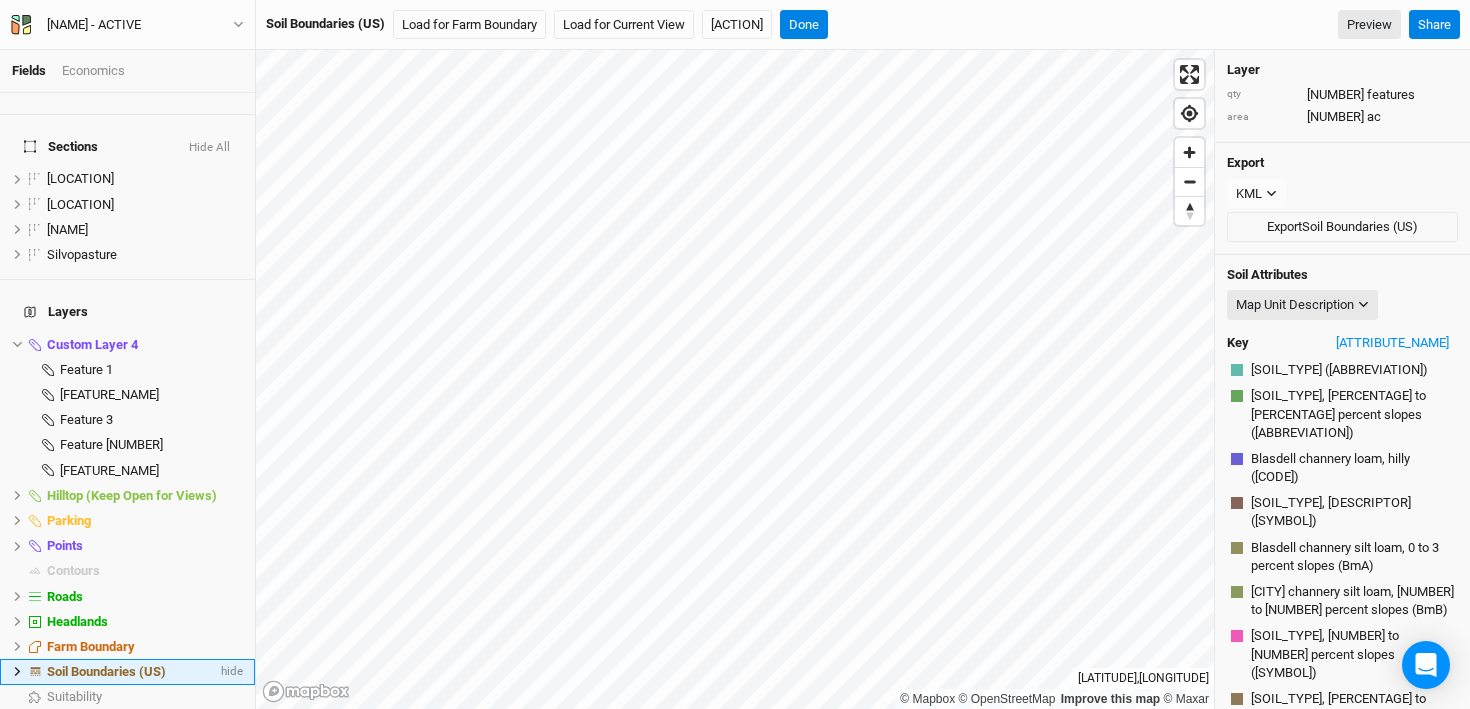scroll, scrollTop: 59, scrollLeft: 0, axis: vertical 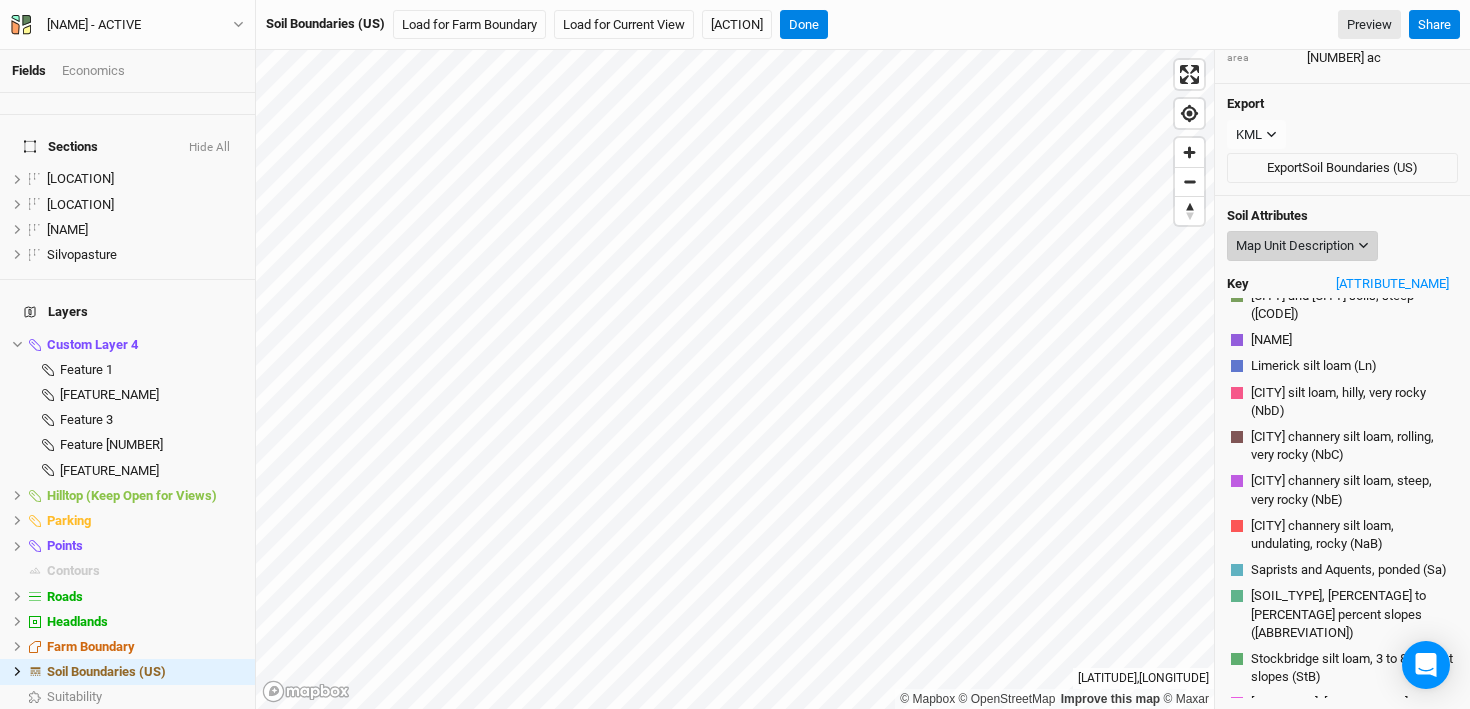 click on "Map Unit Description" at bounding box center [1295, 246] 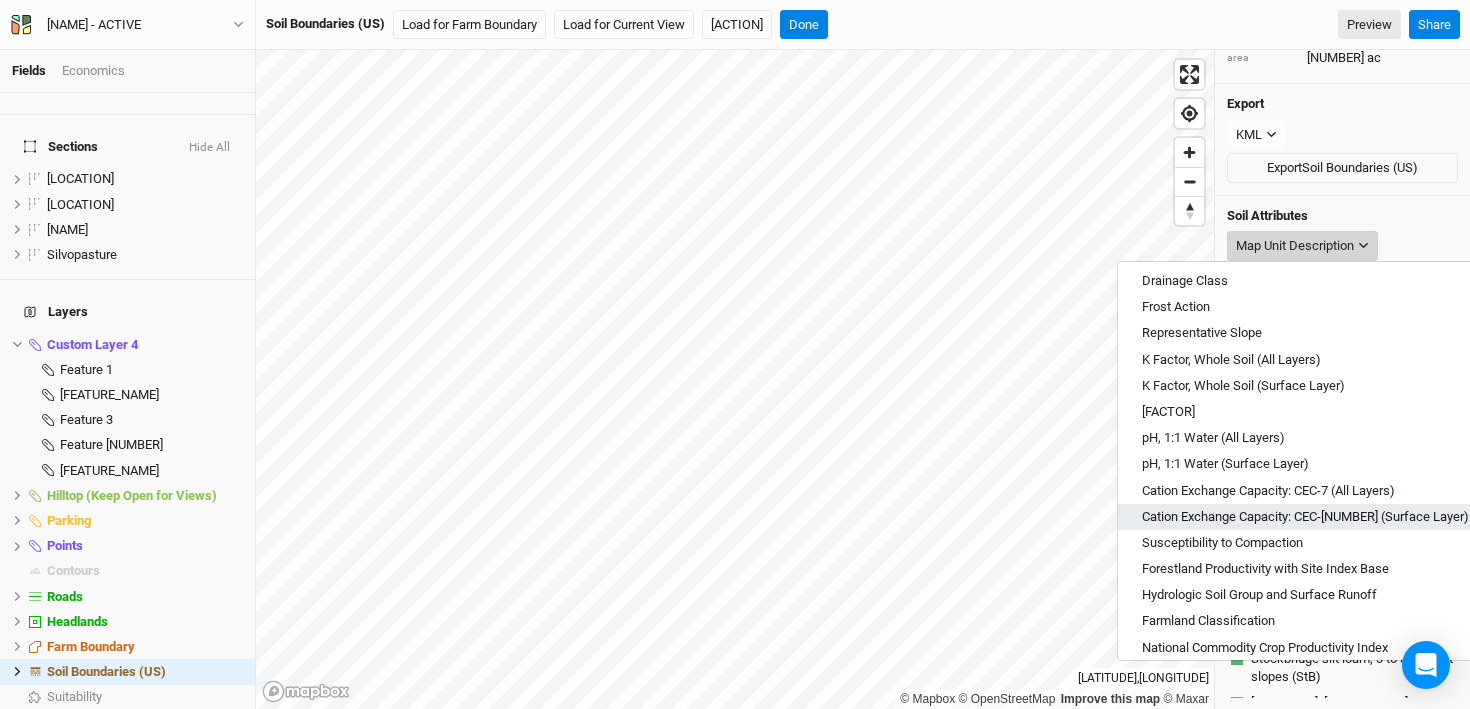 scroll, scrollTop: 422, scrollLeft: 0, axis: vertical 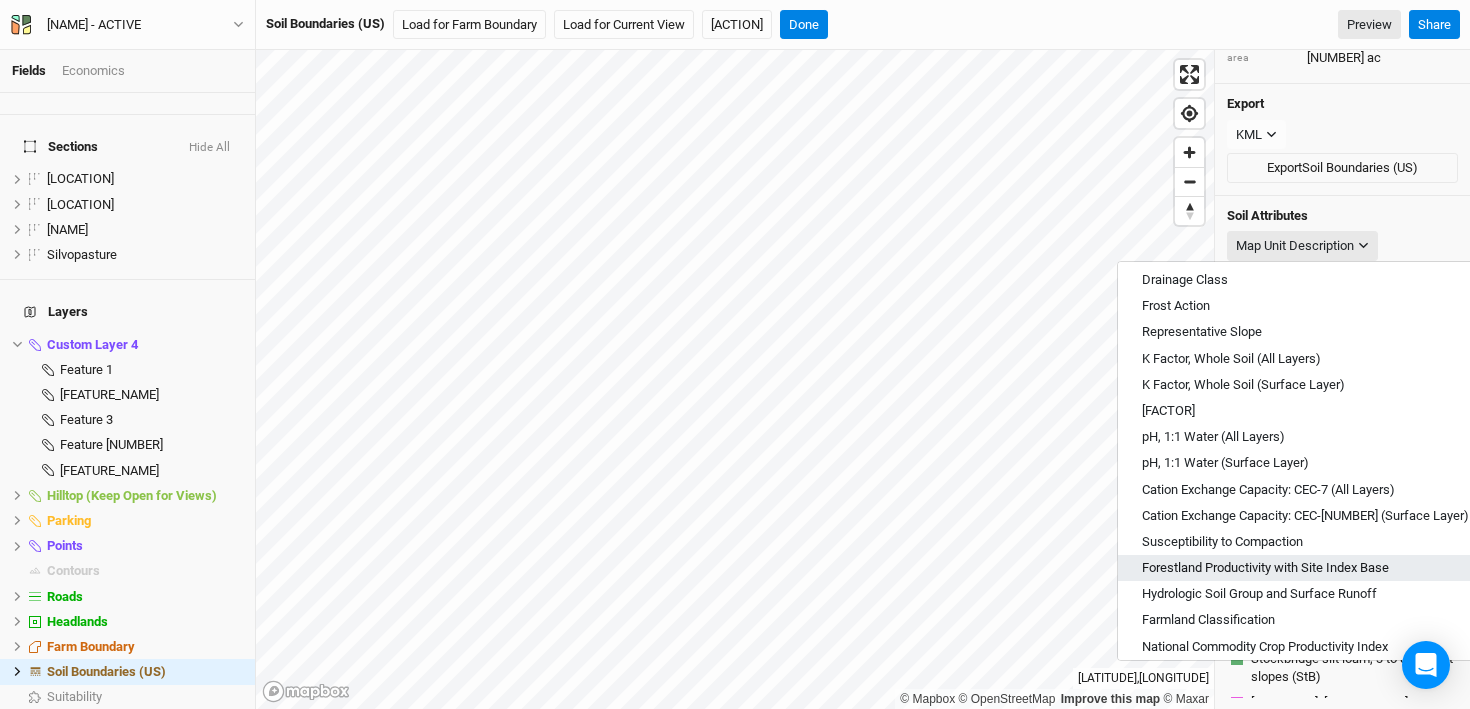 click on "Forestland Productivity with Site Index Base" at bounding box center (1265, 568) 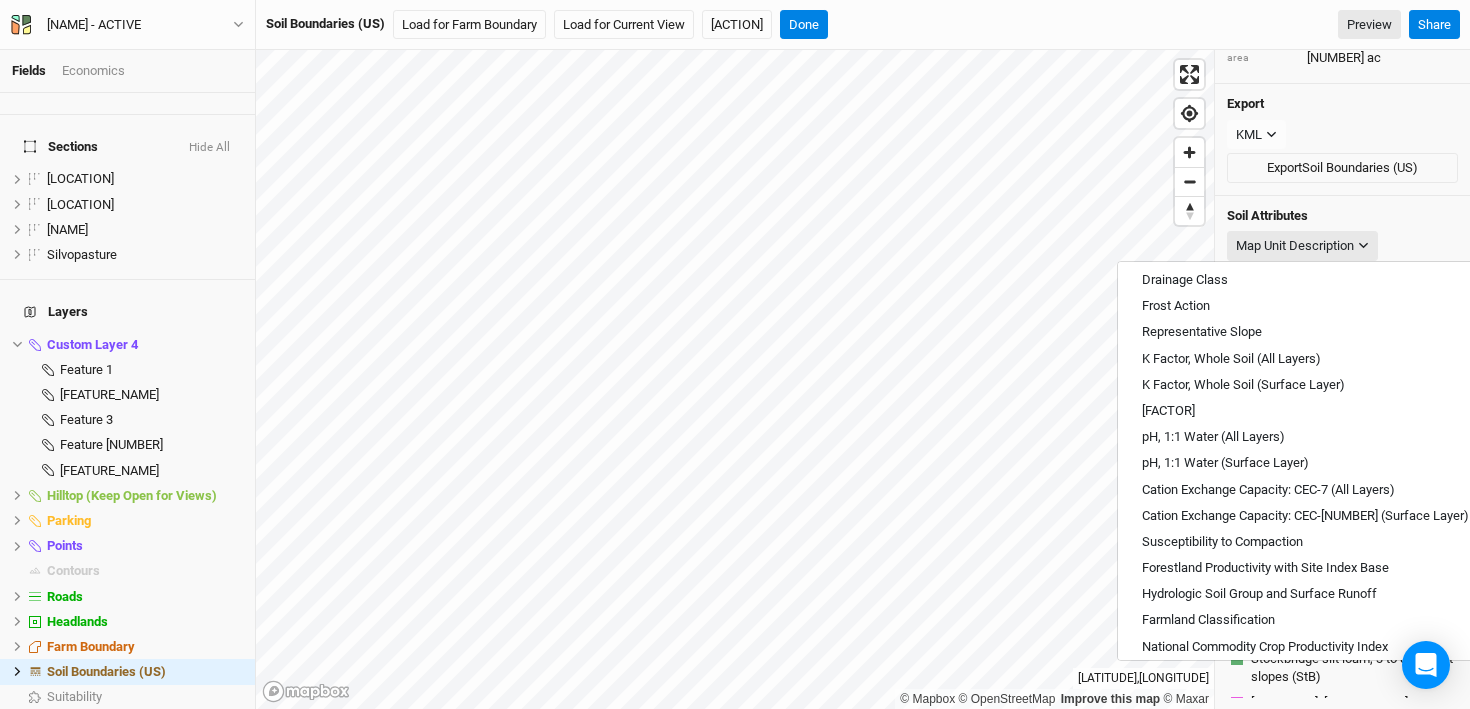 scroll, scrollTop: 0, scrollLeft: 0, axis: both 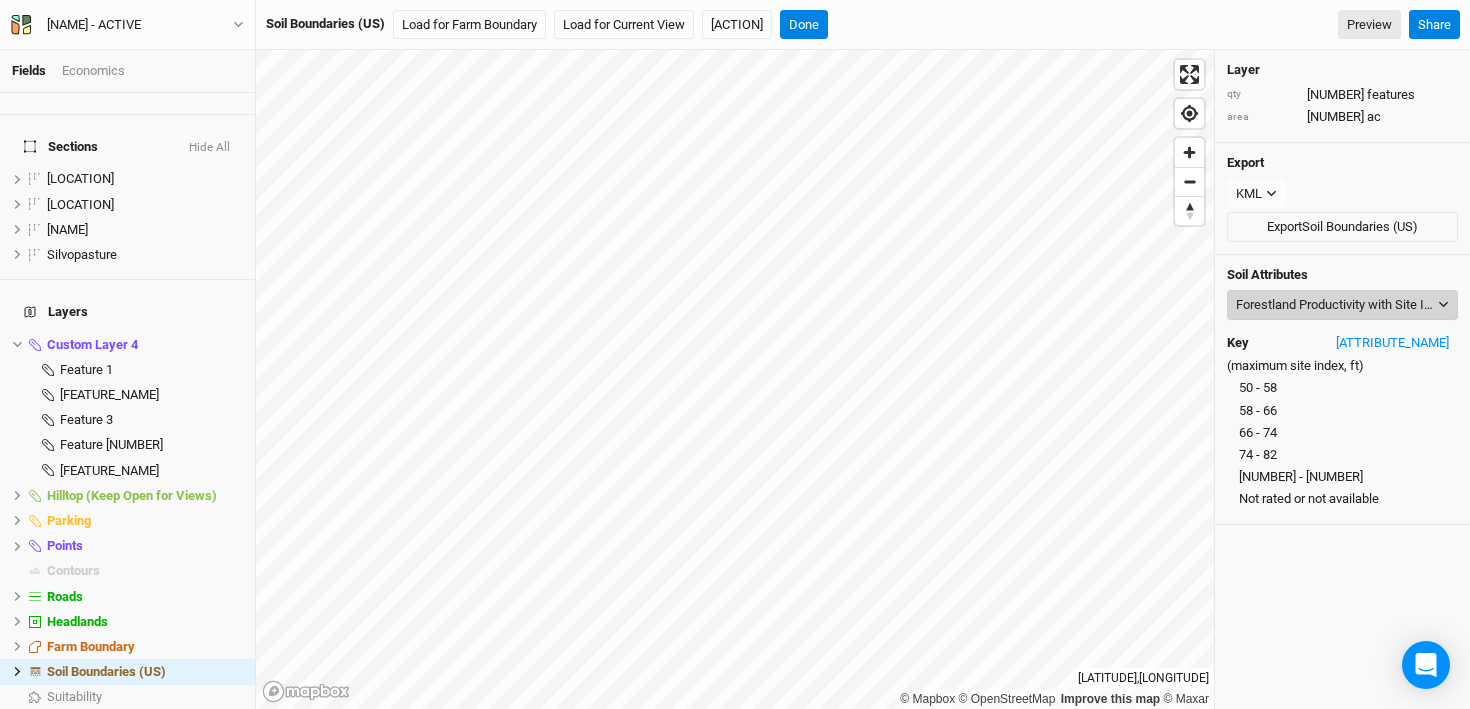 click on "Forestland Productivity with Site Index Base" at bounding box center (1335, 305) 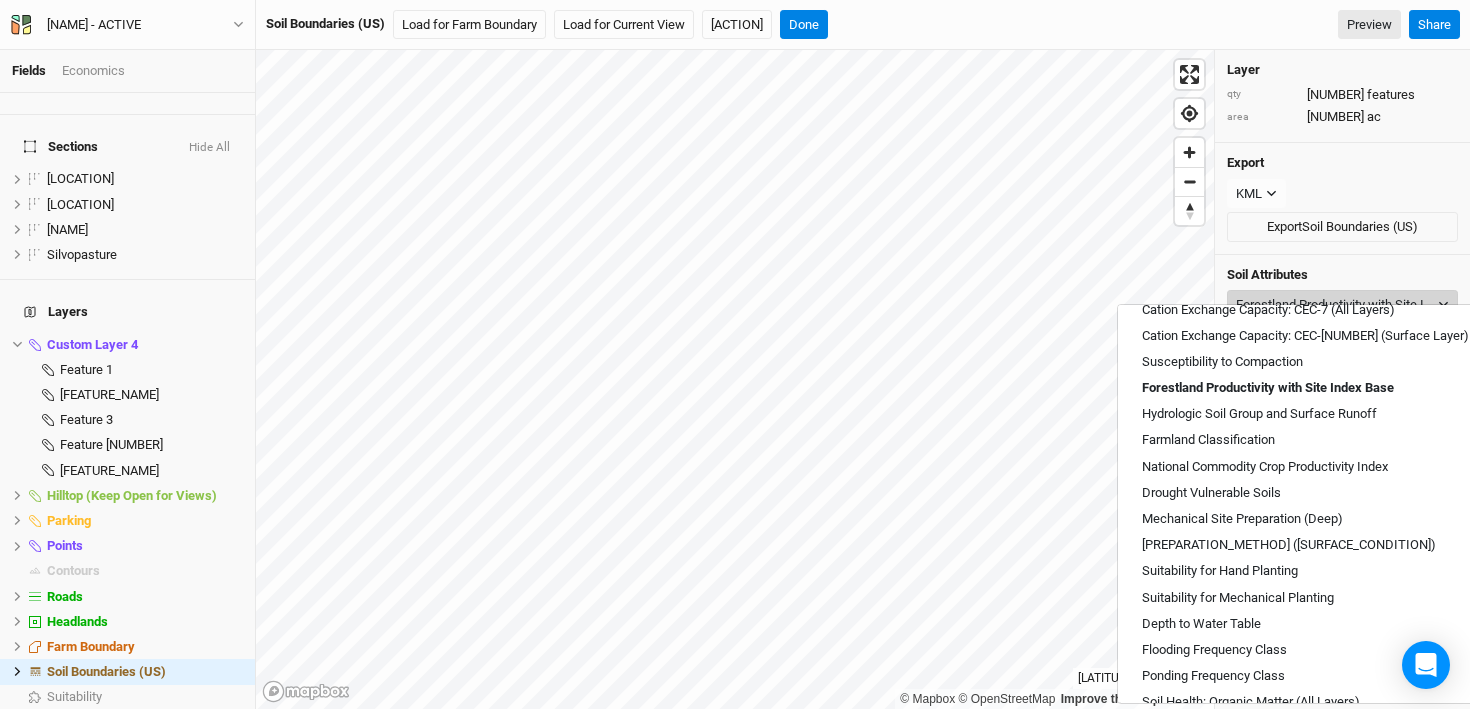 scroll, scrollTop: 655, scrollLeft: 0, axis: vertical 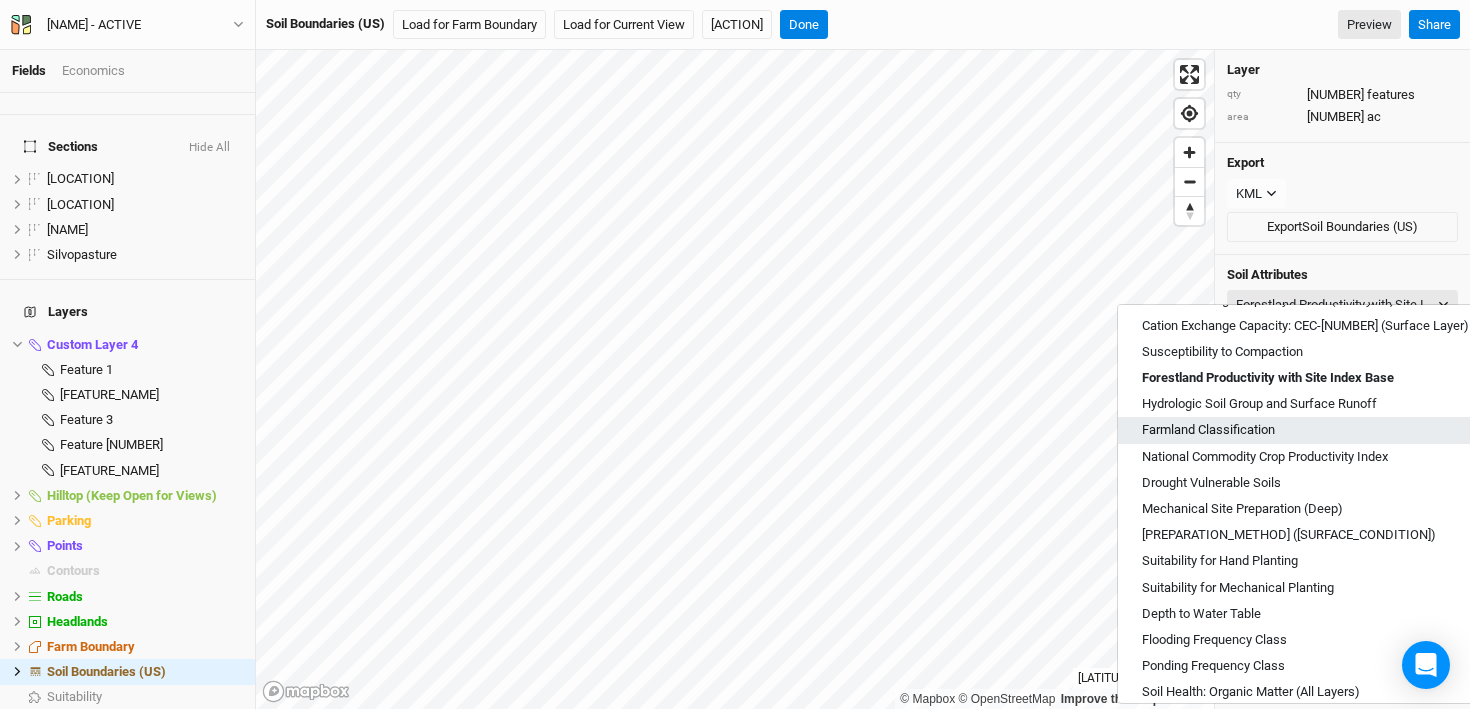 click on "Farmland Classification" at bounding box center (1305, 430) 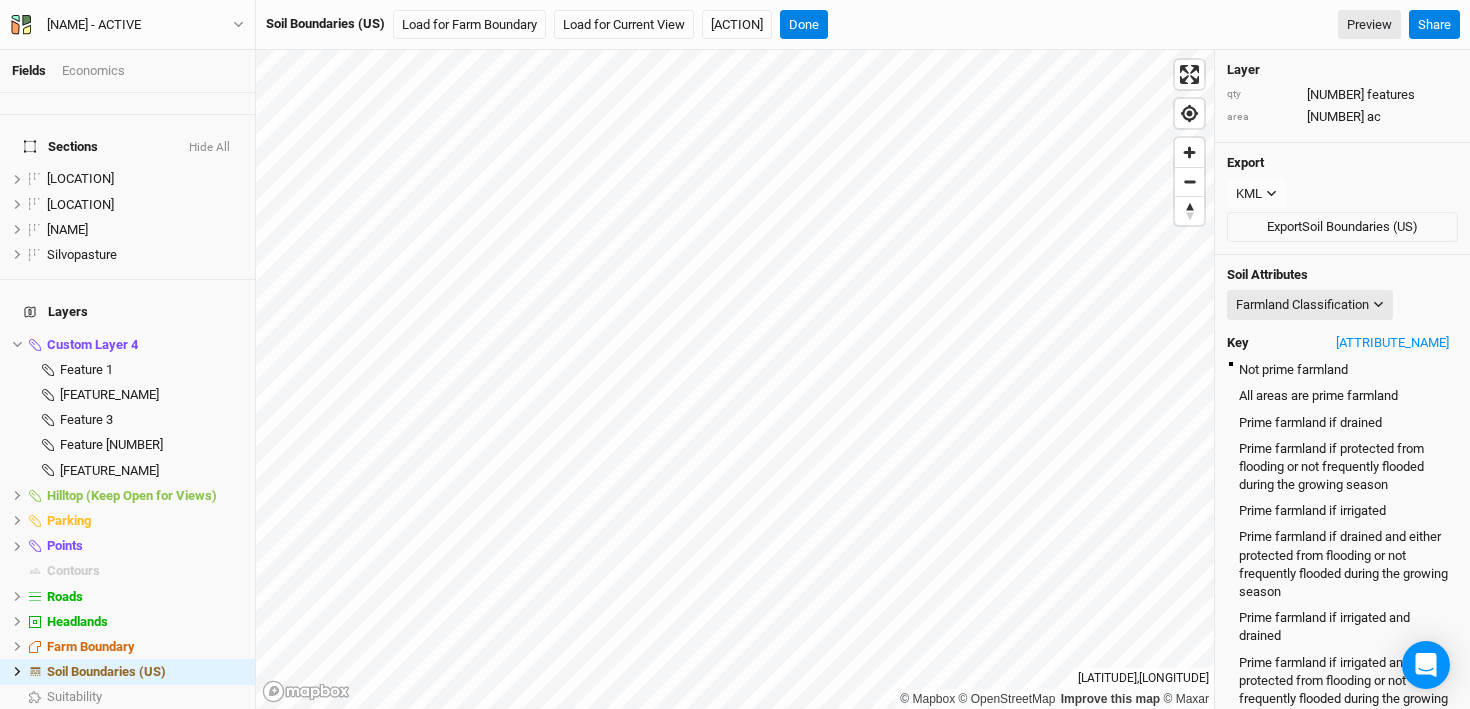 scroll, scrollTop: 59, scrollLeft: 0, axis: vertical 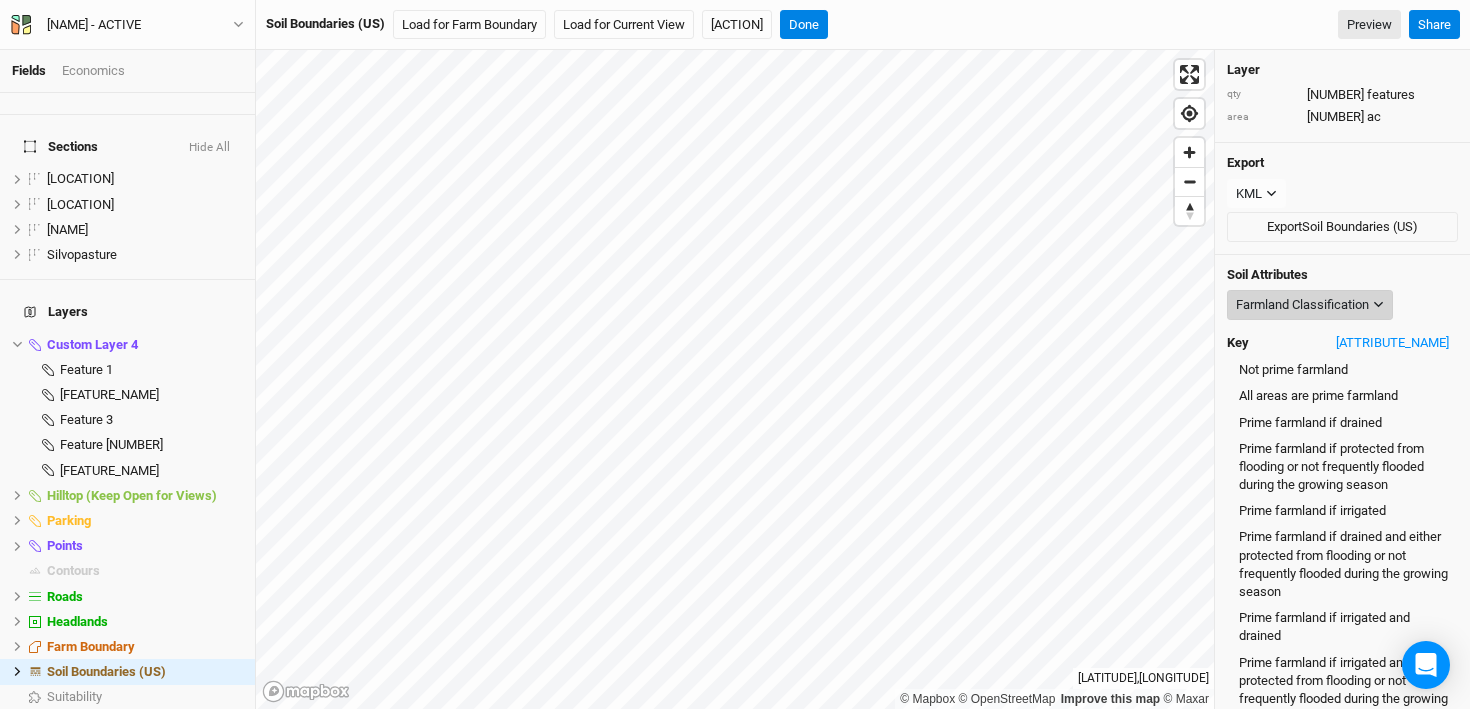 click on "Farmland Classification" at bounding box center (1302, 305) 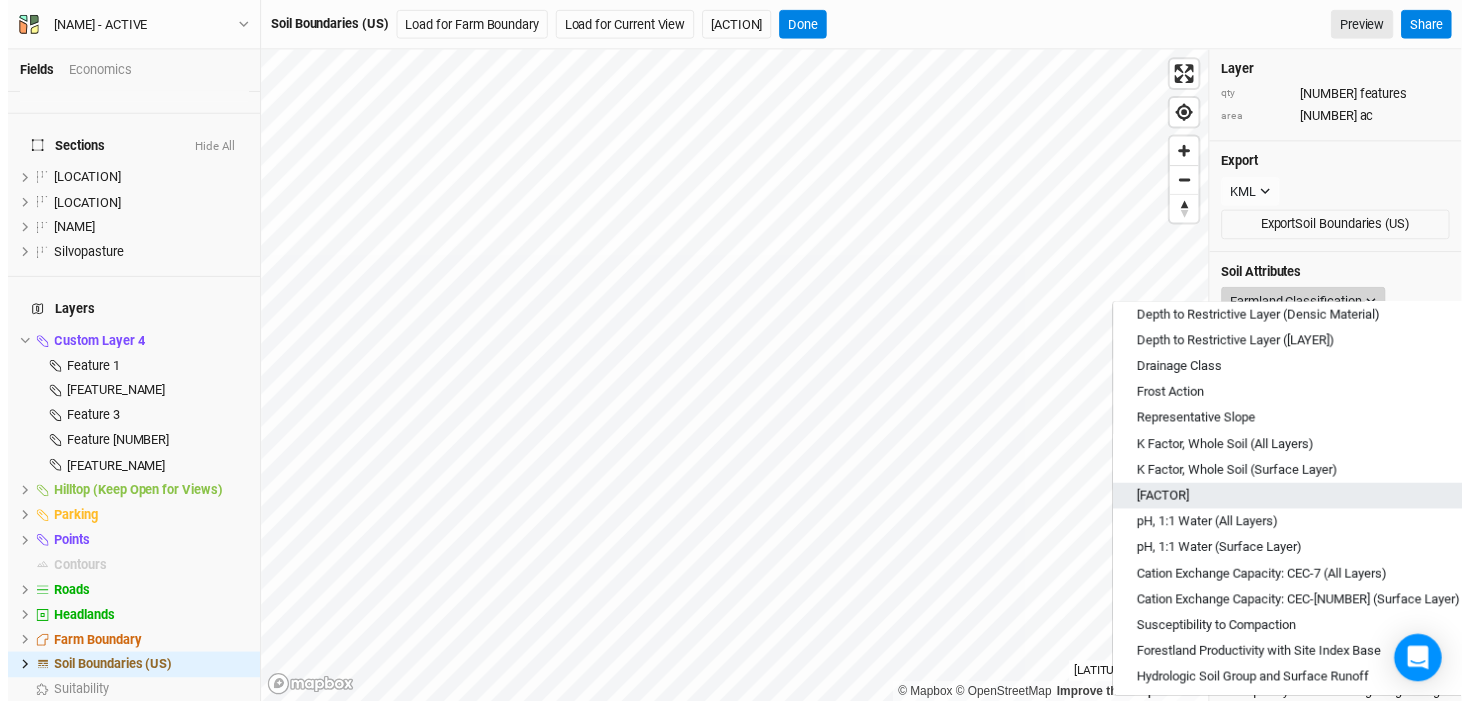 scroll, scrollTop: 379, scrollLeft: 0, axis: vertical 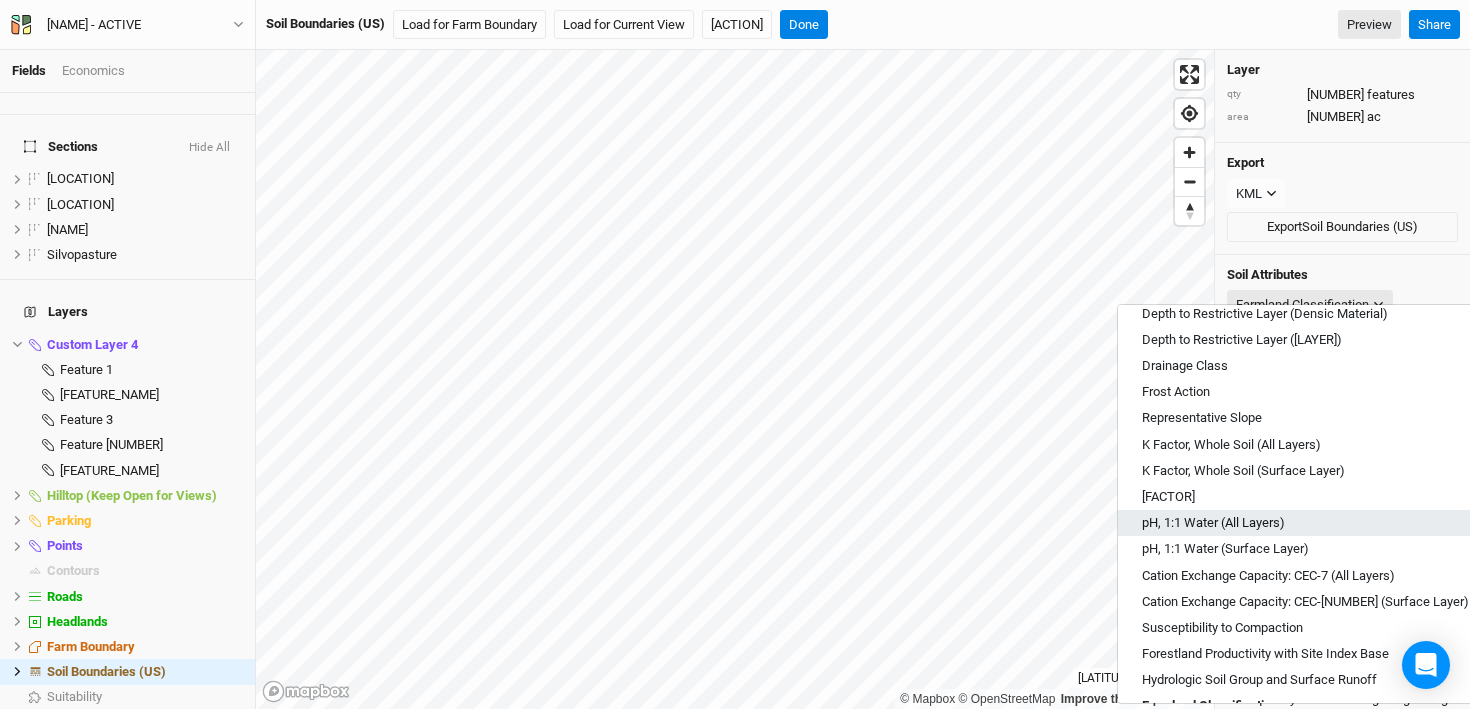click on "pH, 1:1 Water (All Layers)" at bounding box center [1213, 523] 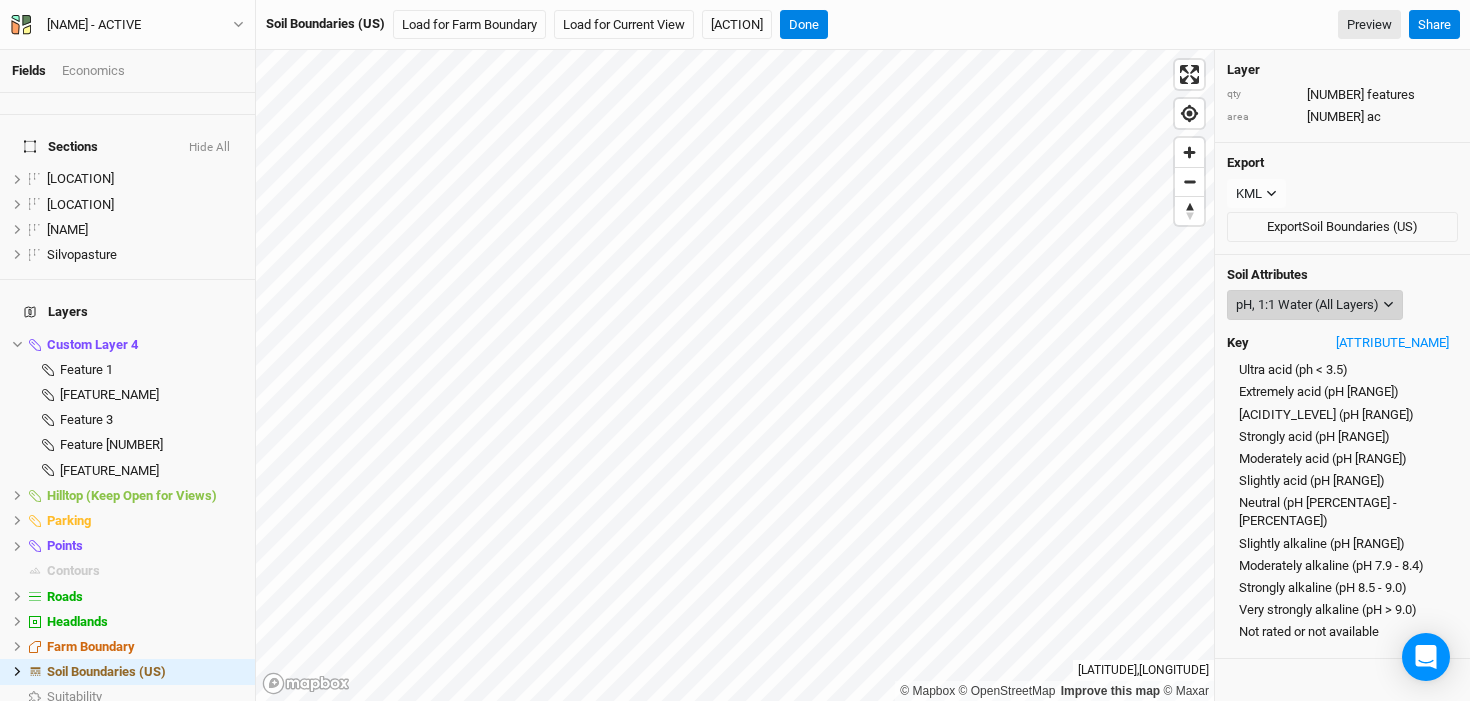 click on "pH, 1:1 Water (All Layers)" at bounding box center [1307, 305] 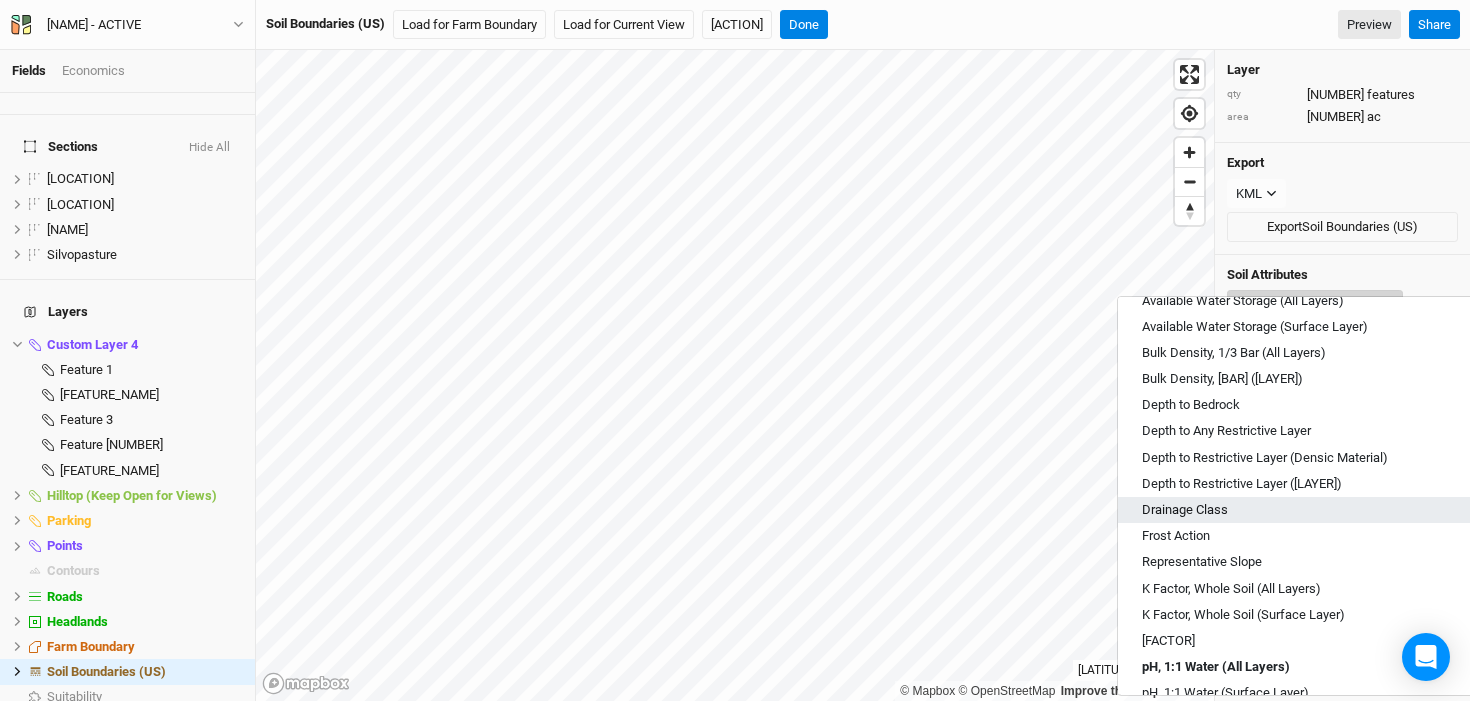 scroll, scrollTop: 226, scrollLeft: 0, axis: vertical 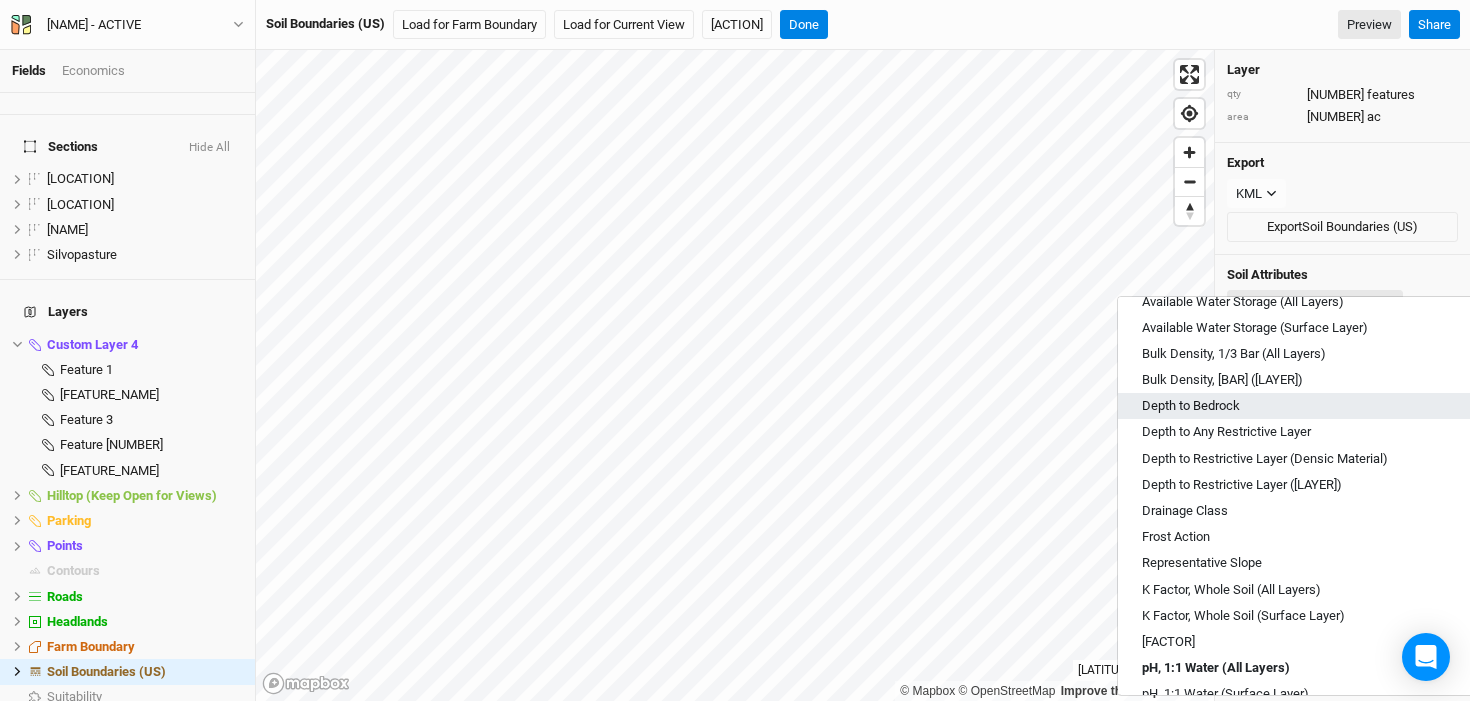 click on "Depth to Bedrock" at bounding box center (1305, 406) 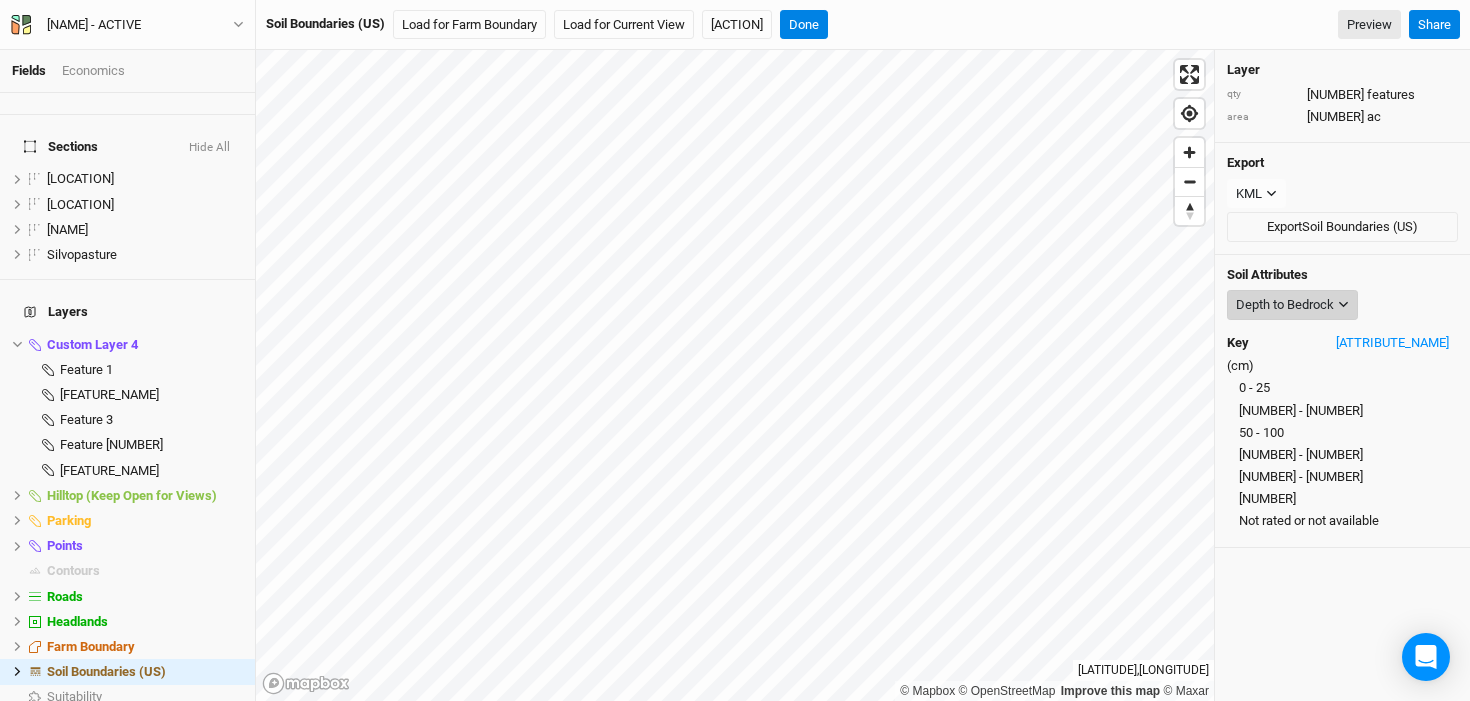 click on "Depth to Bedrock" at bounding box center [1285, 305] 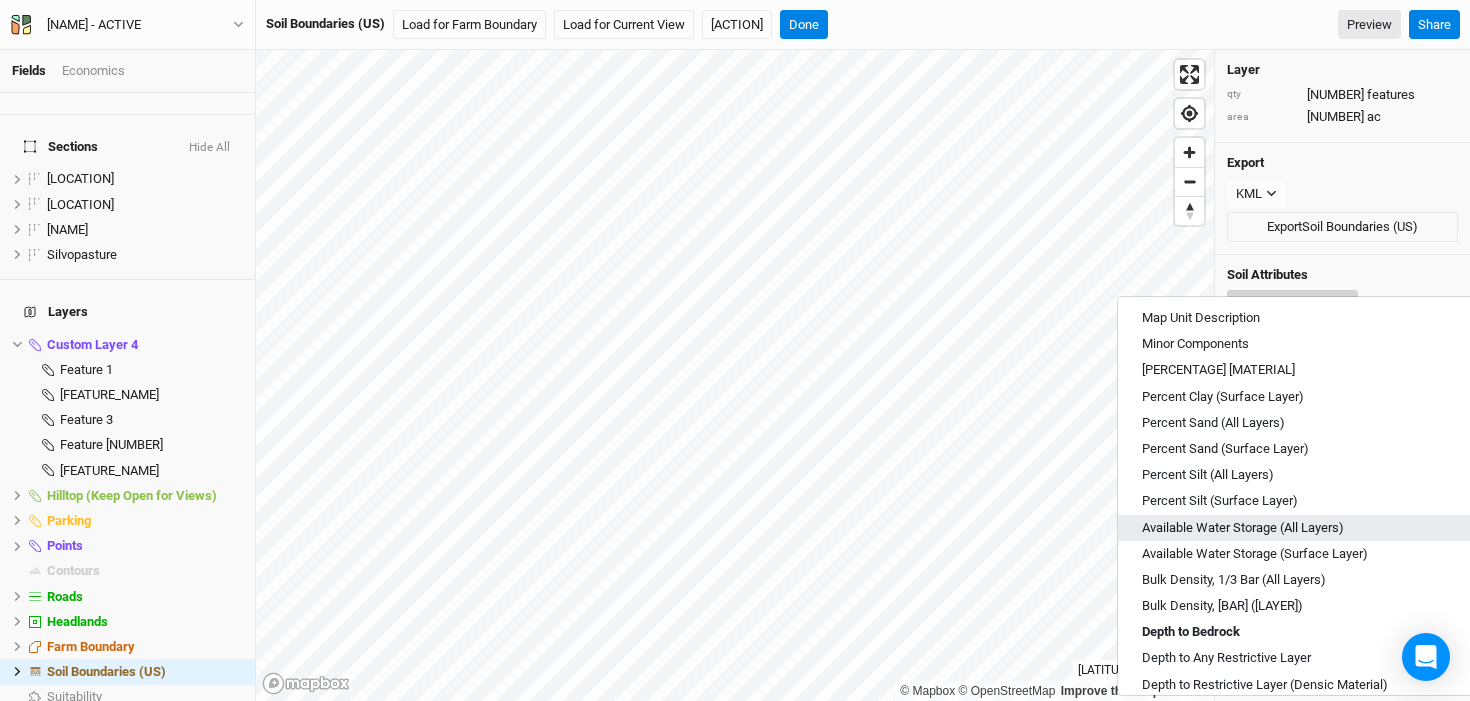 scroll, scrollTop: 33, scrollLeft: 0, axis: vertical 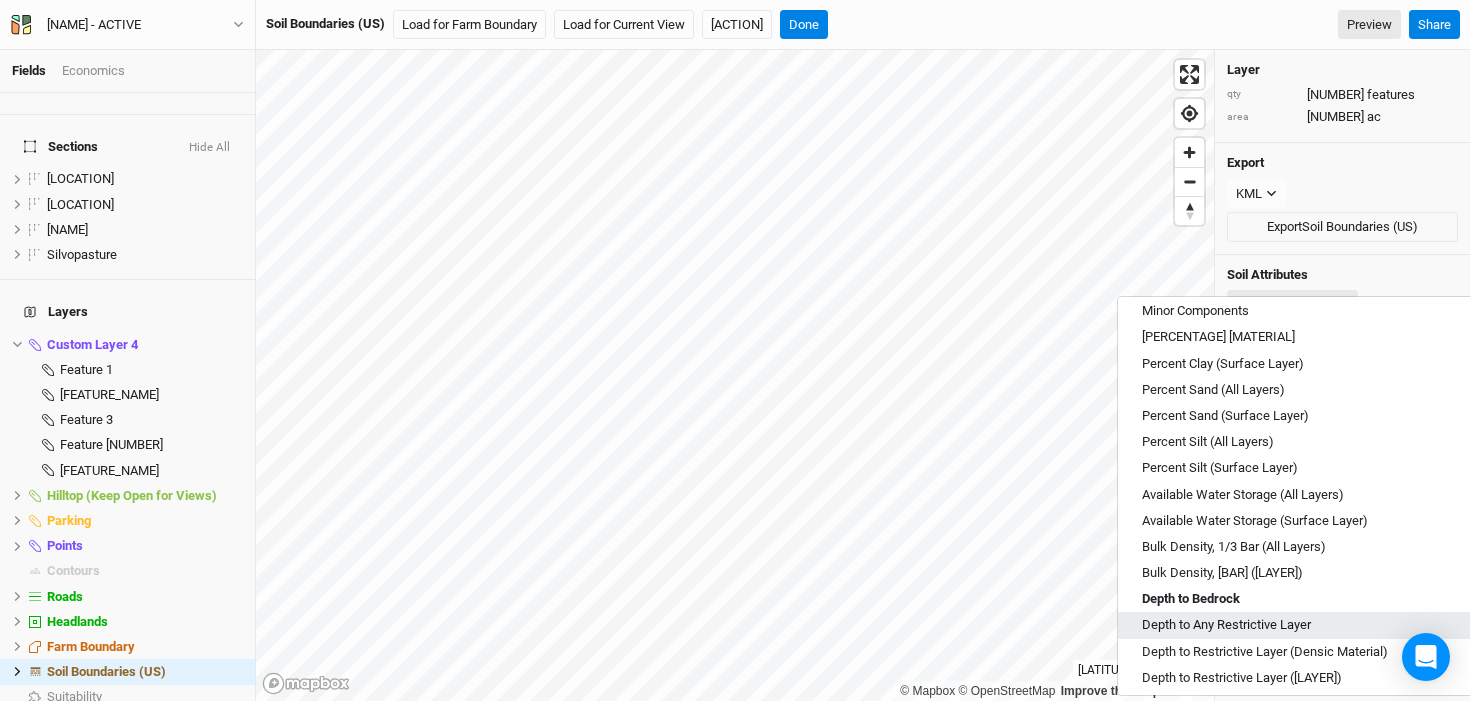 click on "Depth to Any Restrictive Layer" at bounding box center [1305, 625] 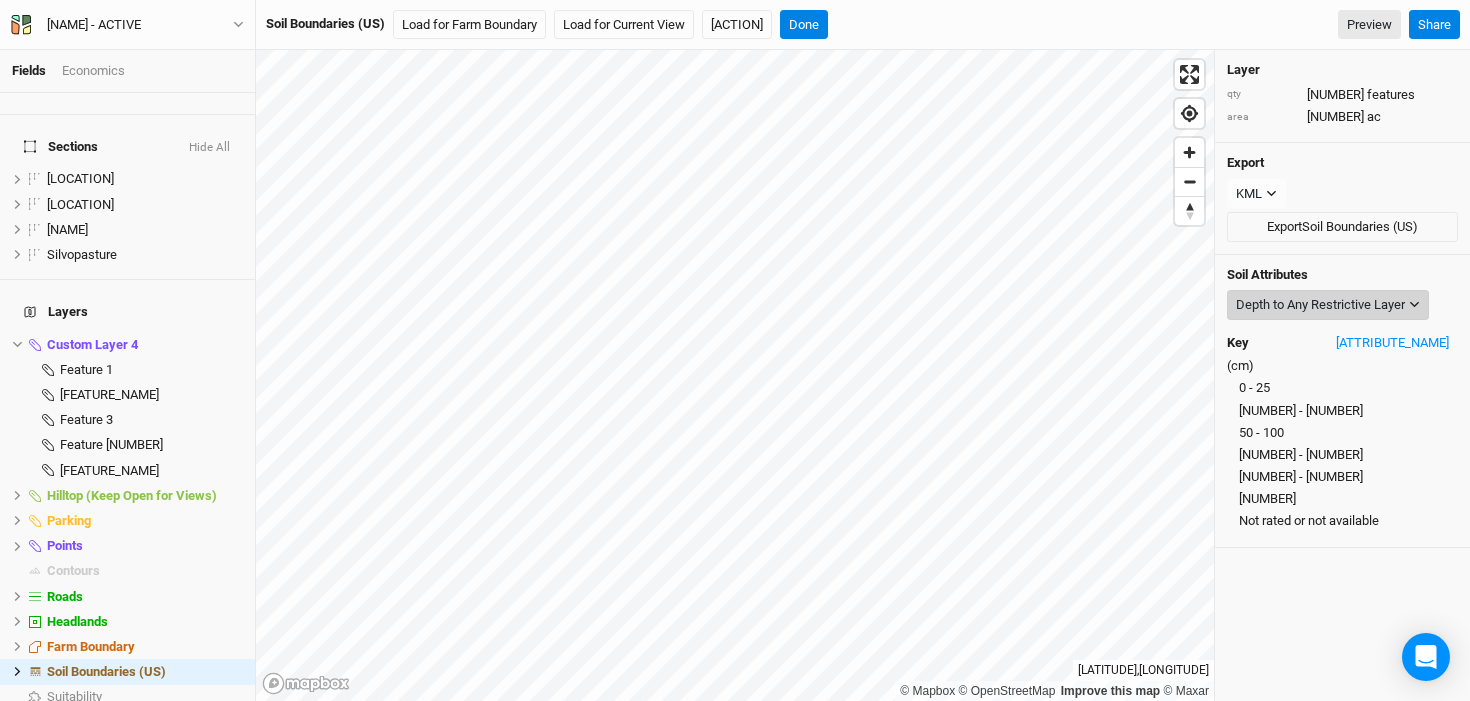 click on "Depth to Any Restrictive Layer" at bounding box center [1328, 305] 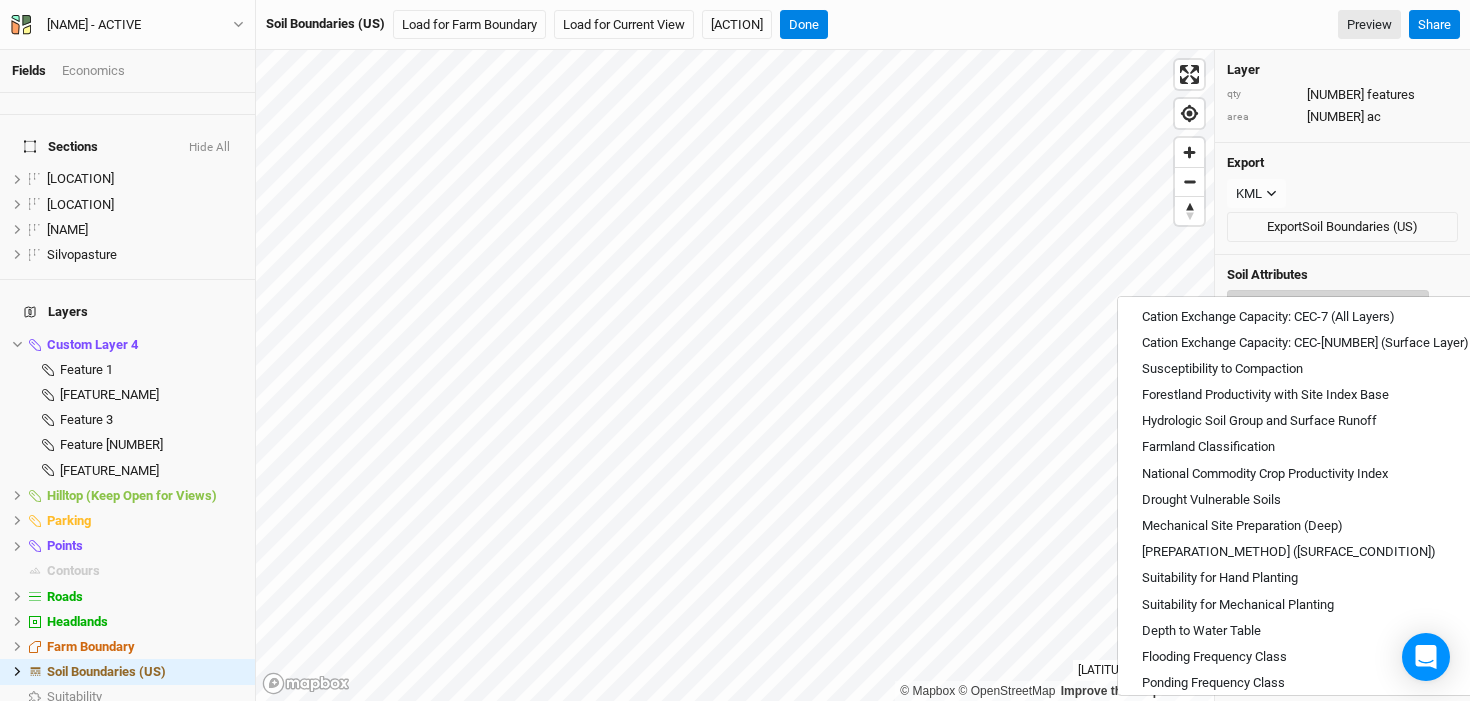 scroll, scrollTop: 718, scrollLeft: 0, axis: vertical 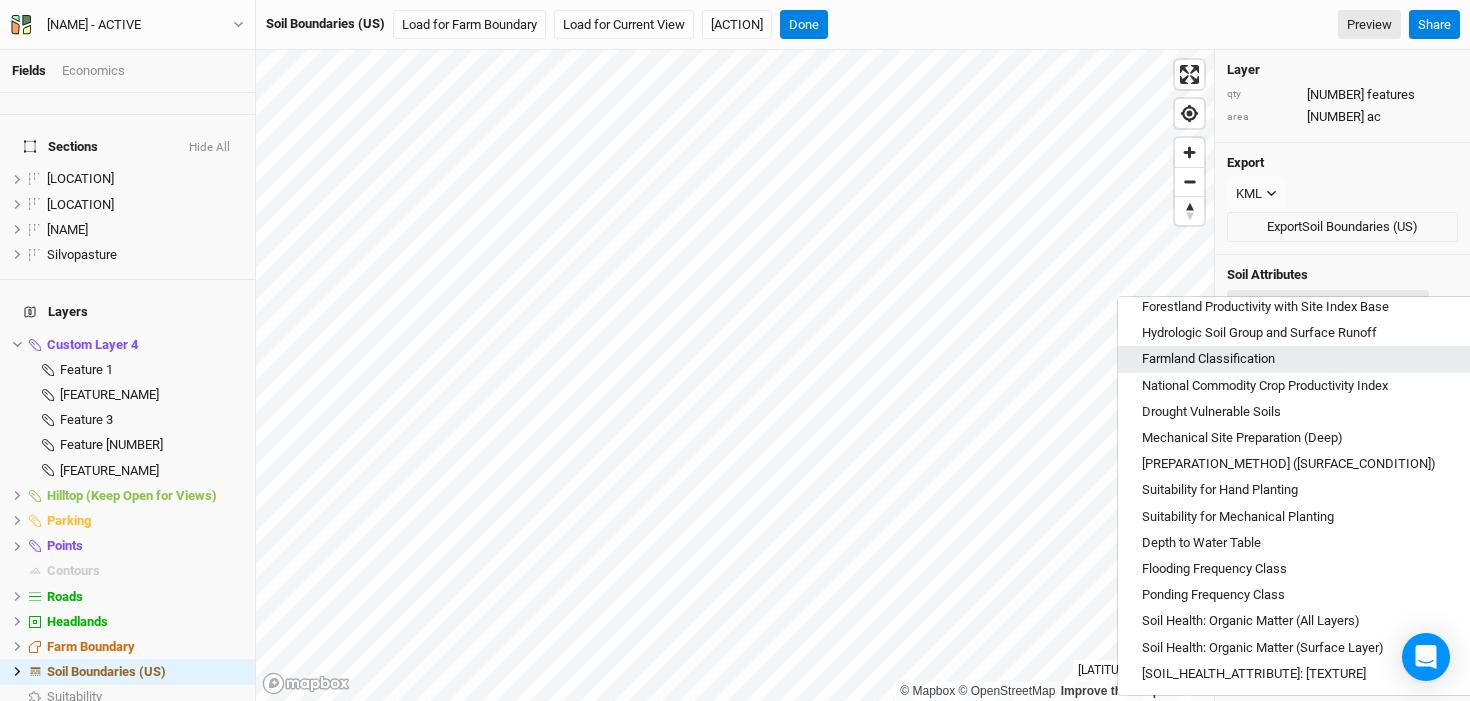 click on "Farmland Classification" at bounding box center (1208, 359) 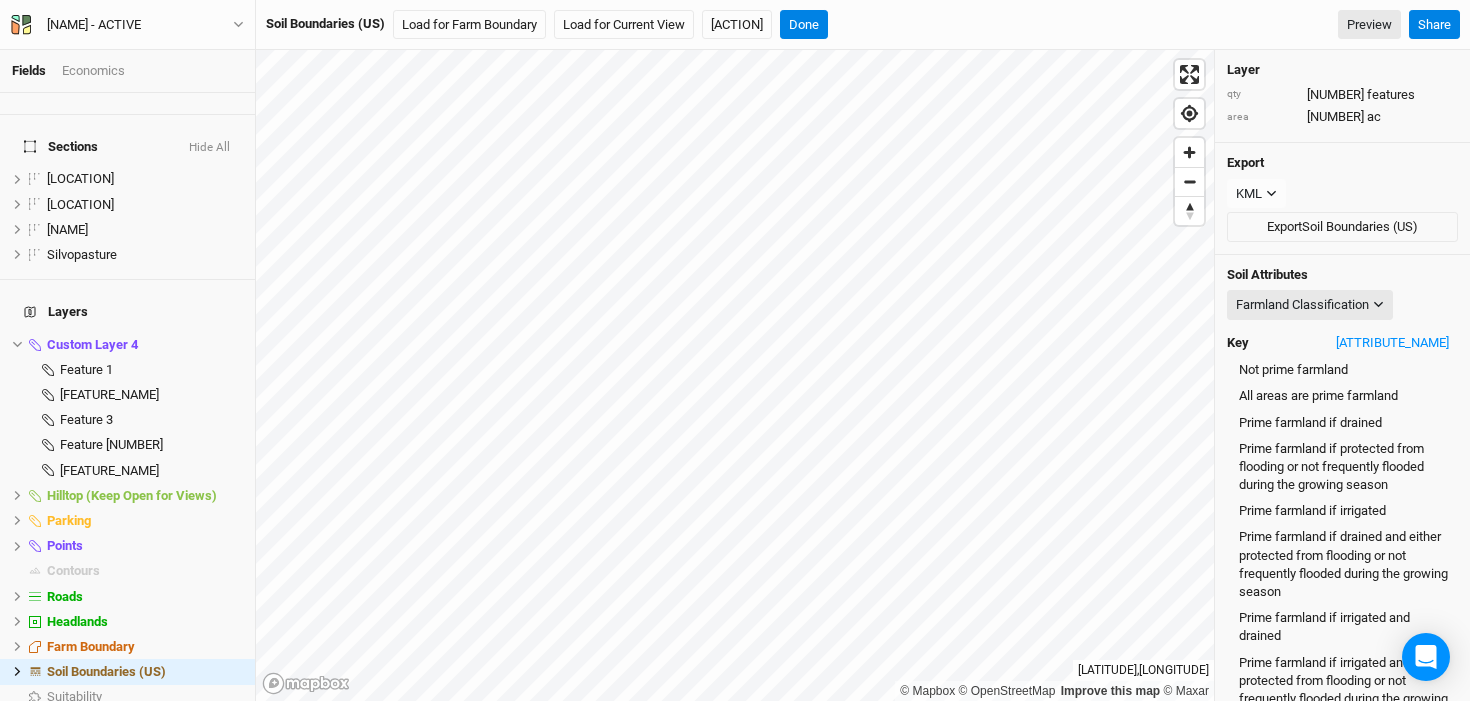 scroll, scrollTop: 67, scrollLeft: 0, axis: vertical 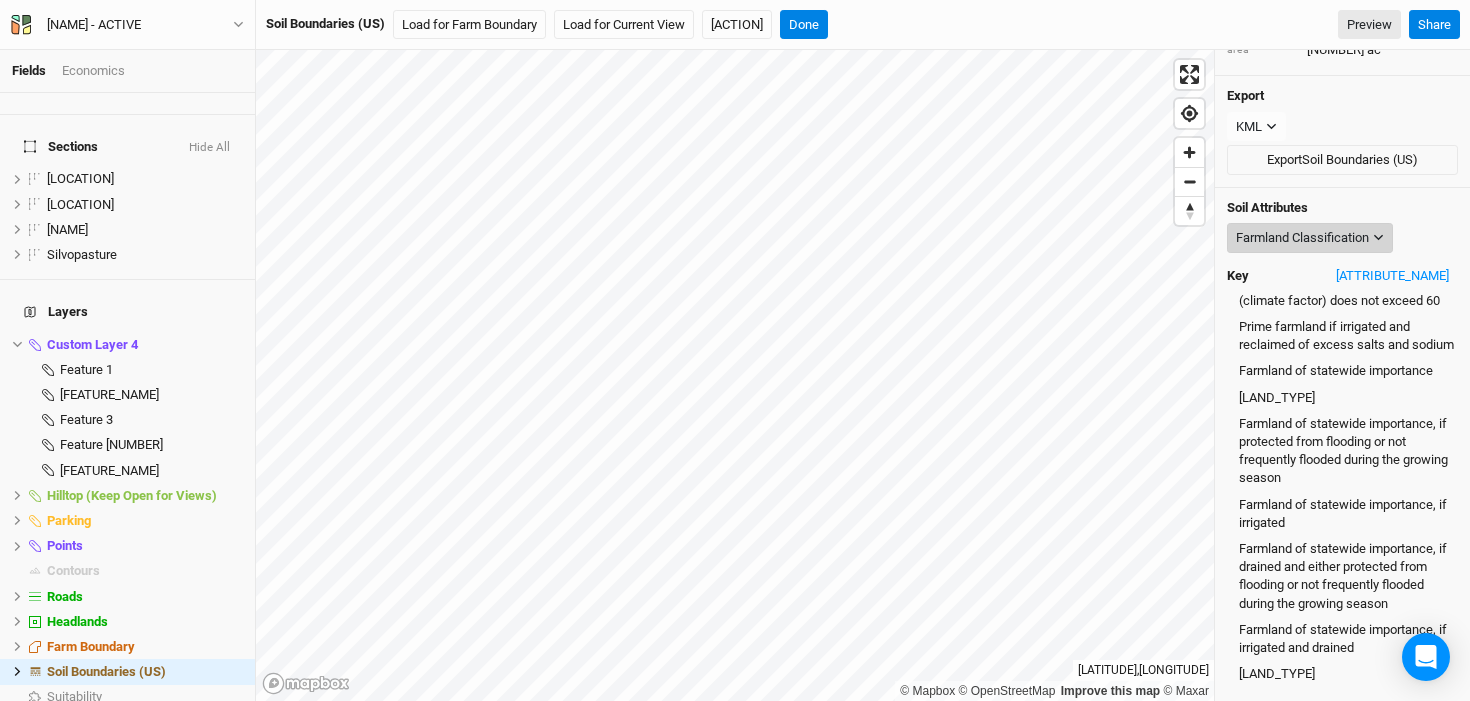 click on "Farmland Classification" at bounding box center [1302, 238] 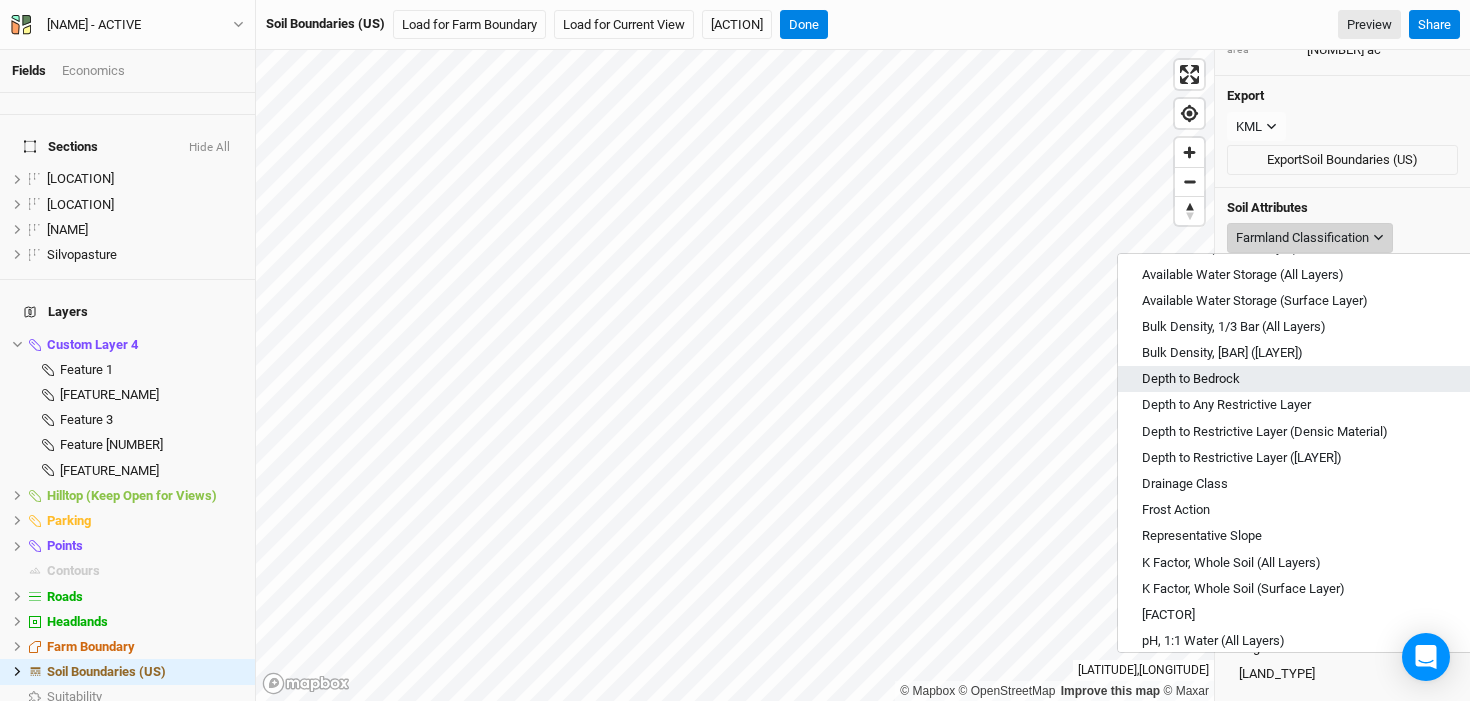 scroll, scrollTop: 454, scrollLeft: 0, axis: vertical 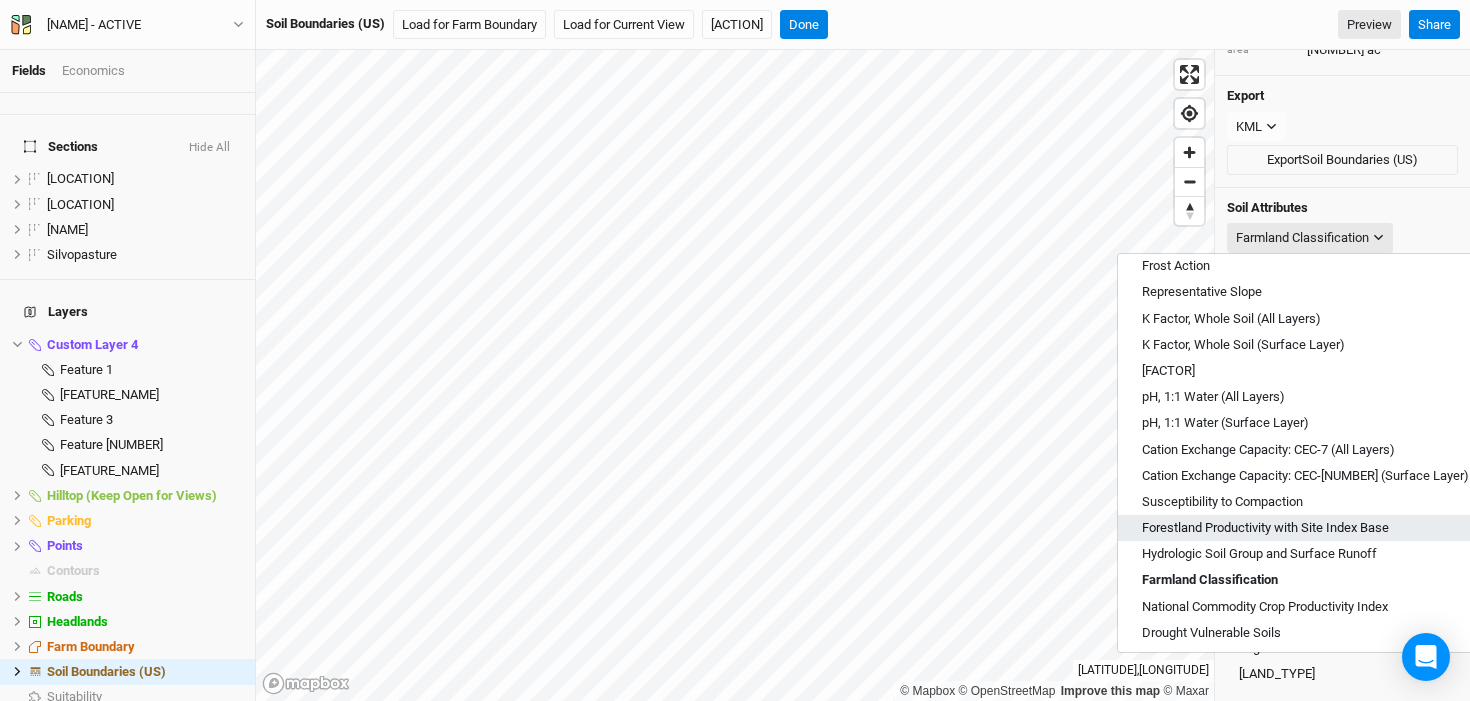 click on "Forestland Productivity with Site Index Base" at bounding box center [1265, 528] 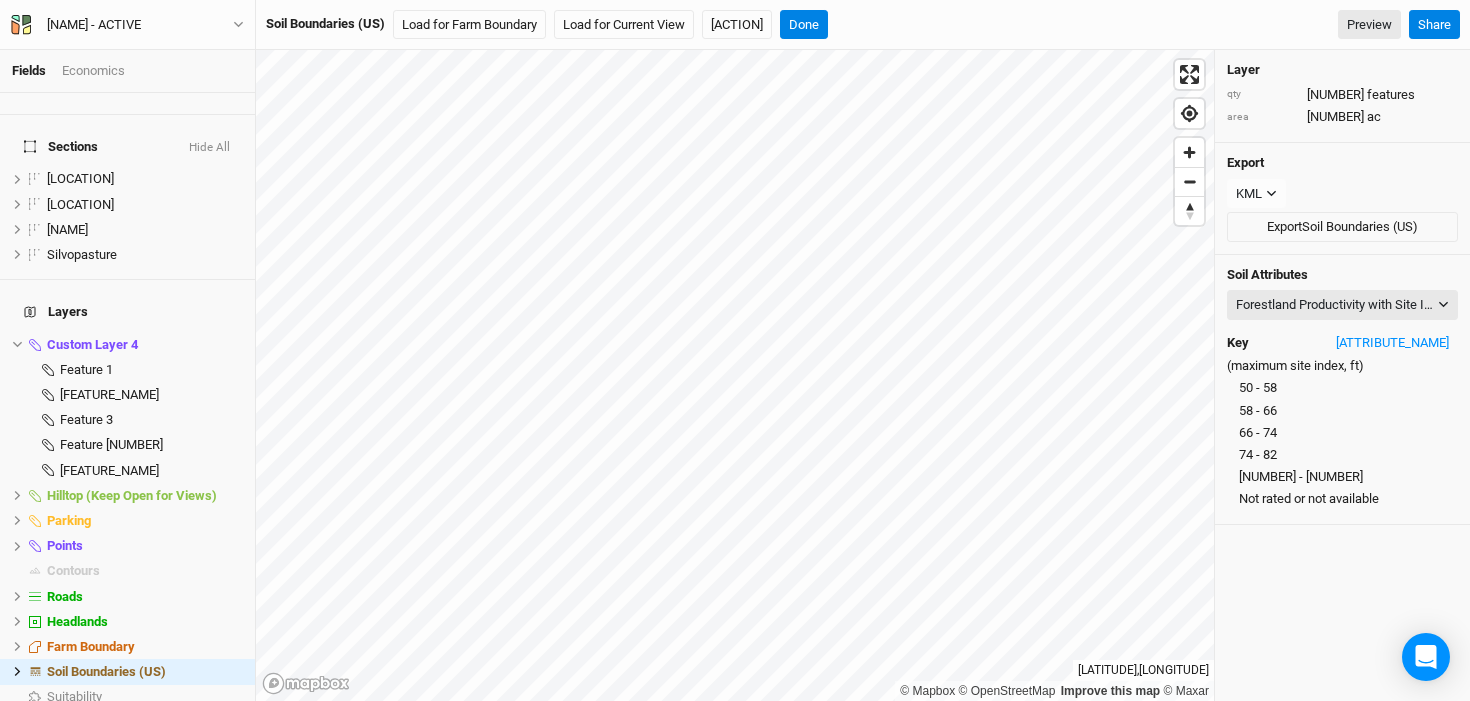 scroll, scrollTop: 0, scrollLeft: 0, axis: both 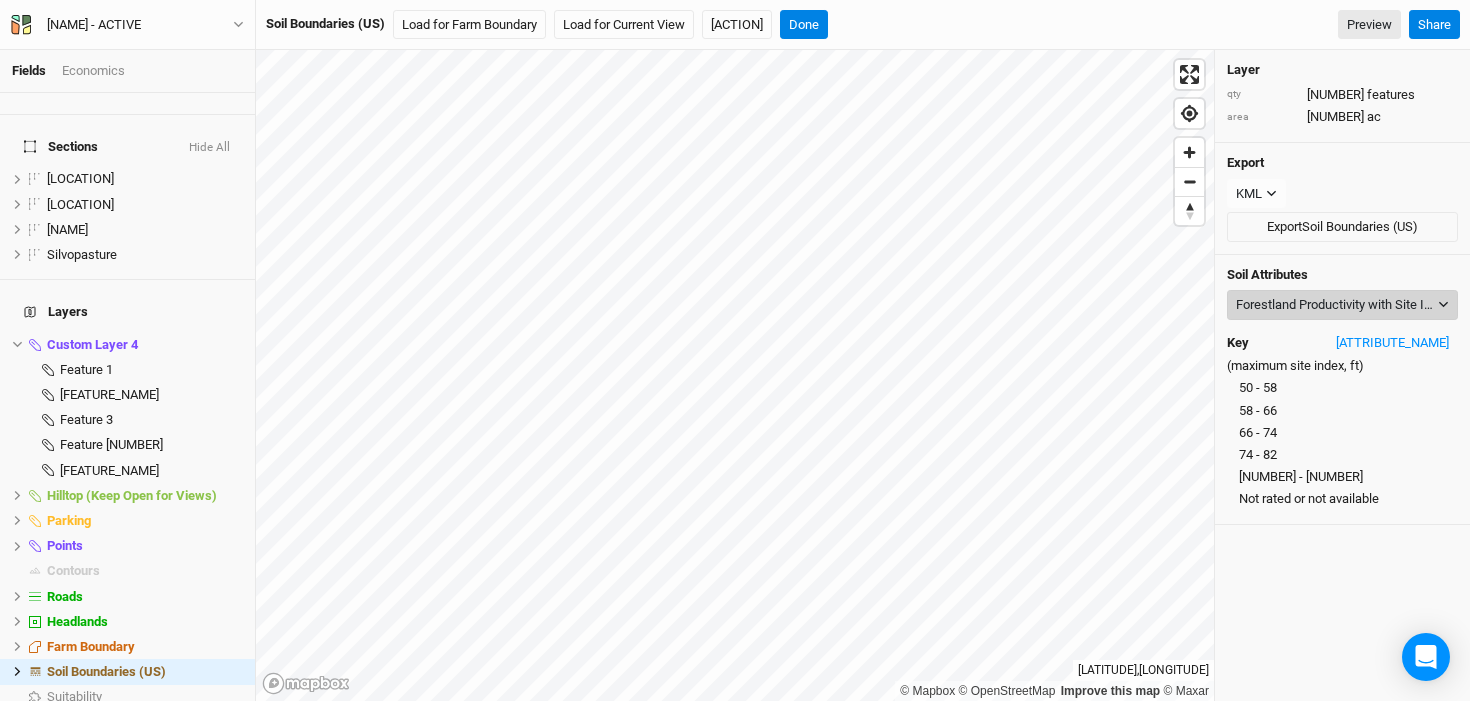 click on "Forestland Productivity with Site Index Base" at bounding box center (1335, 305) 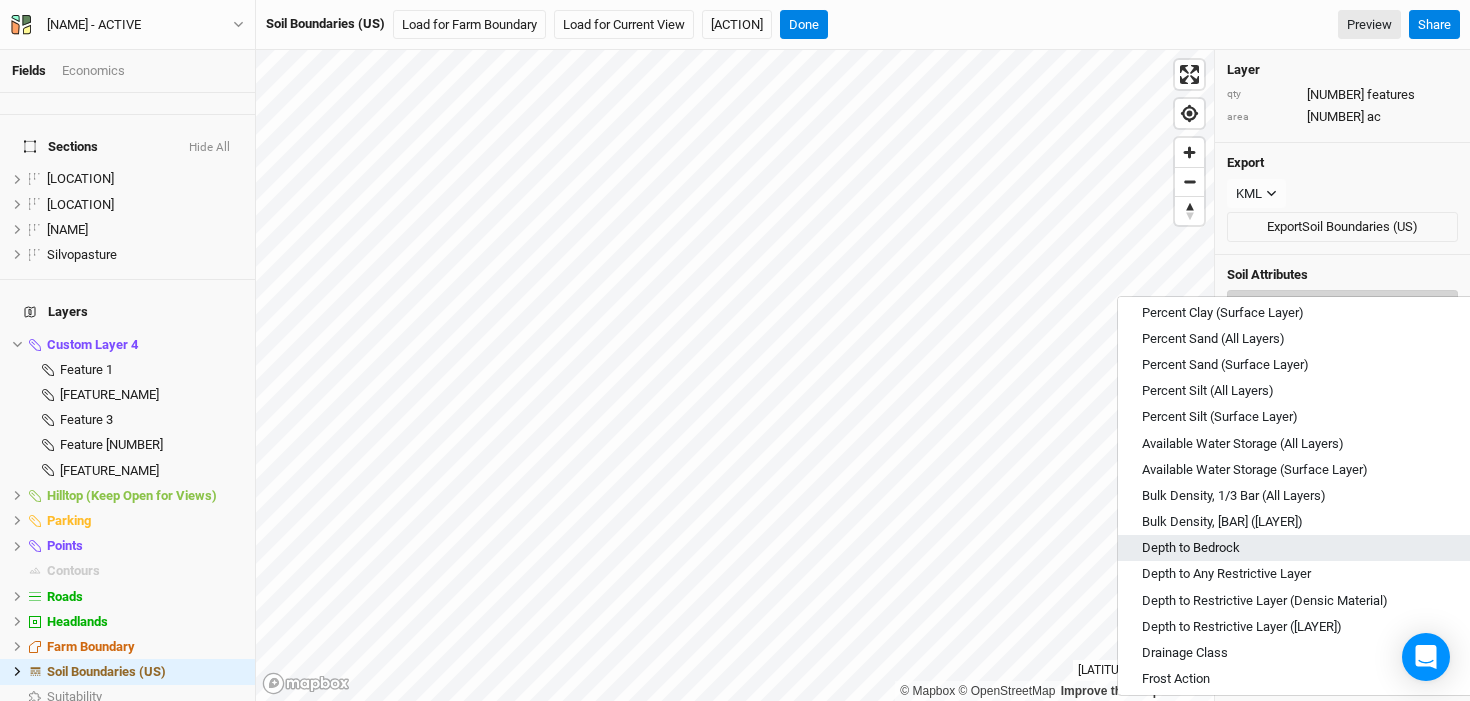 scroll, scrollTop: 260, scrollLeft: 0, axis: vertical 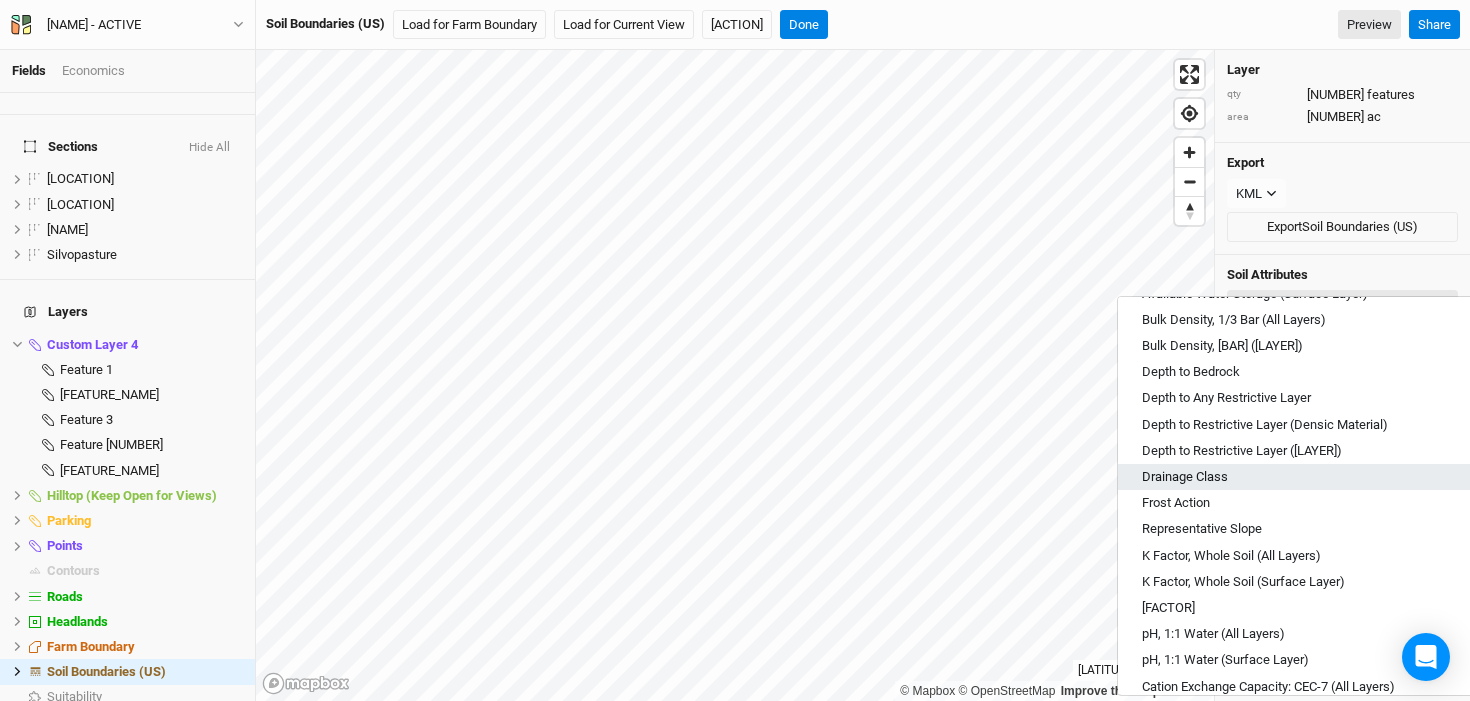 click on "Drainage Class" at bounding box center [1305, 477] 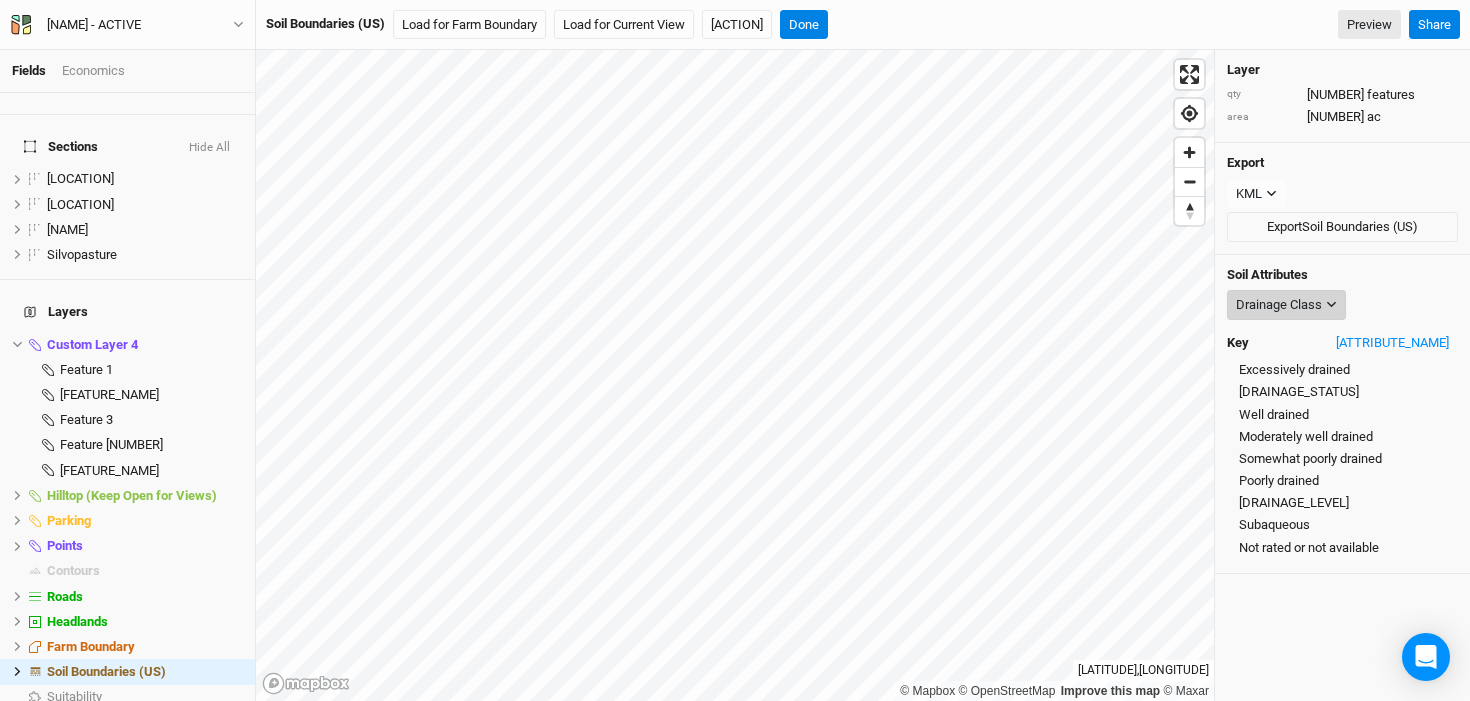 click on "Drainage Class" at bounding box center (1279, 305) 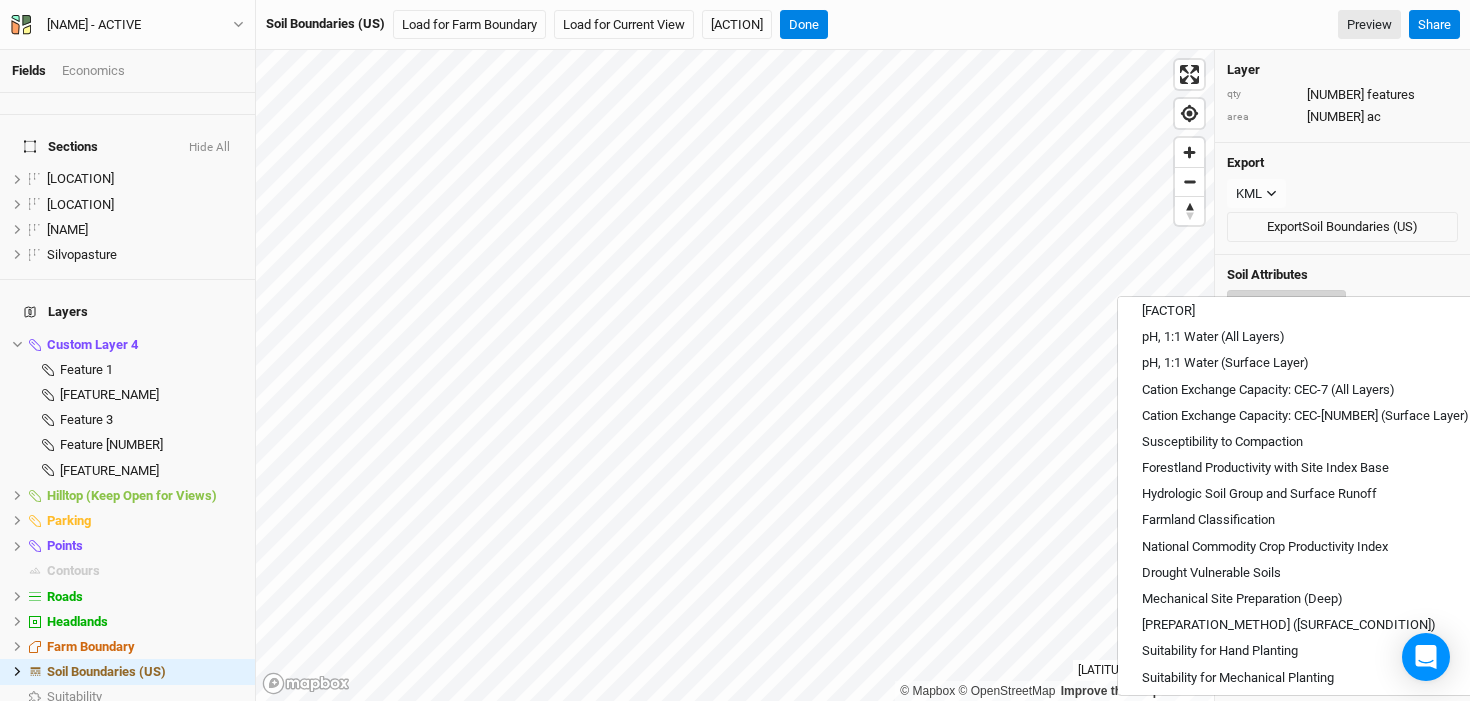 scroll, scrollTop: 588, scrollLeft: 0, axis: vertical 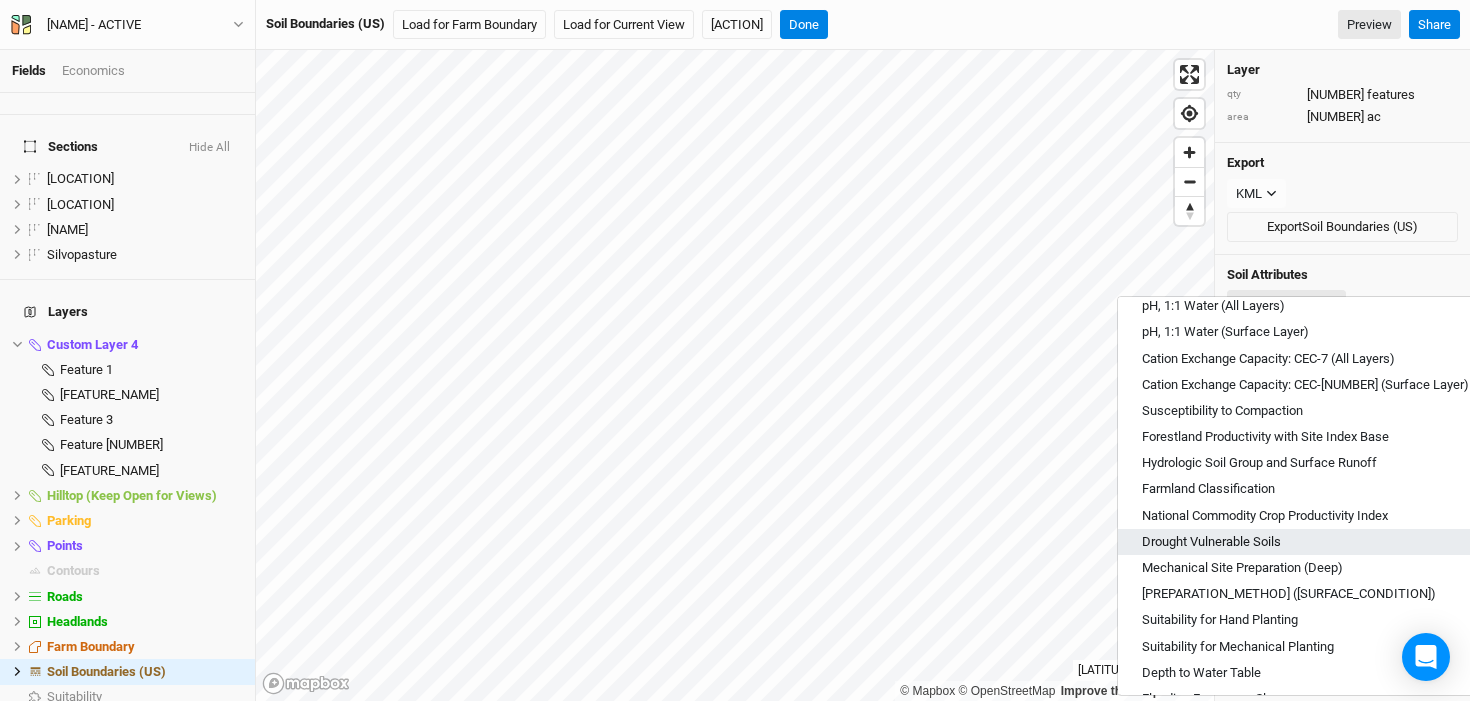 click on "Drought Vulnerable Soils" at bounding box center [1211, 542] 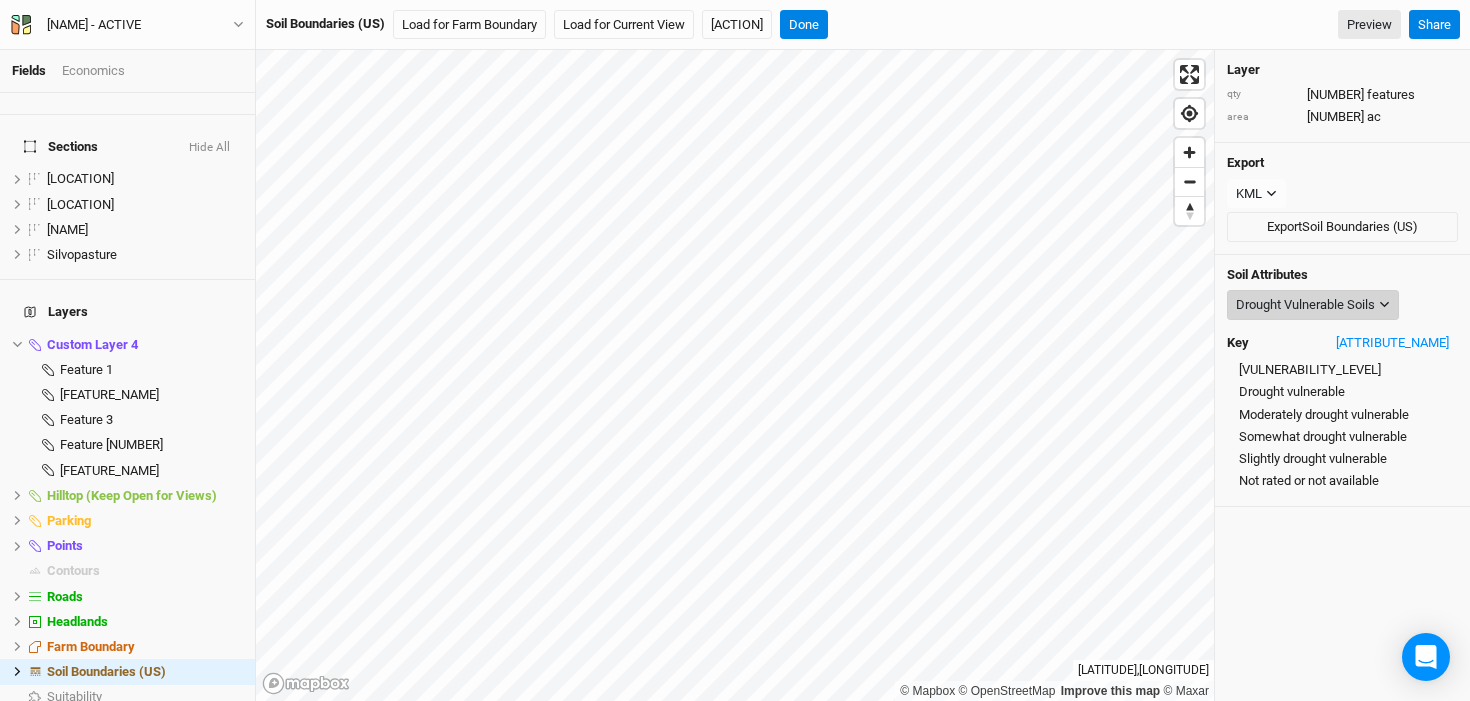 click on "Drought Vulnerable Soils" at bounding box center [1305, 305] 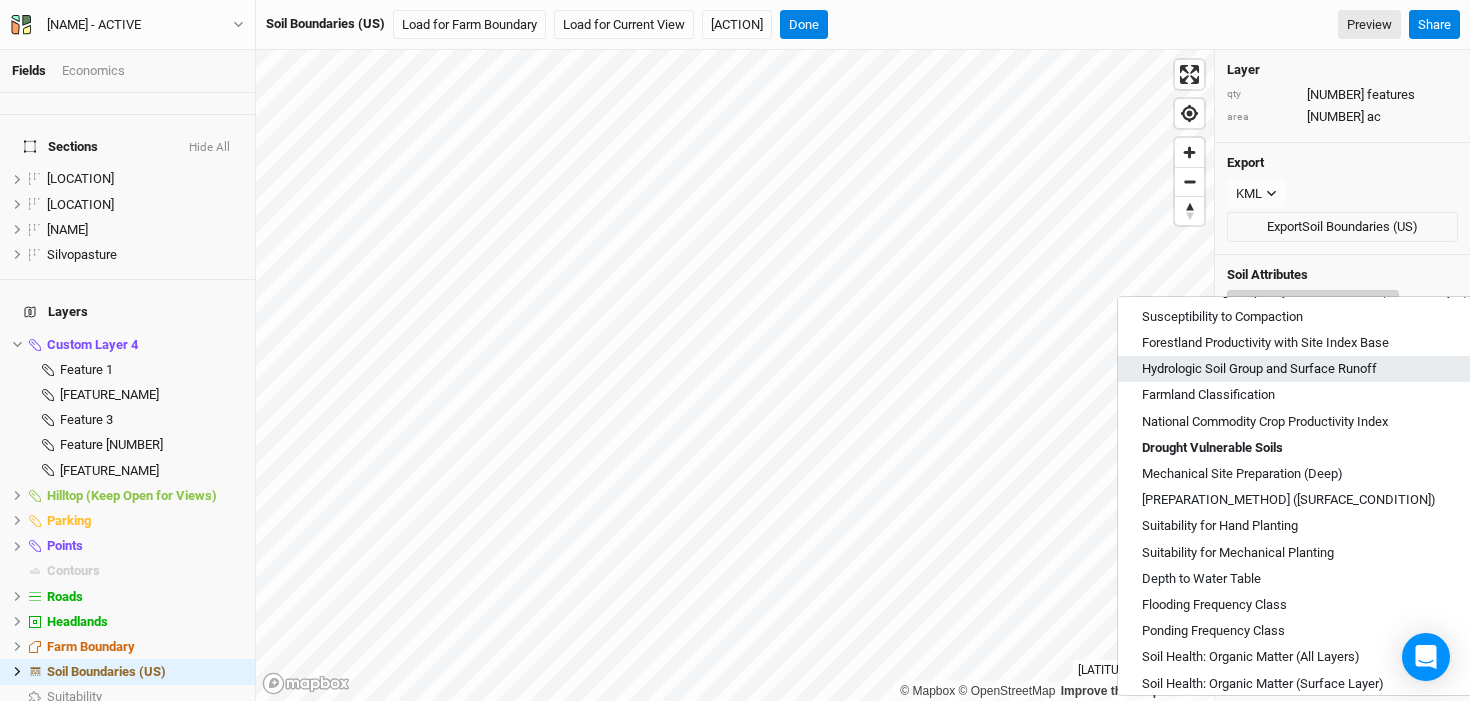 scroll, scrollTop: 718, scrollLeft: 0, axis: vertical 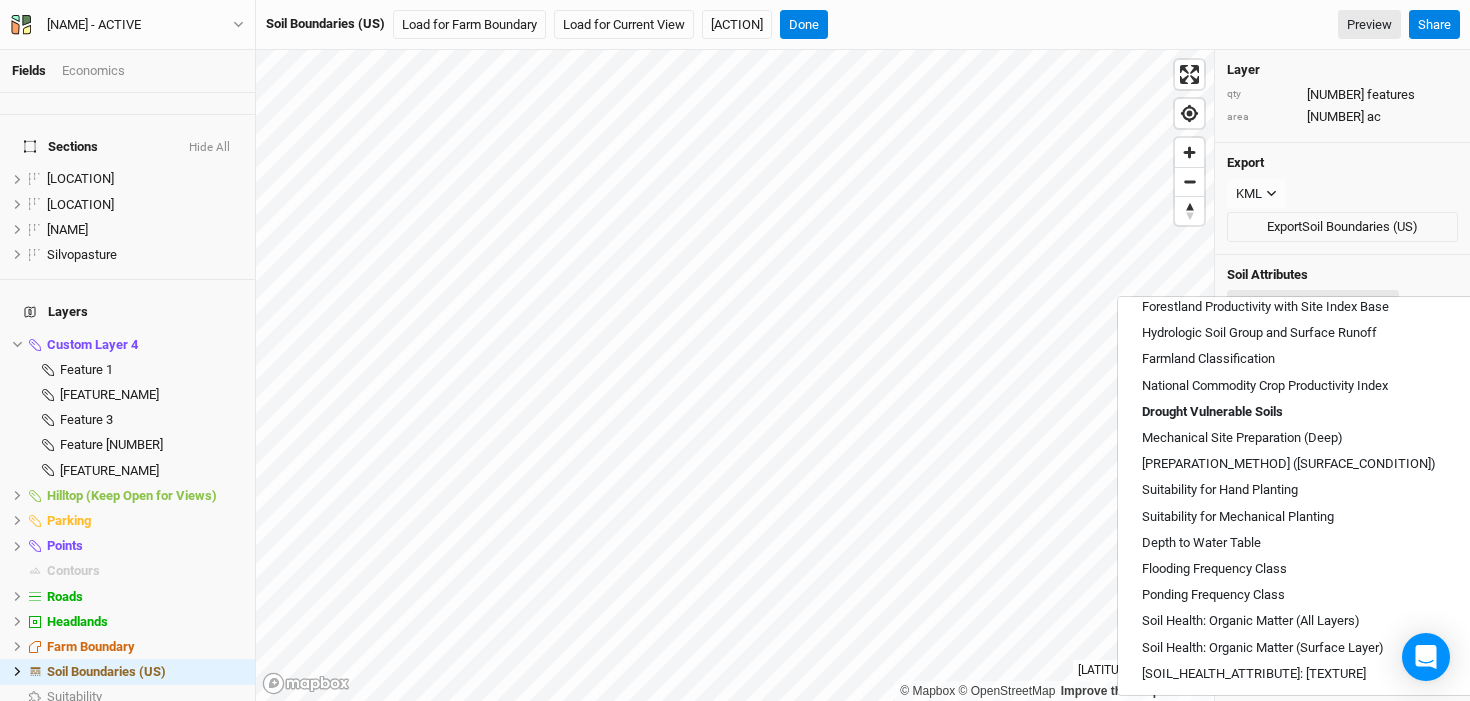 click on "Export" at bounding box center [1342, 163] 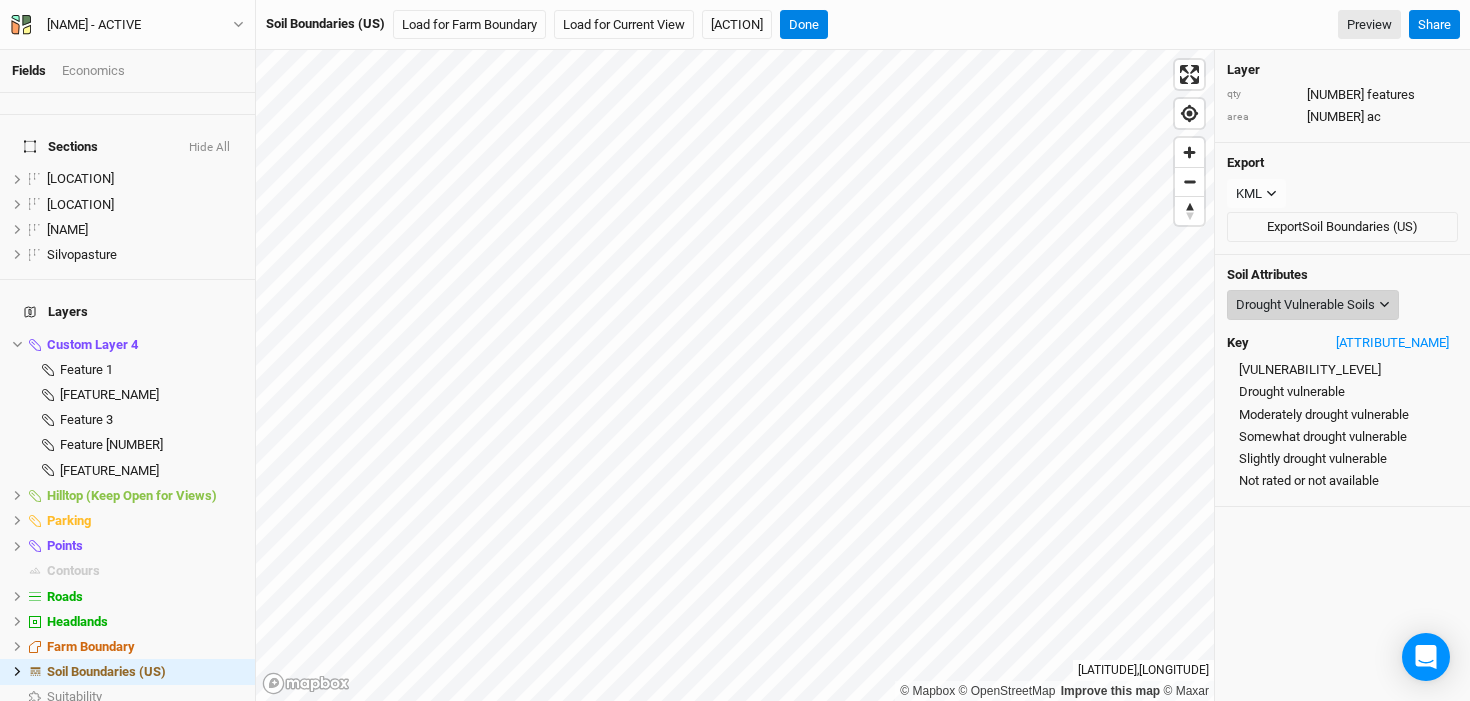 click on "Drought Vulnerable Soils" at bounding box center [1305, 305] 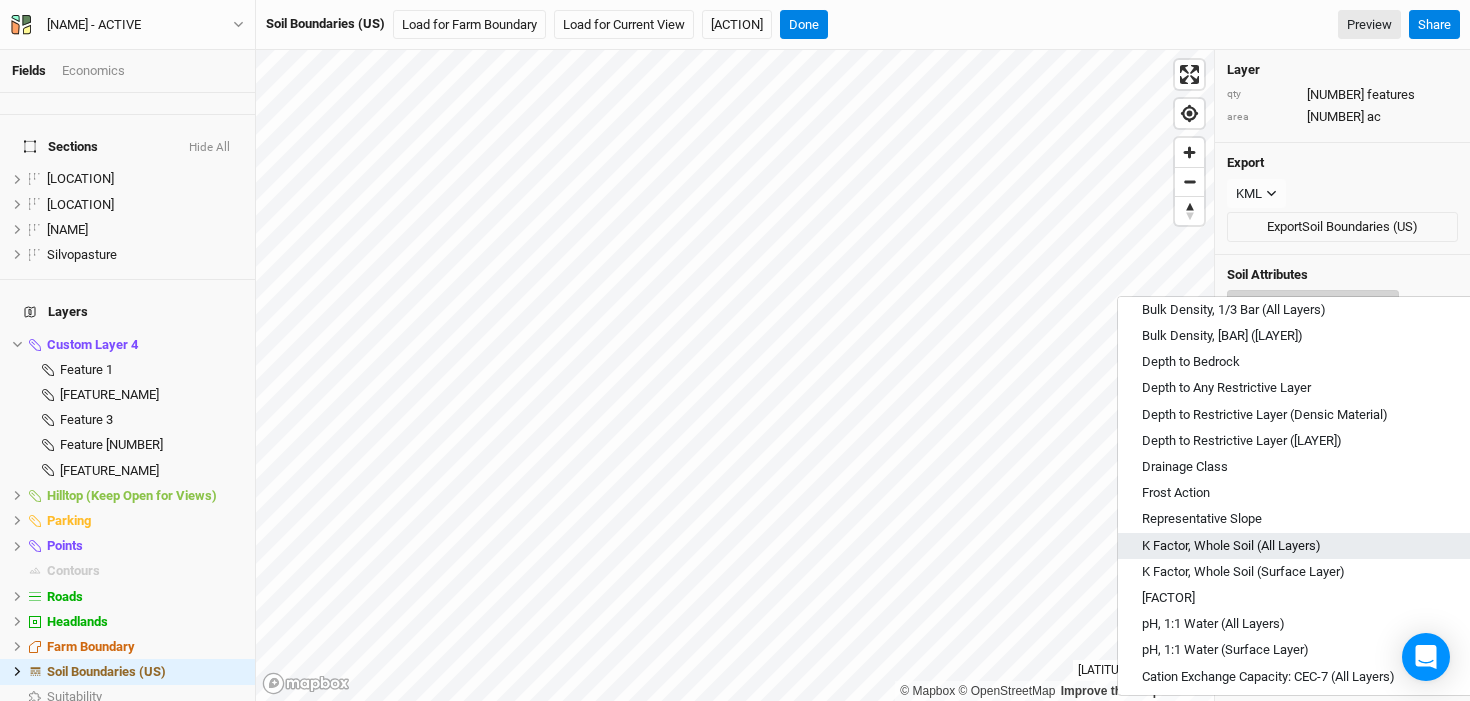 scroll, scrollTop: 0, scrollLeft: 0, axis: both 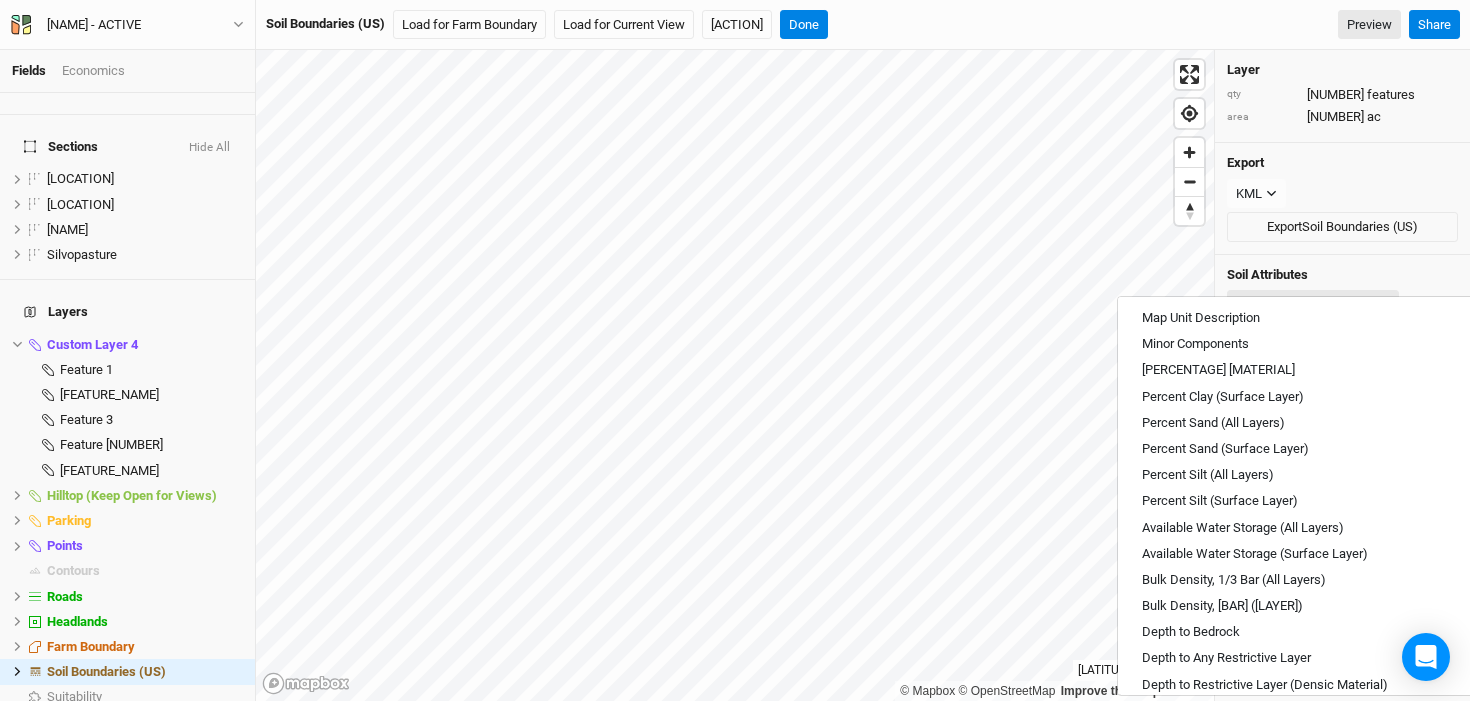 click on "Export" at bounding box center [1342, 163] 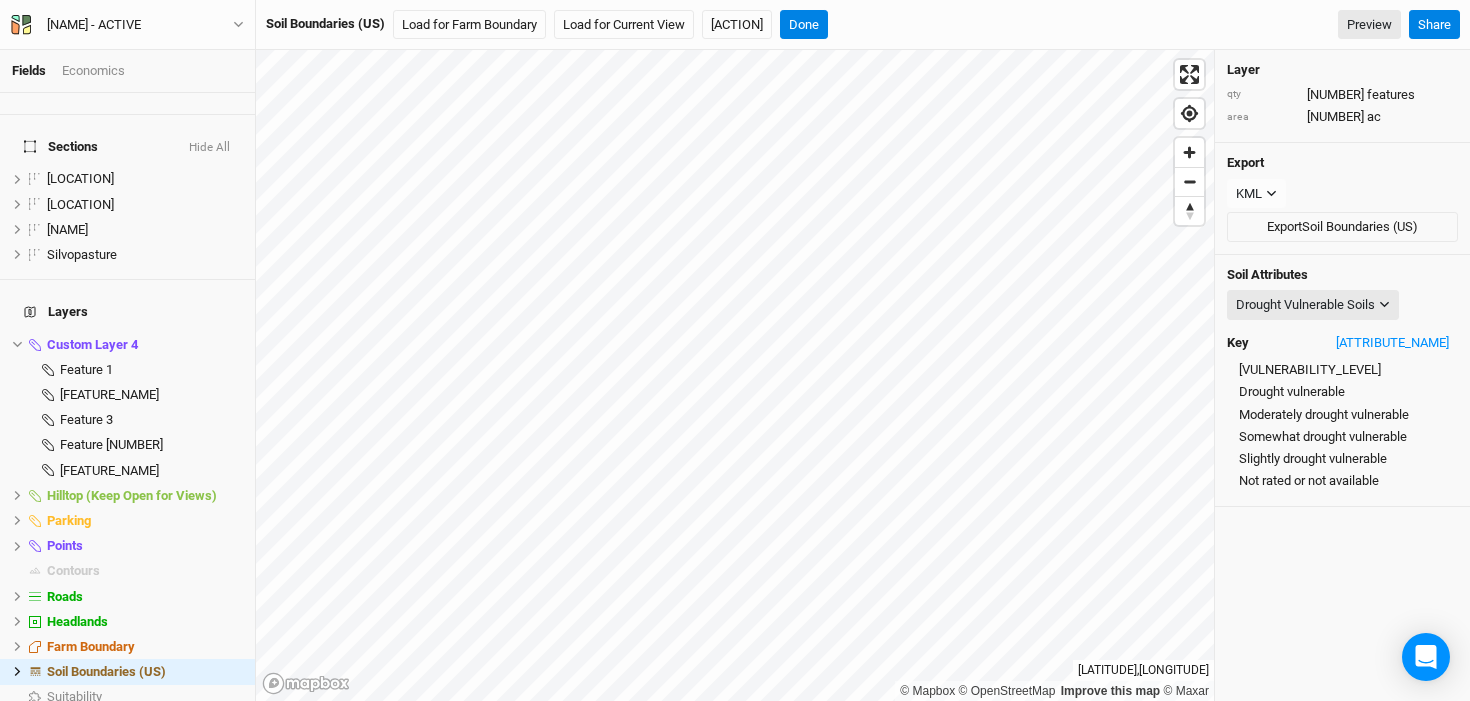 click on "© Mapbox   © OpenStreetMap   Improve this map   © Maxar [LATITUDE] , [LONGITUDE] Layer qty [NUMBER]   features area [NUMBER]   ac Export KML JSON KML Export  Soil Boundaries (US) Drought Vulnerable Soils LEARN ABOUT ATTRIBUTE Export CSV Map unit Rating Component name (%) Rating reason (rating value) Acres in AOI Percent of AOI Nassau ([PERCENT]%) 0" at bounding box center [735, 350] 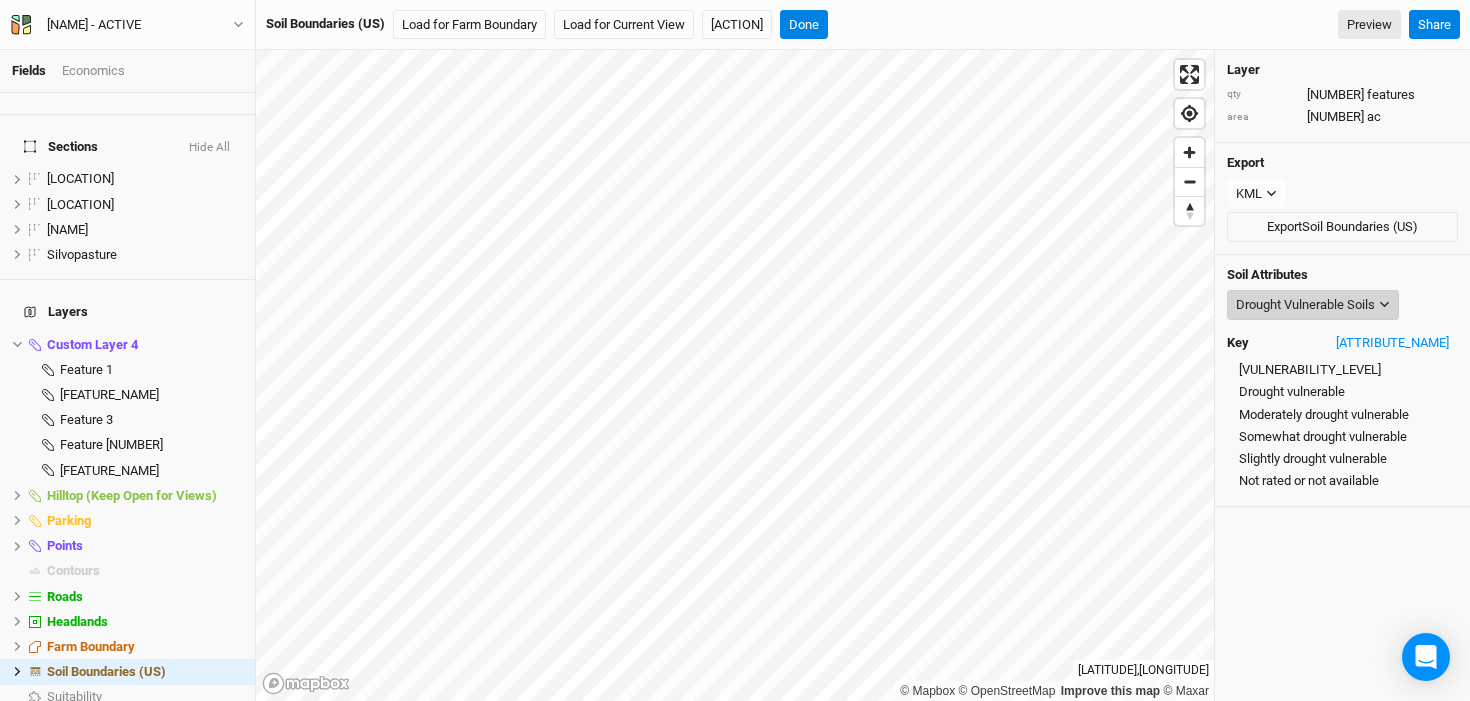 click on "Drought Vulnerable Soils" at bounding box center (1305, 305) 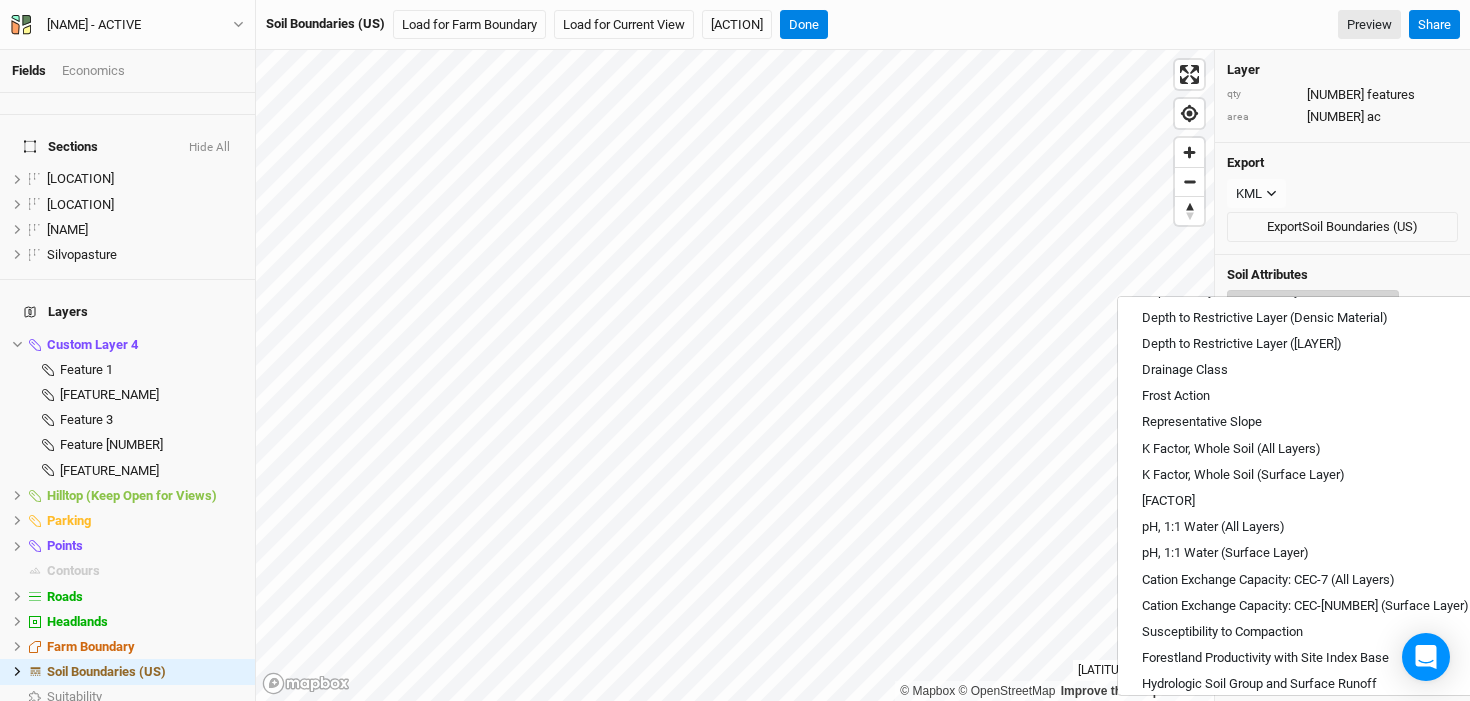 scroll, scrollTop: 383, scrollLeft: 0, axis: vertical 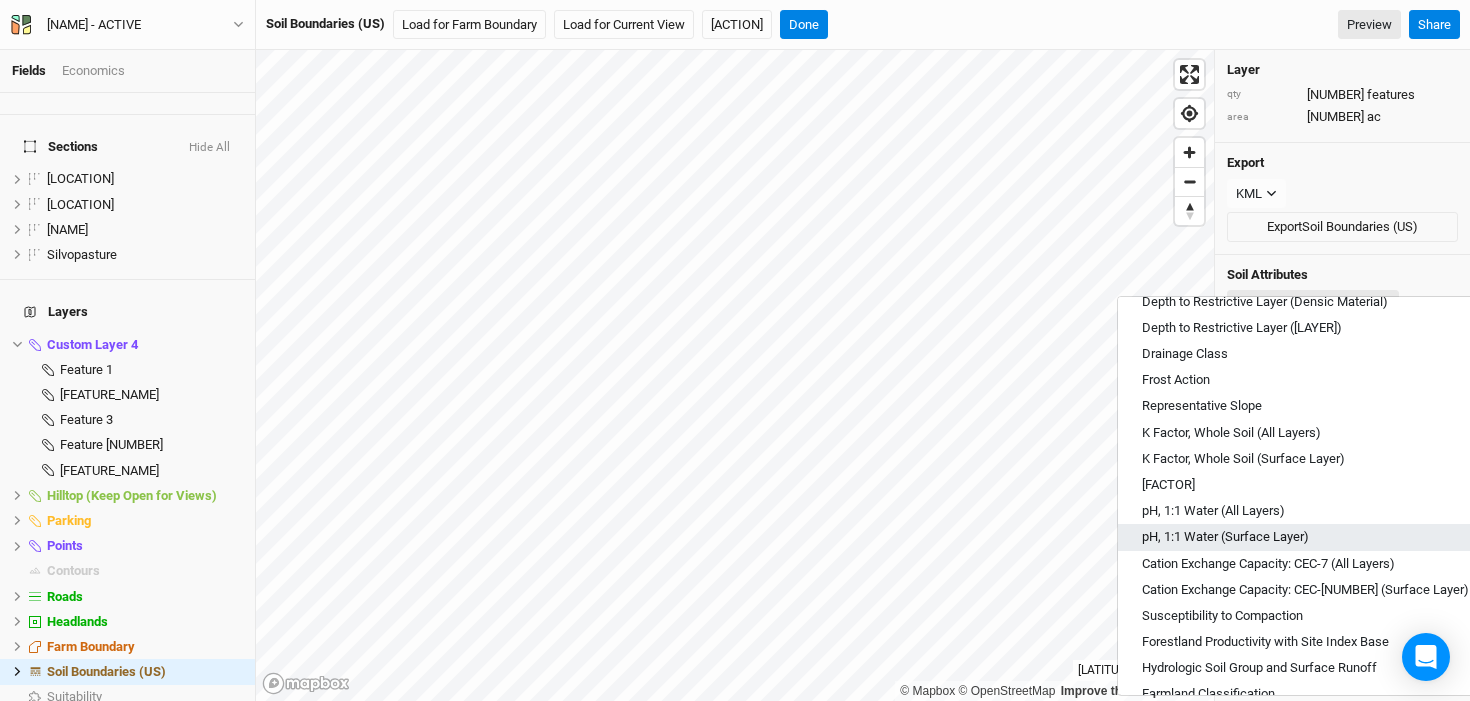 click on "pH, 1:1 Water (Surface Layer)" at bounding box center (1225, 537) 